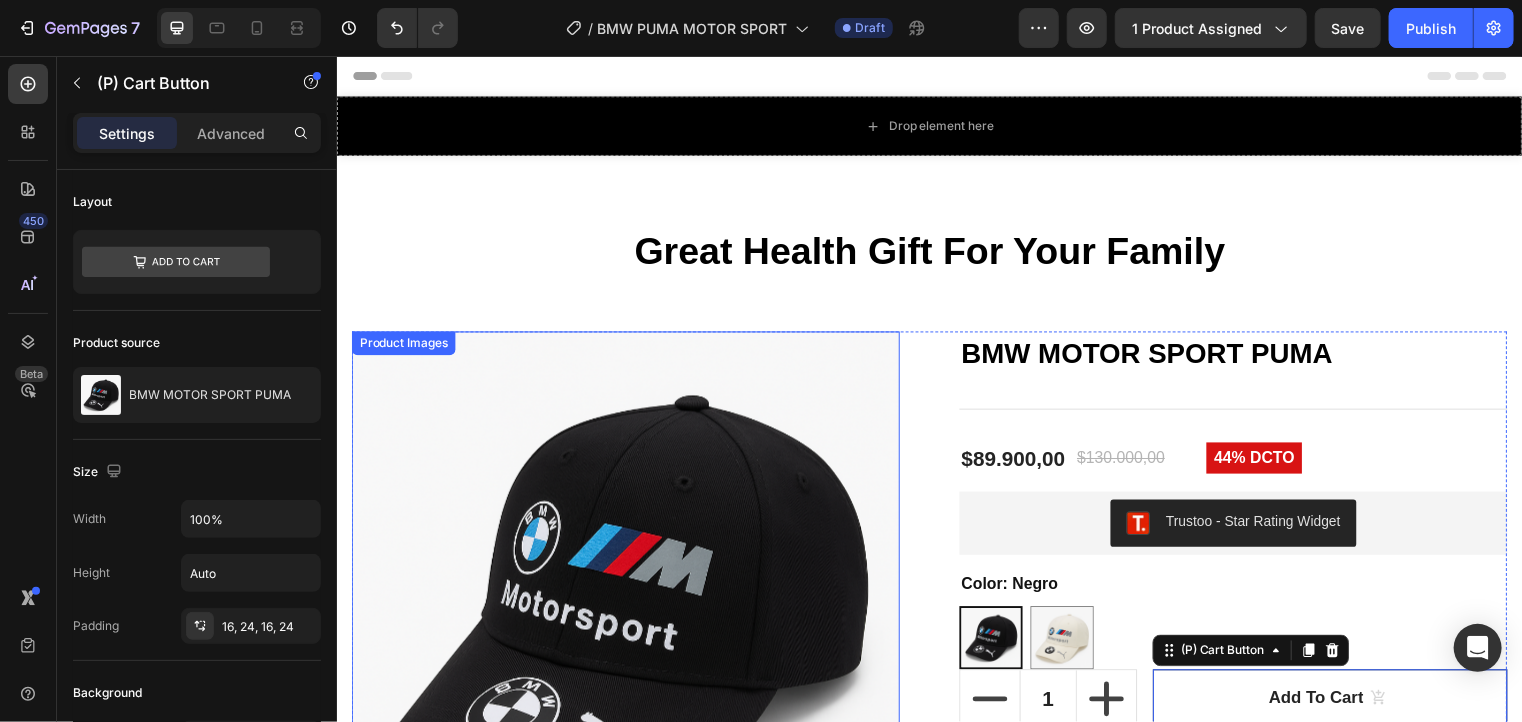 scroll, scrollTop: 344, scrollLeft: 0, axis: vertical 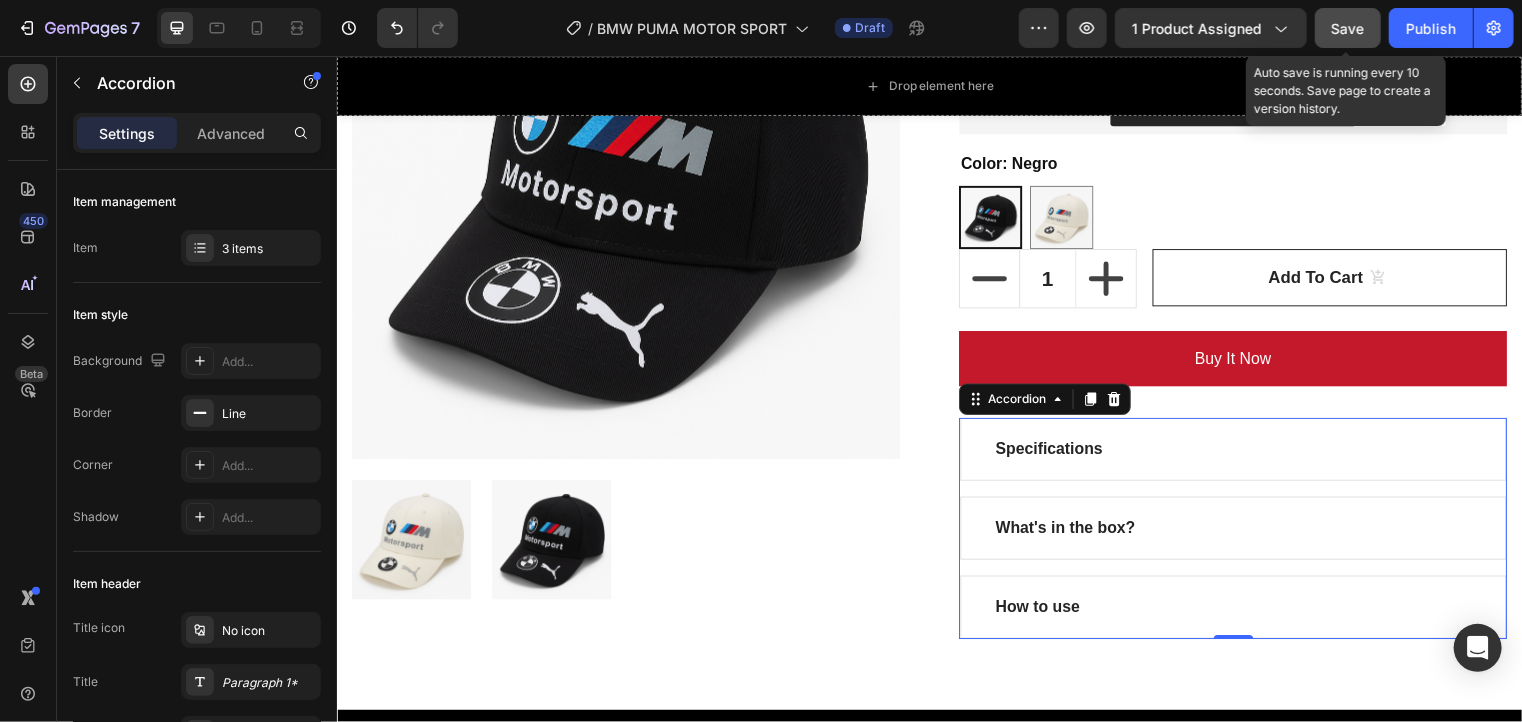 click on "Save" 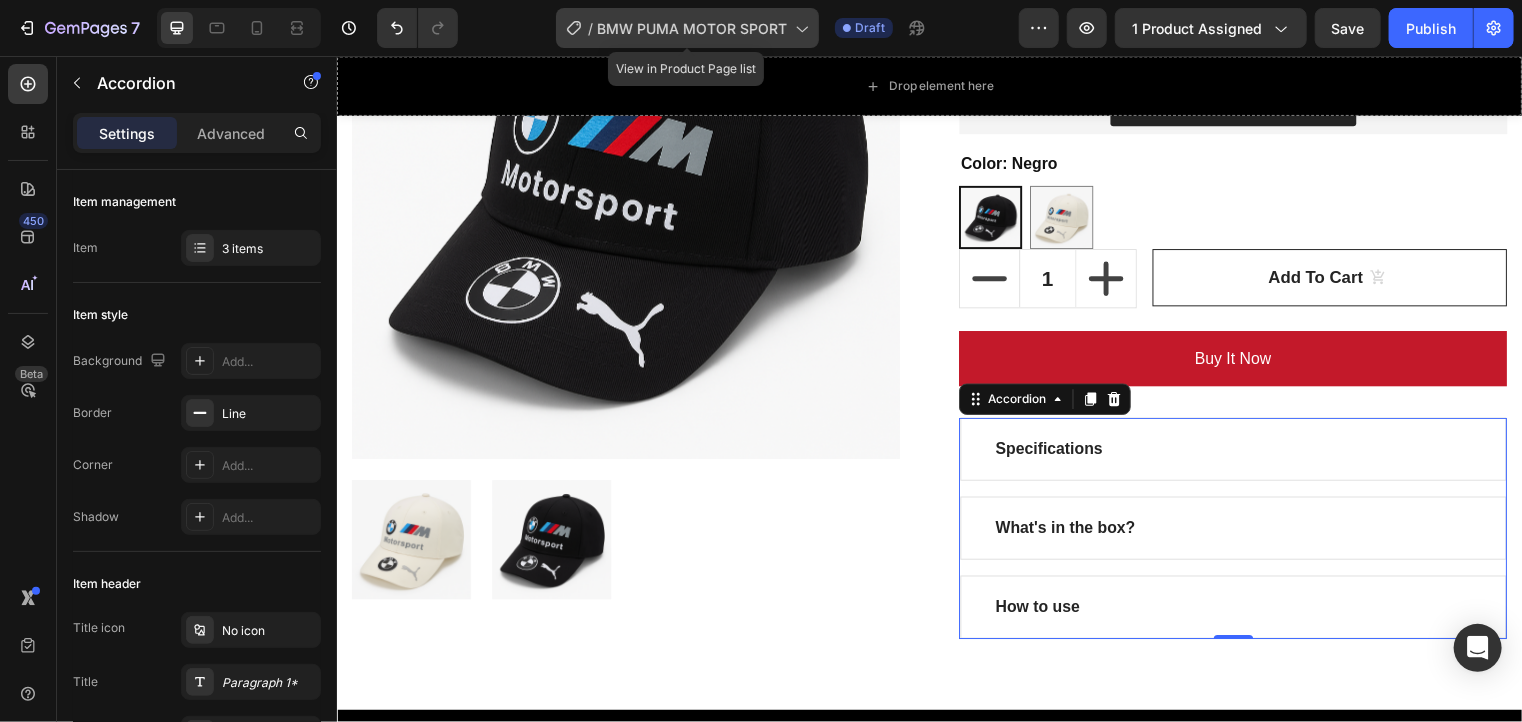 click on "BMW PUMA MOTOR SPORT" at bounding box center [692, 28] 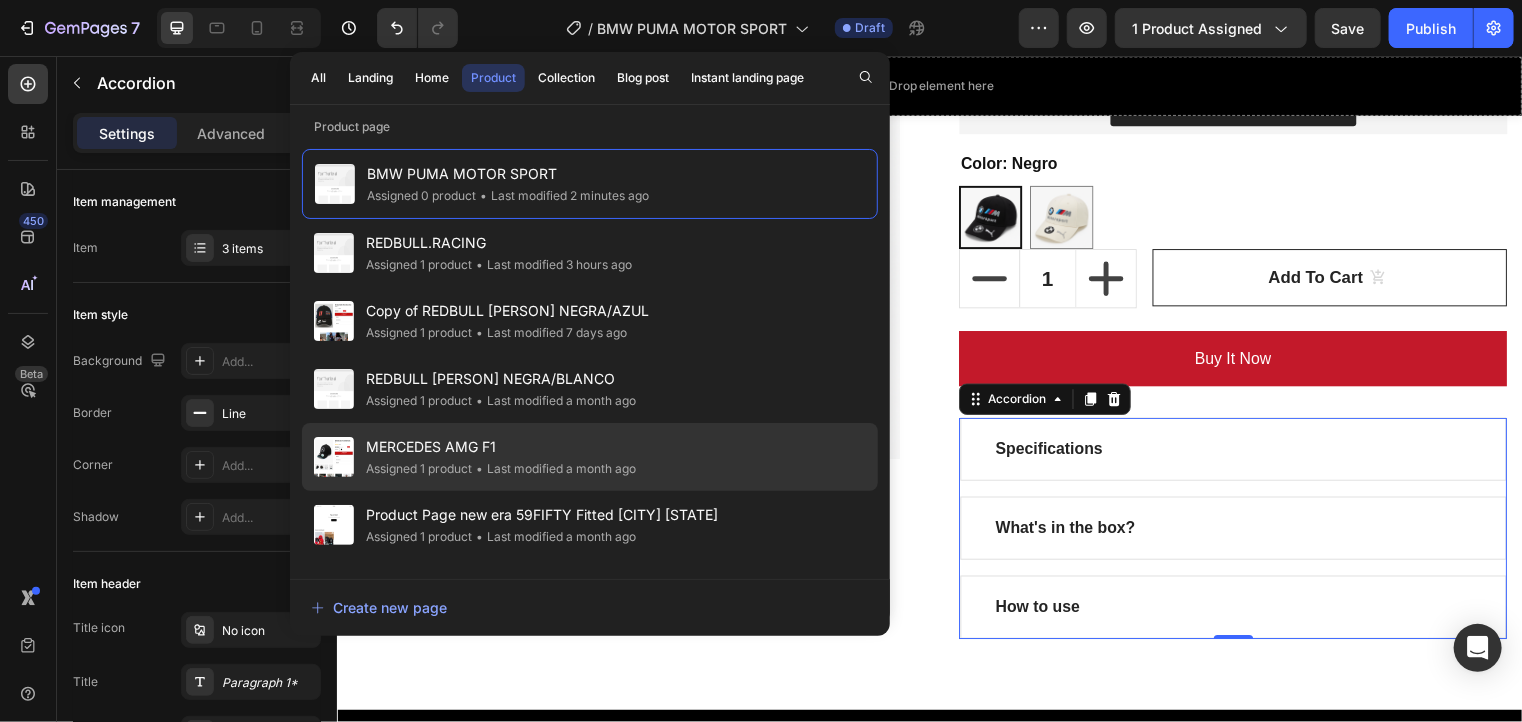 click on "MERCEDES AMG F1" at bounding box center (501, 447) 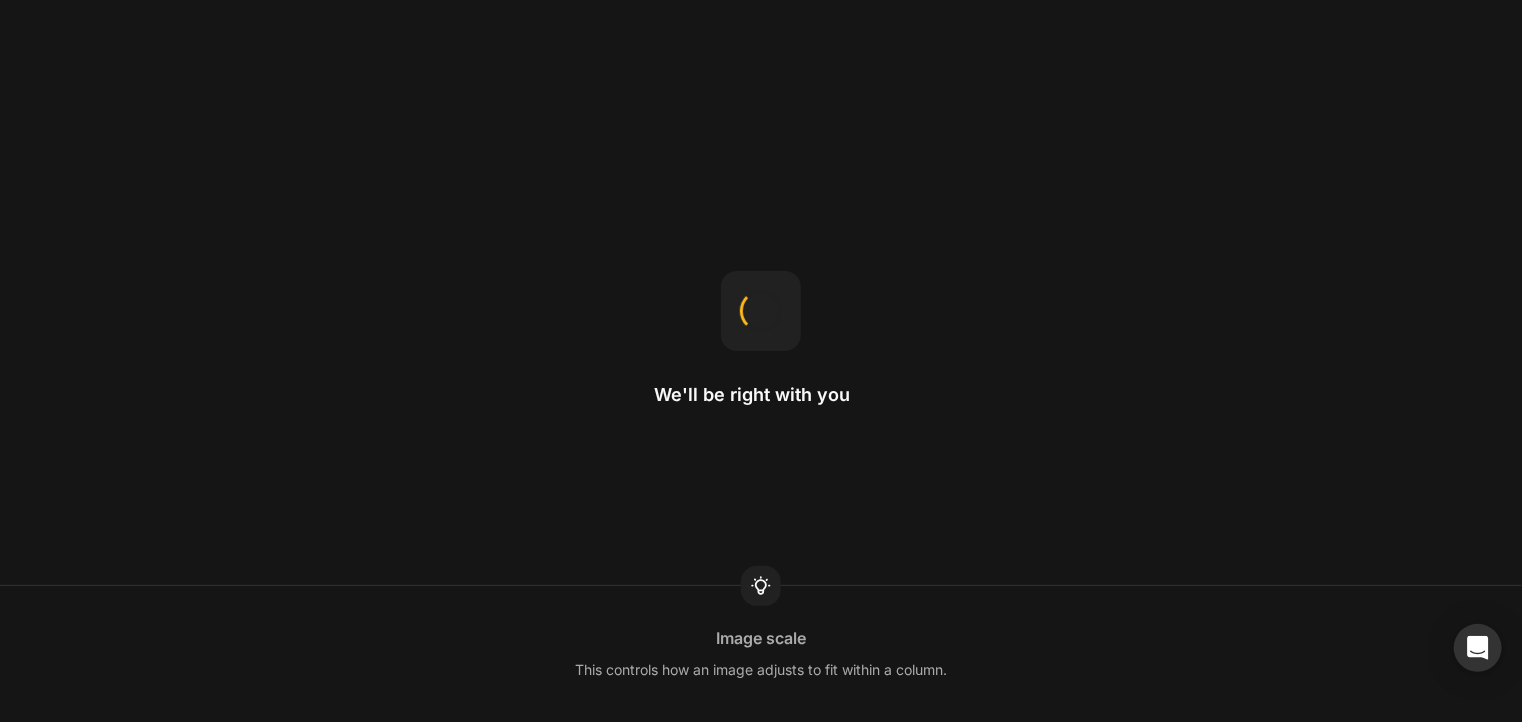 scroll, scrollTop: 0, scrollLeft: 0, axis: both 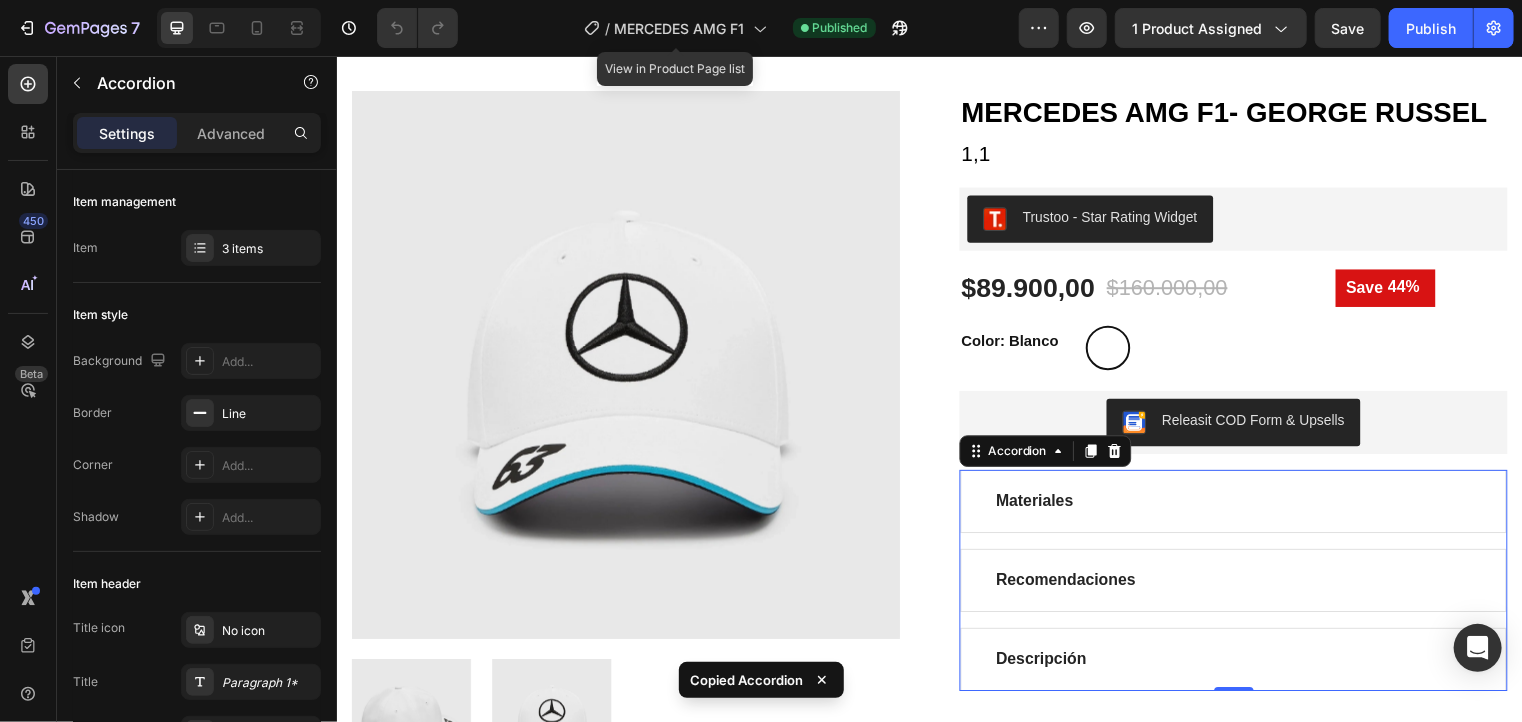 click on "/  MERCEDES AMG F1" 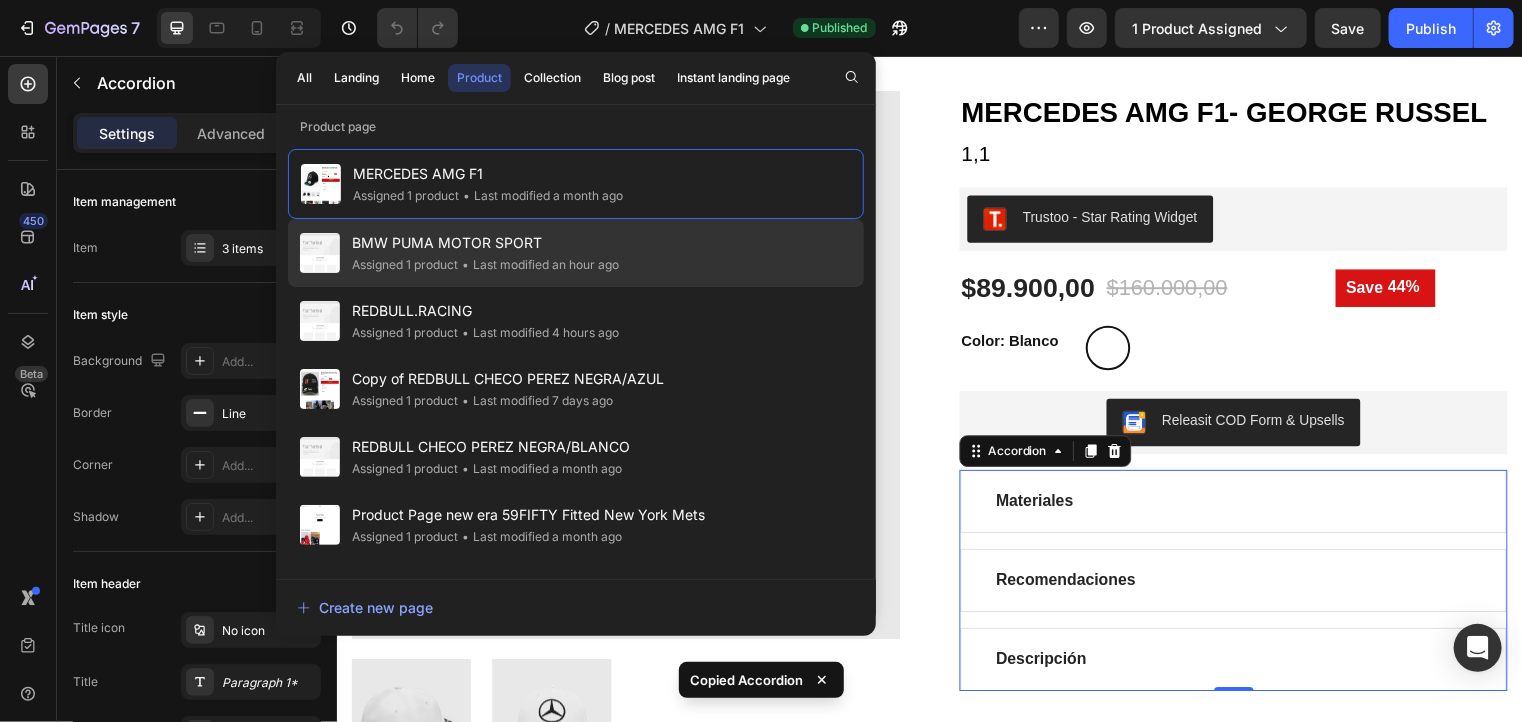 click on "BMW PUMA MOTOR SPORT" at bounding box center (485, 243) 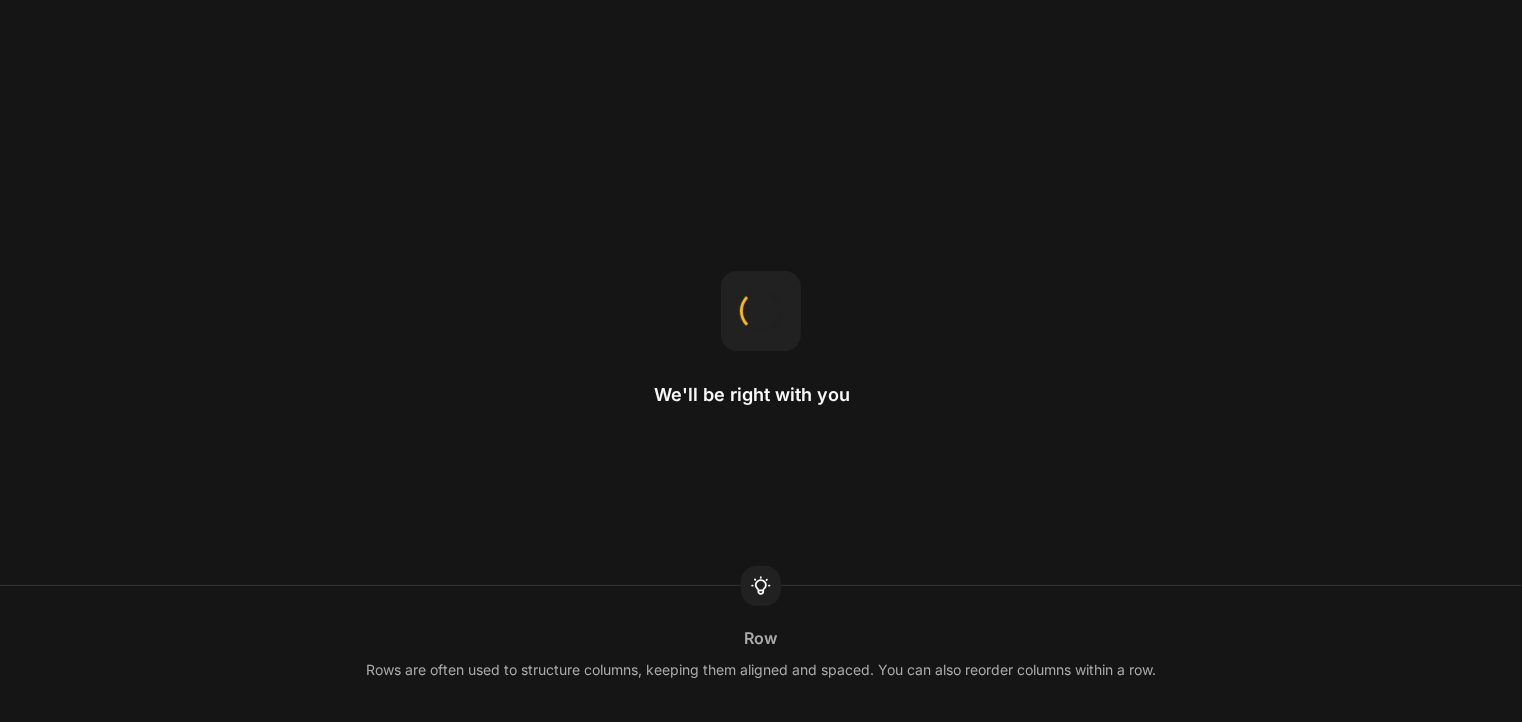 scroll, scrollTop: 0, scrollLeft: 0, axis: both 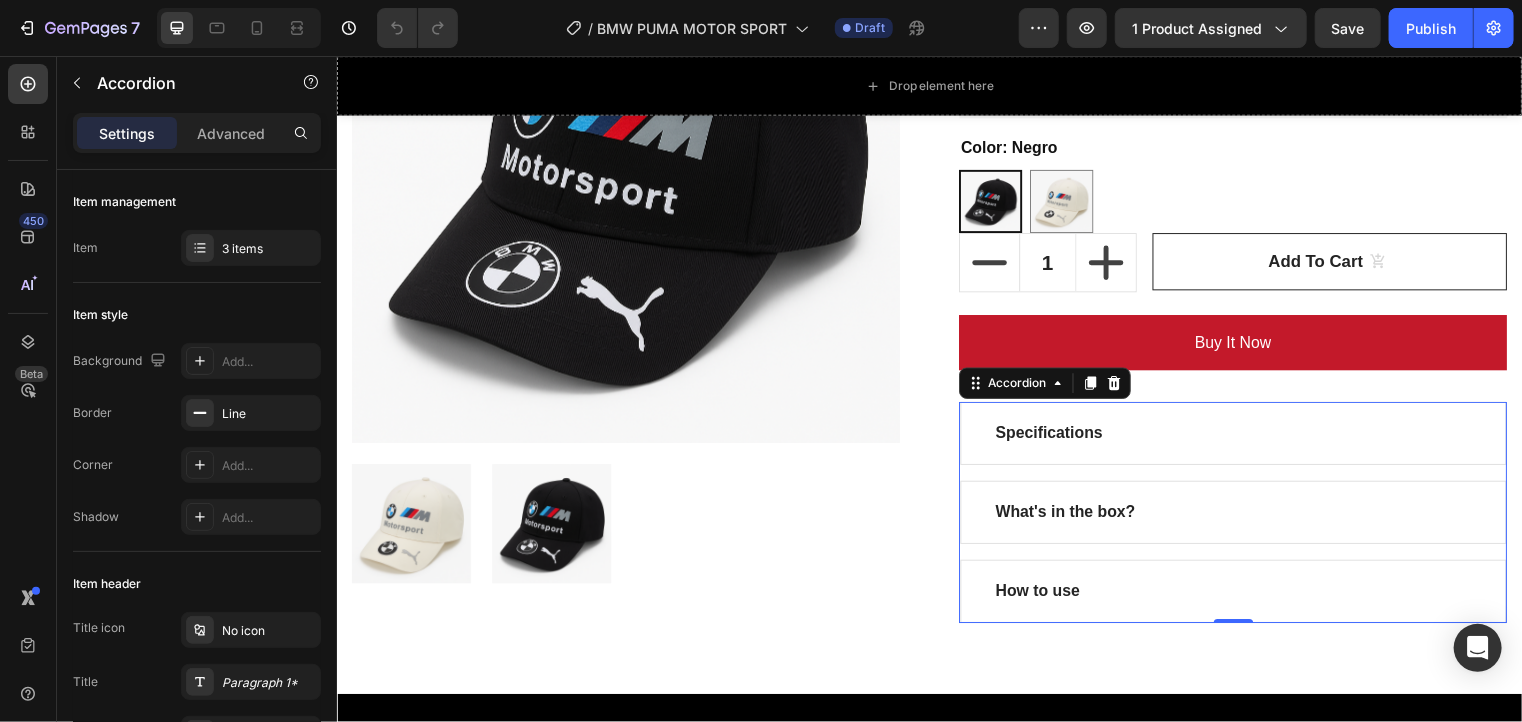 click on "Specifications" at bounding box center (1243, 438) 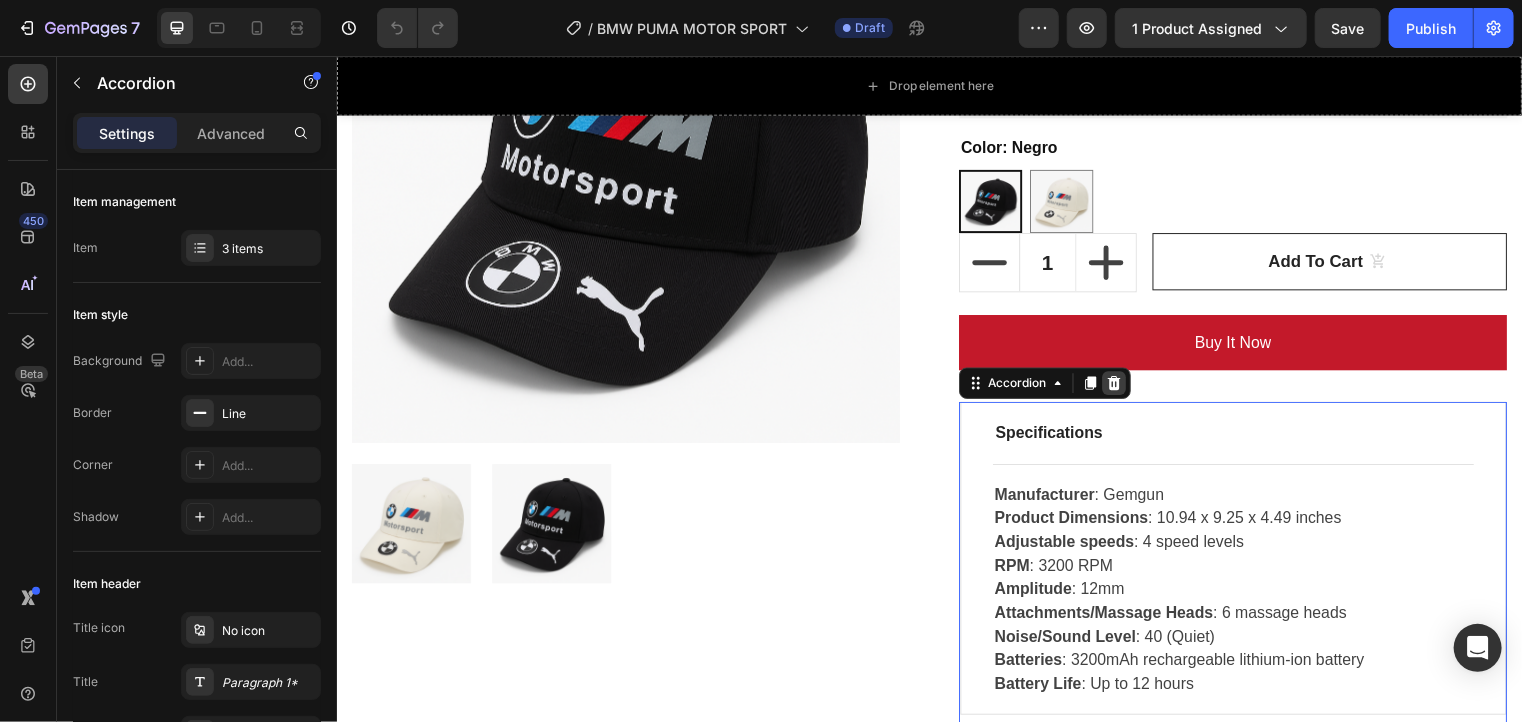 click 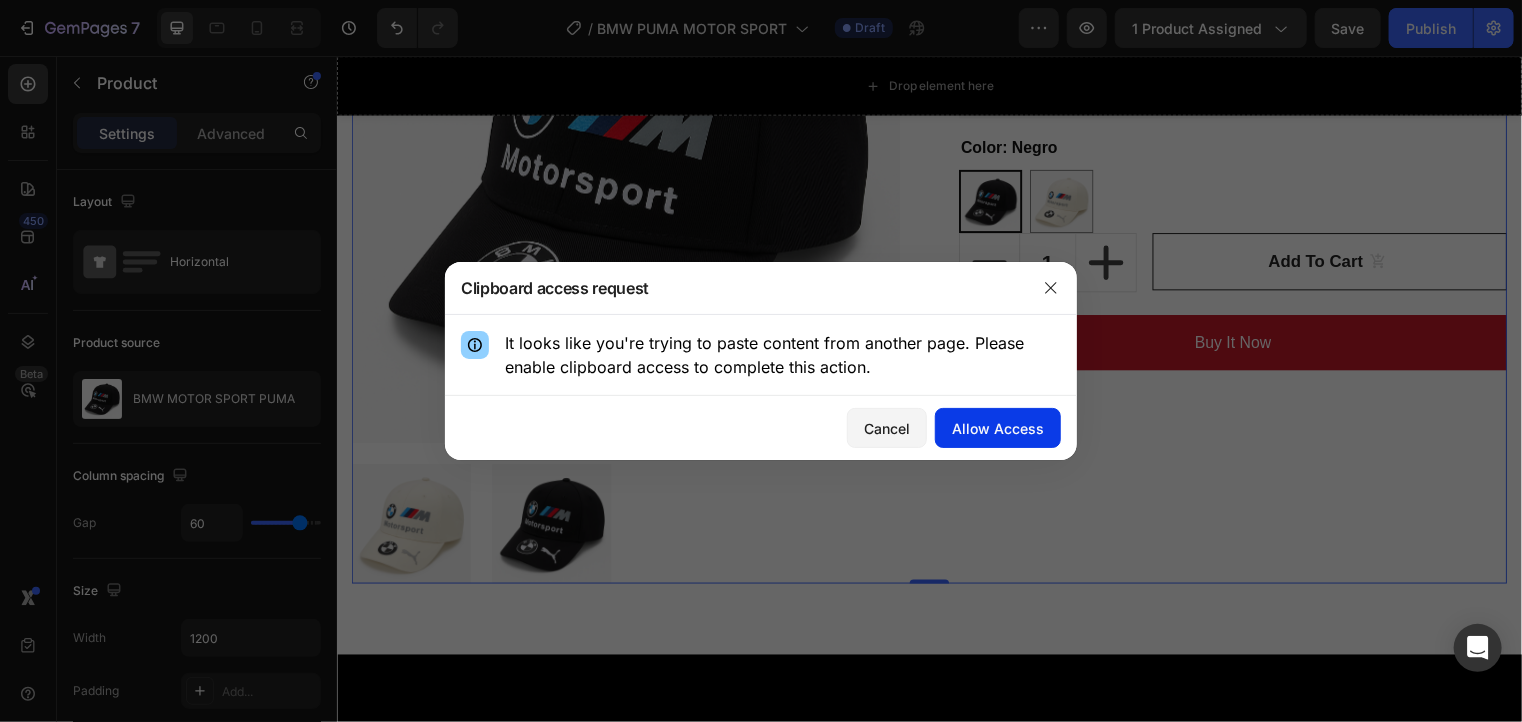 click on "Allow Access" at bounding box center [998, 428] 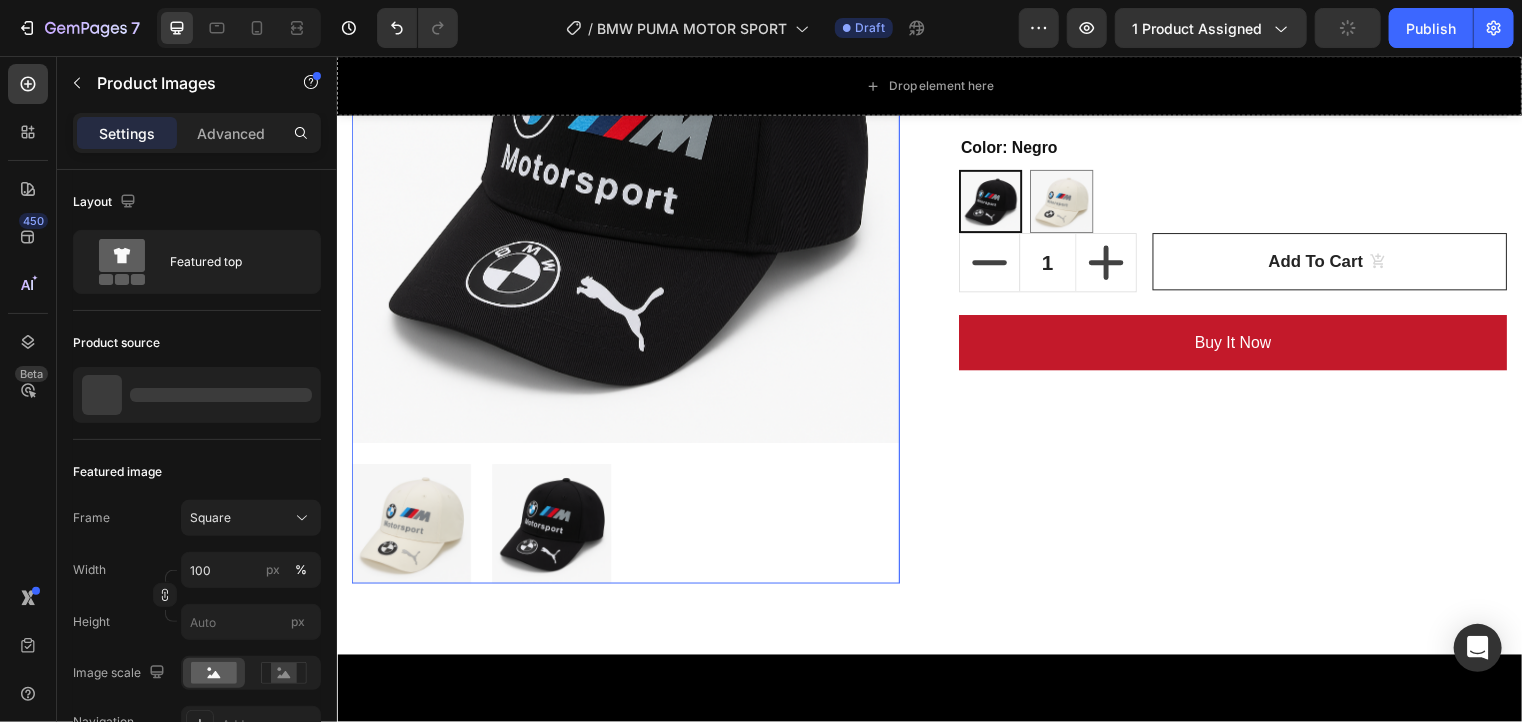 click at bounding box center [628, 170] 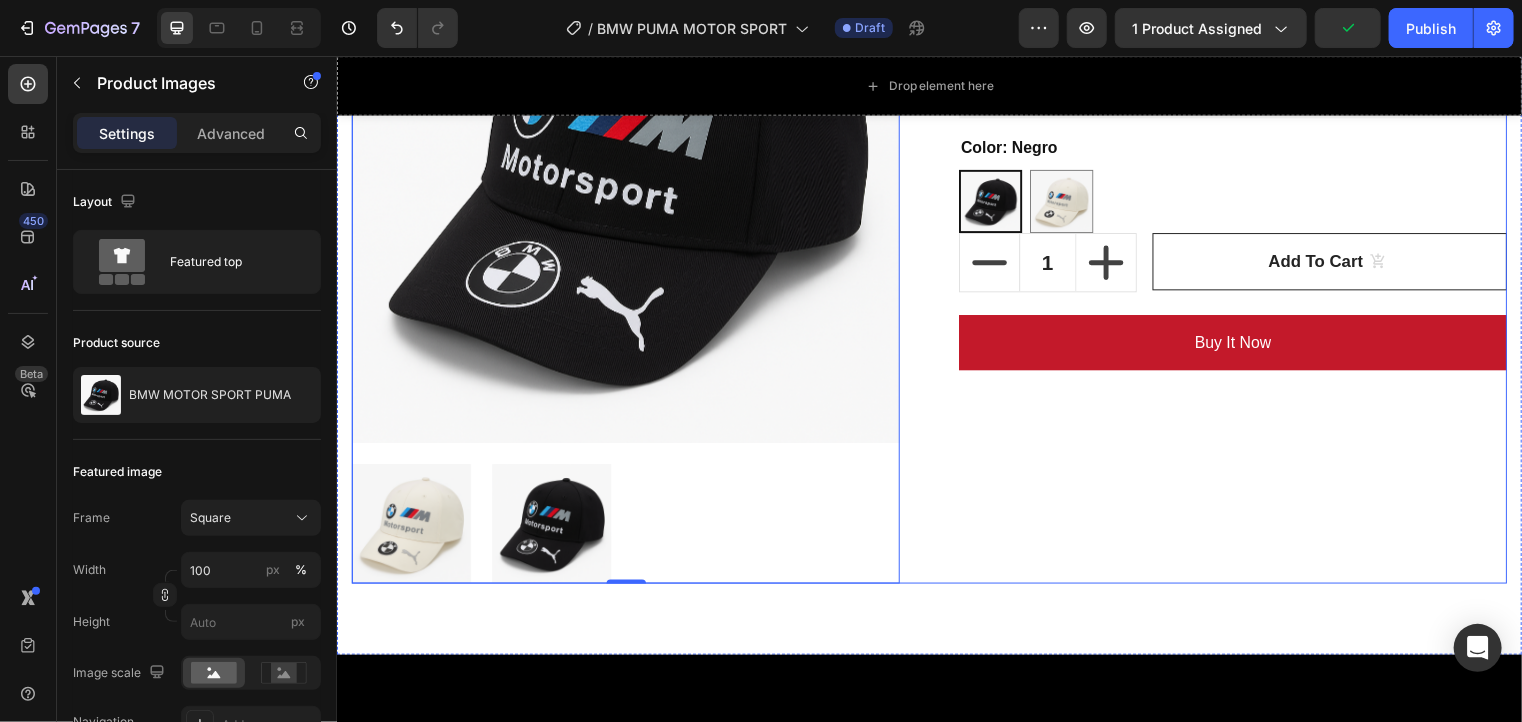 click on "BMW MOTOR SPORT PUMA (P) Title Title Line $89.900,00 (P) Price (P) Price $130.000,00 (P) Price (P) Price Row 44% DCTO Product Badge Row Trustoo - Star Rating Widget Trustoo Color: Negro Negro Negro Blanco Blanco Product Variants & Swatches 1 (P) Quantity Add to cart (P) Cart Button Row Buy it now (P) Dynamic Checkout" at bounding box center (1243, 241) 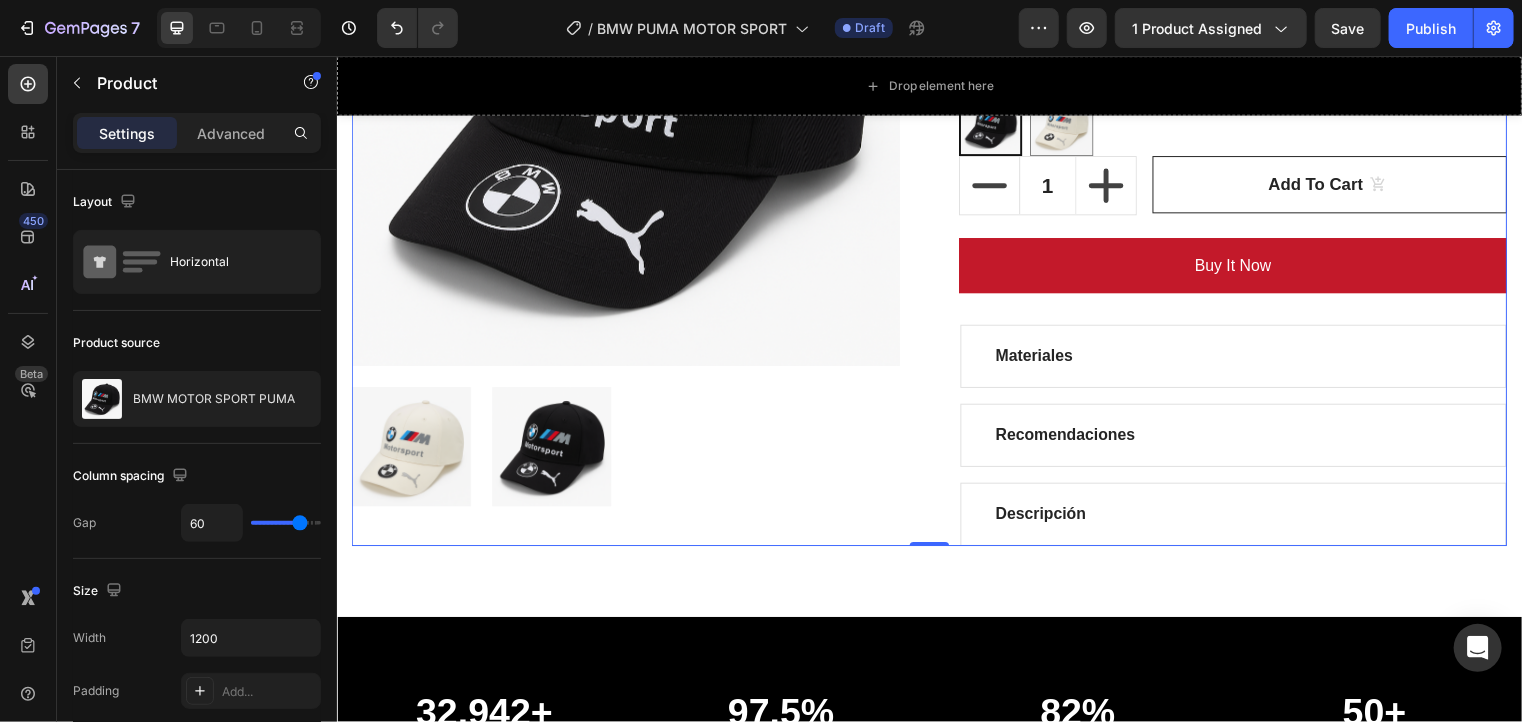 scroll, scrollTop: 522, scrollLeft: 0, axis: vertical 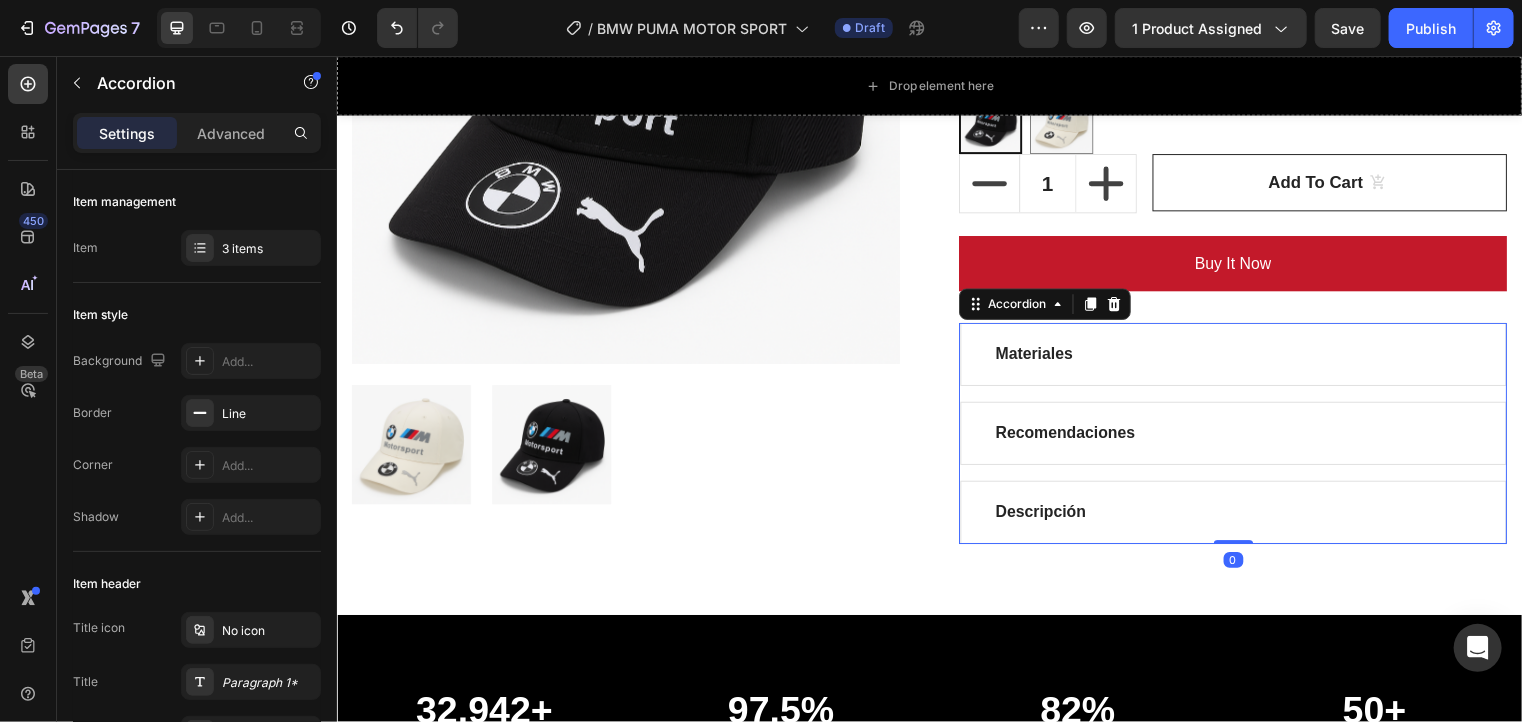 click on "Materiales" at bounding box center (1243, 358) 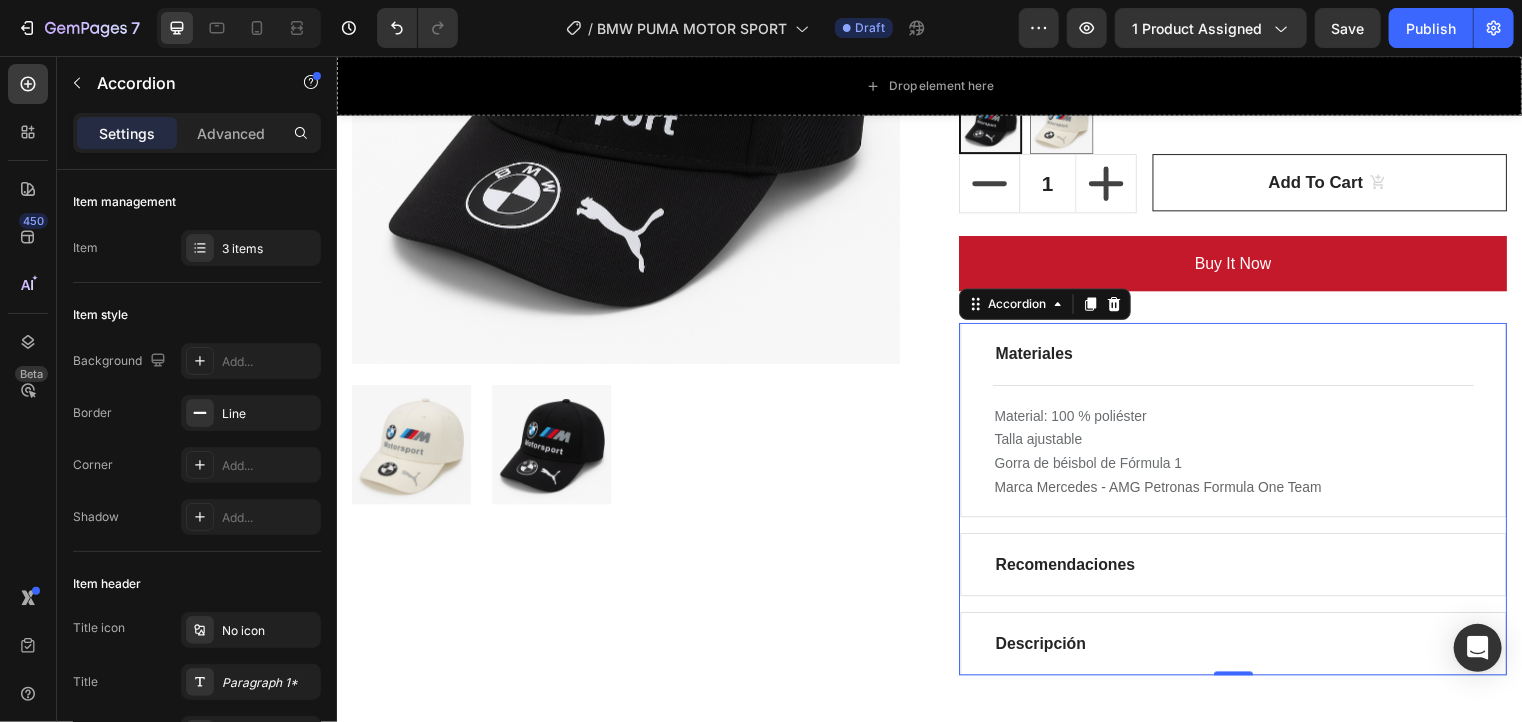 click on "Materiales" at bounding box center [1243, 358] 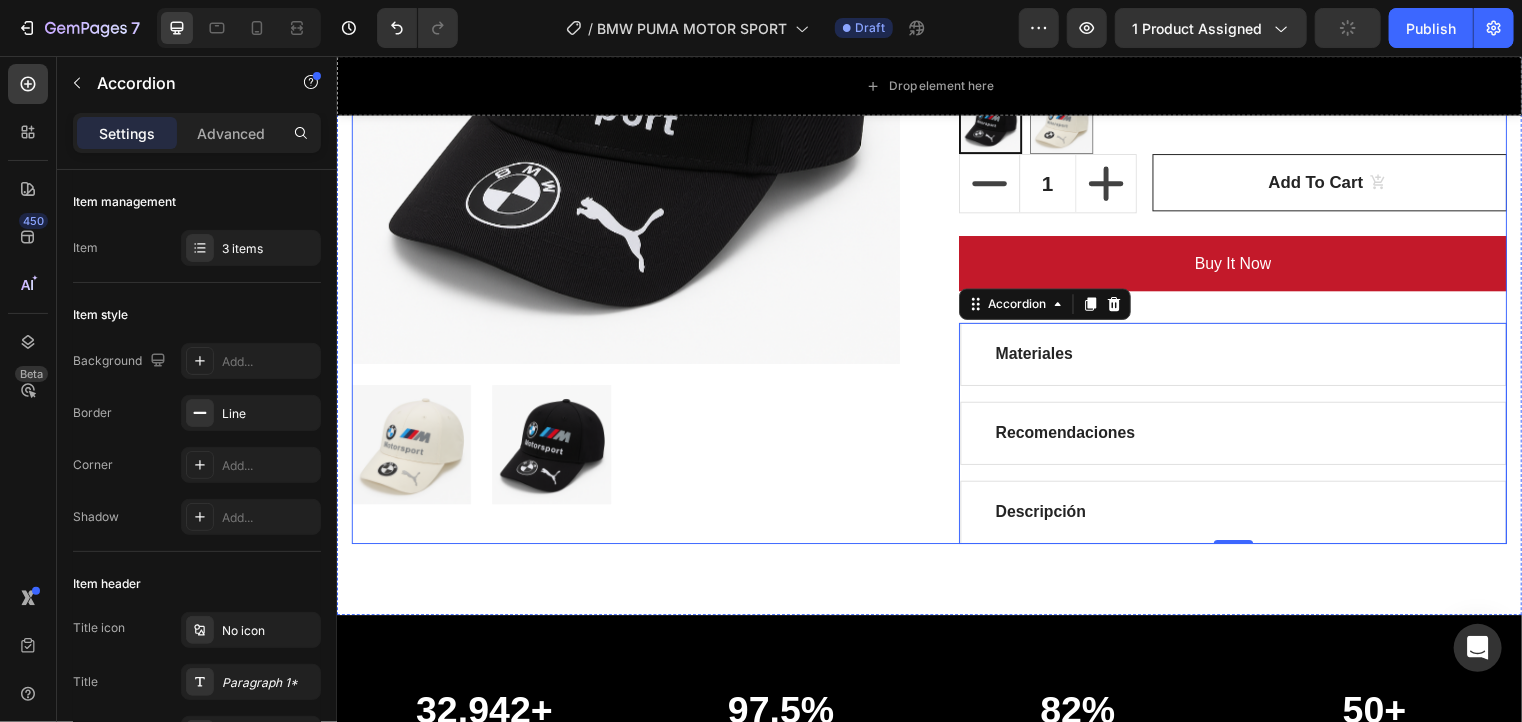 click on "Product Images BMW MOTOR SPORT PUMA (P) Title Title Line $89.900,00 (P) Price (P) Price $130.000,00 (P) Price (P) Price Row 44% DCTO Product Badge Row Trustoo - Star Rating Widget Trustoo Color: Negro Negro Negro Blanco Blanco Product Variants & Swatches 1 (P) Quantity Add to cart (P) Cart Button Row Buy it now (P) Dynamic Checkout Materiales Recomendaciones Descripción Accordion 0 Product" at bounding box center [936, 182] 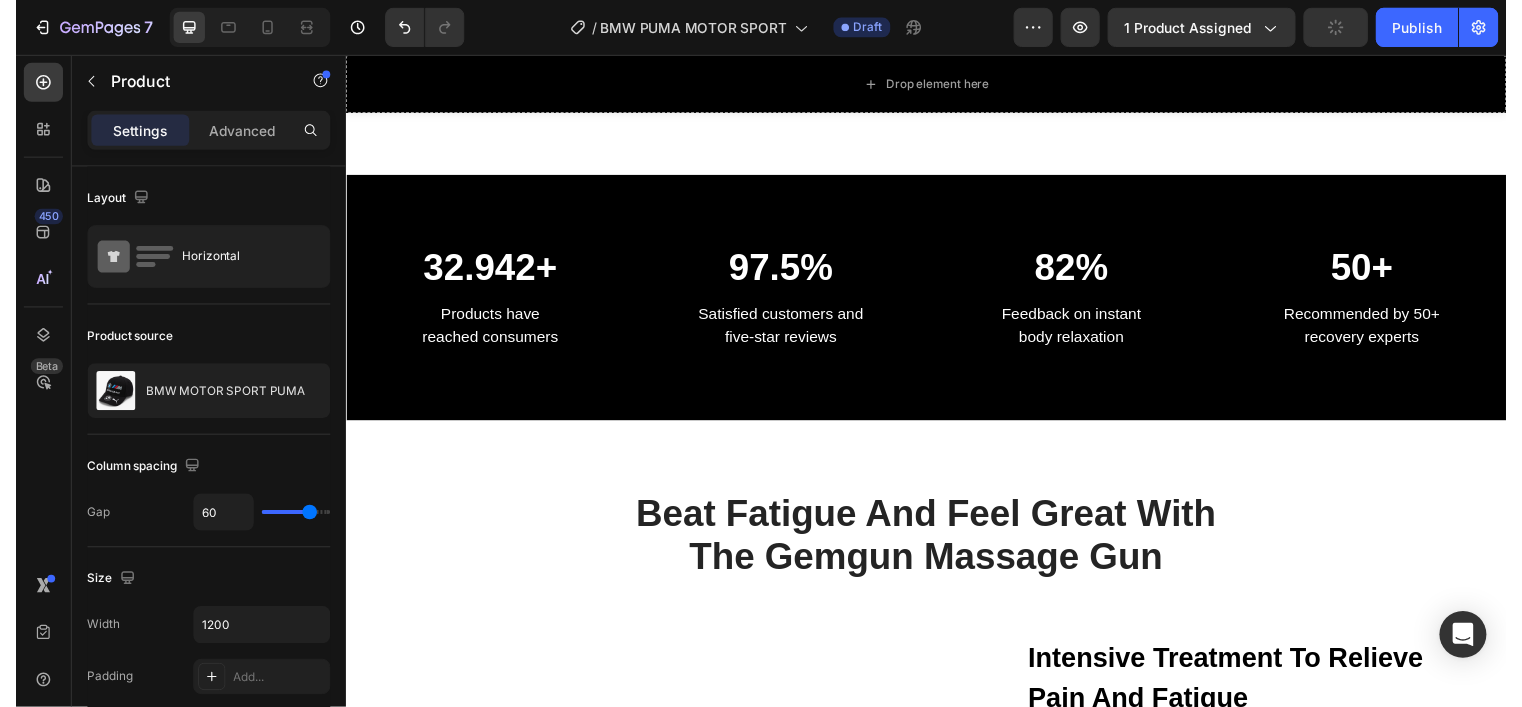 scroll, scrollTop: 968, scrollLeft: 0, axis: vertical 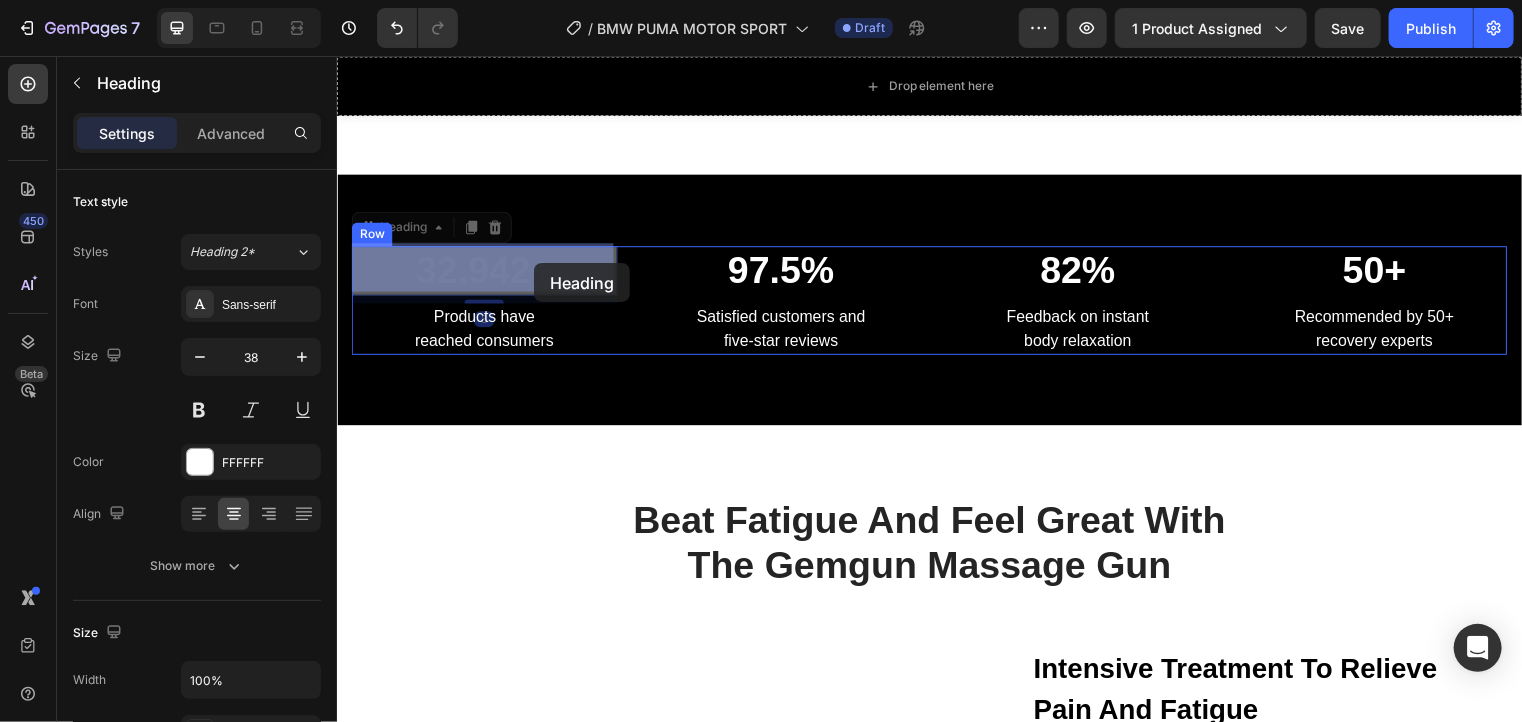 drag, startPoint x: 507, startPoint y: 266, endPoint x: 520, endPoint y: 262, distance: 13.601471 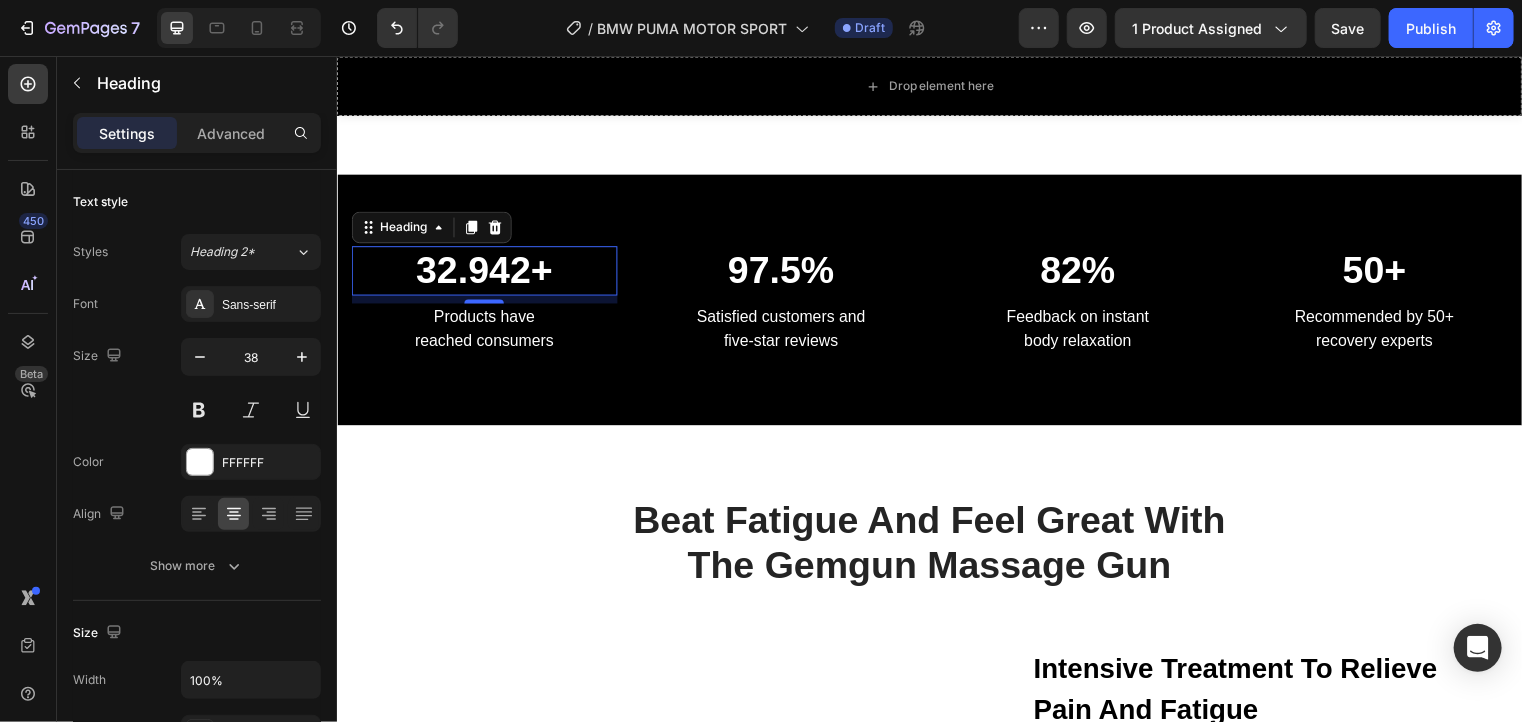 click on "32.942+" at bounding box center [485, 273] 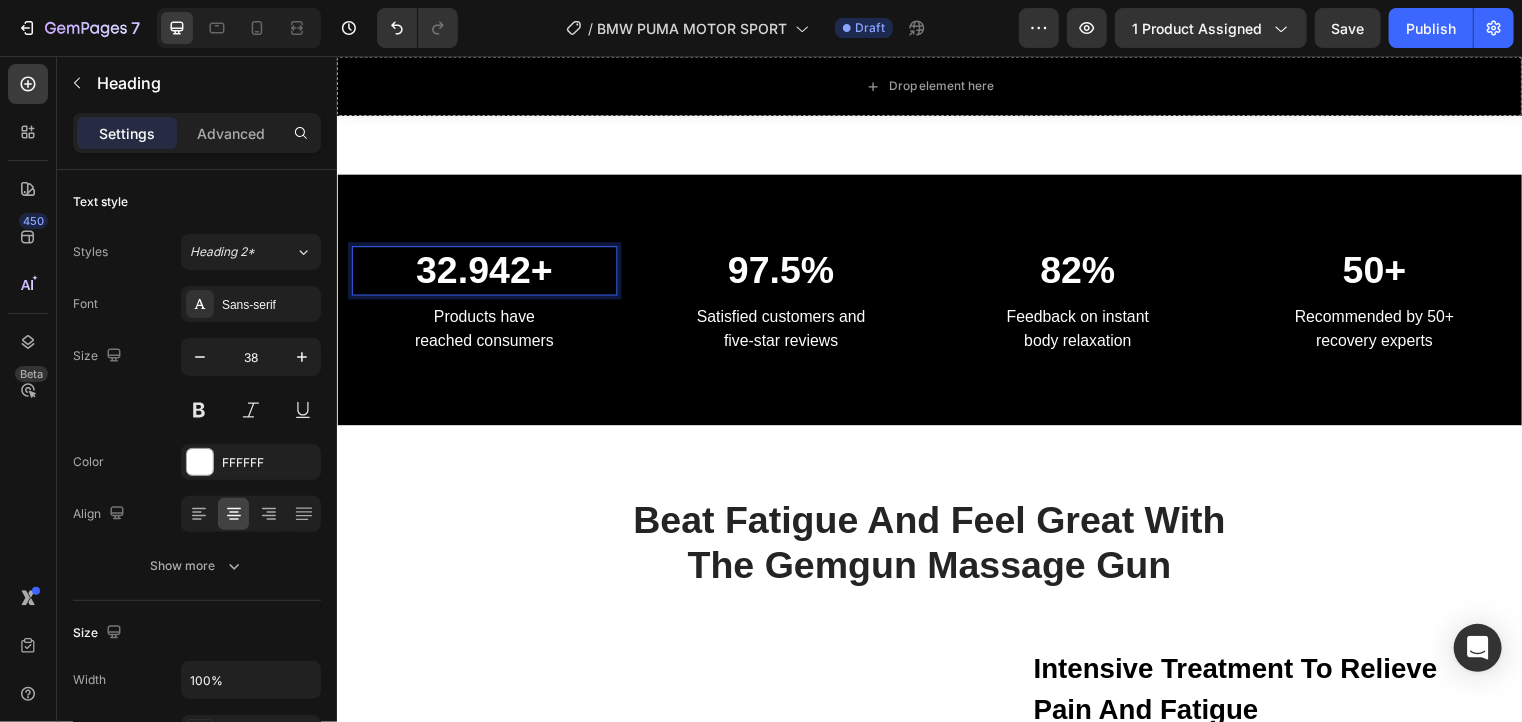 click on "32.942+" at bounding box center (485, 273) 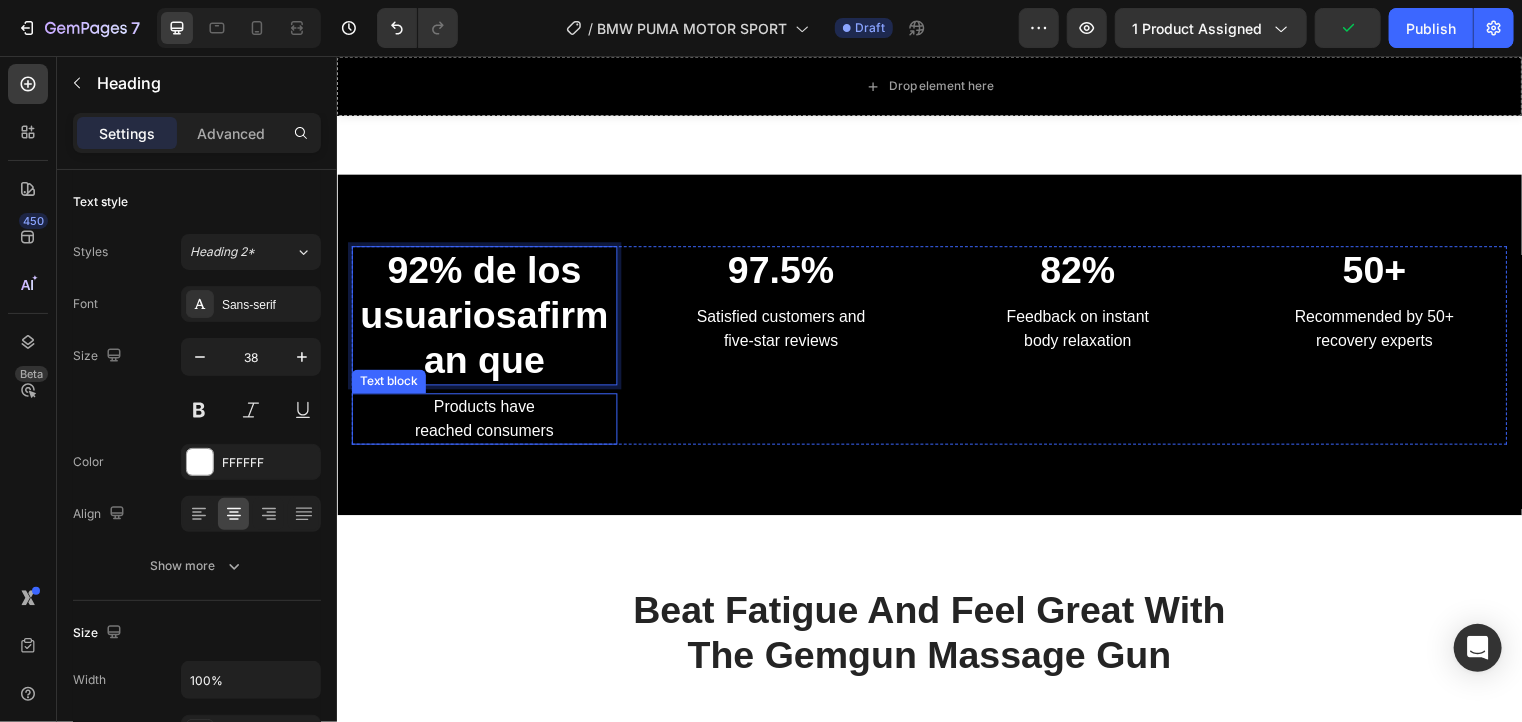 click on "Products have reached consumers" at bounding box center [485, 423] 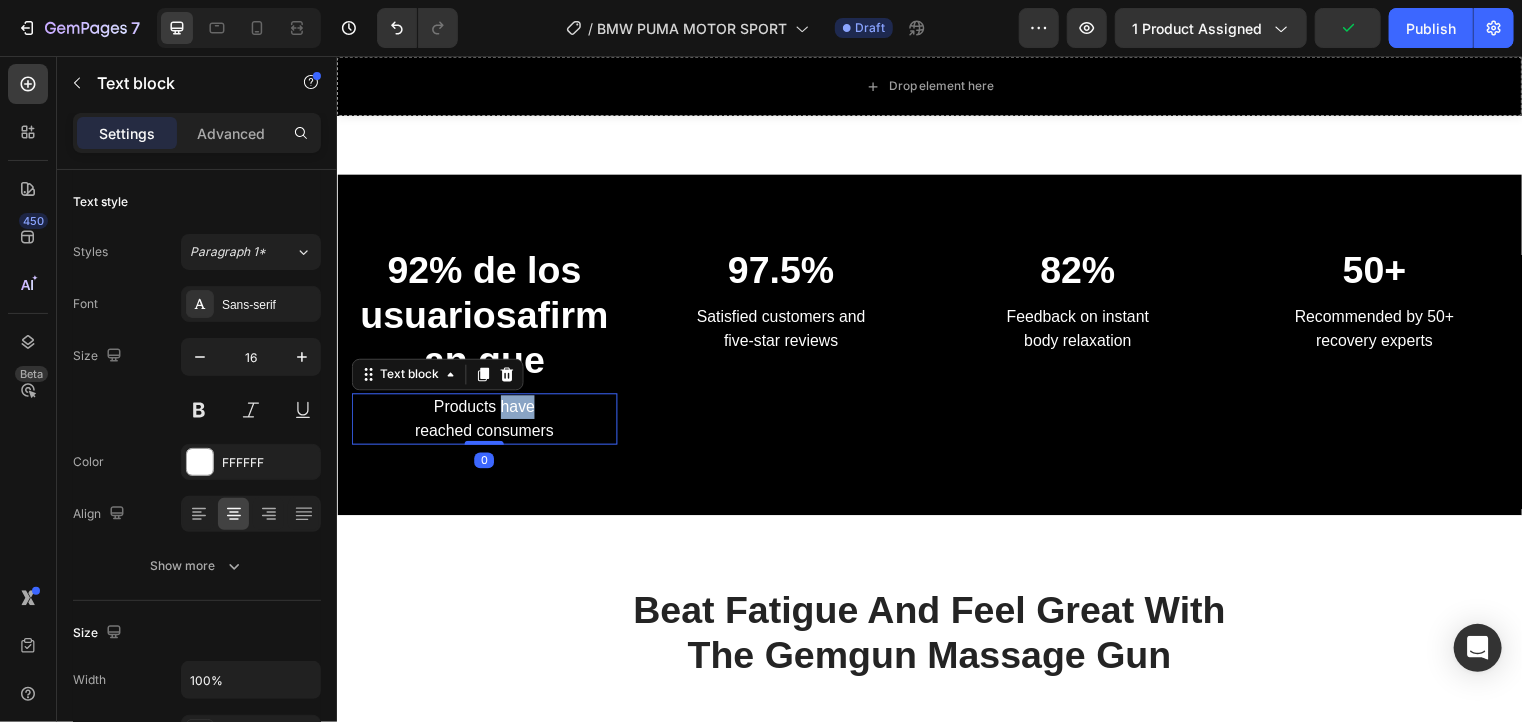 click on "Products have reached consumers" at bounding box center [485, 423] 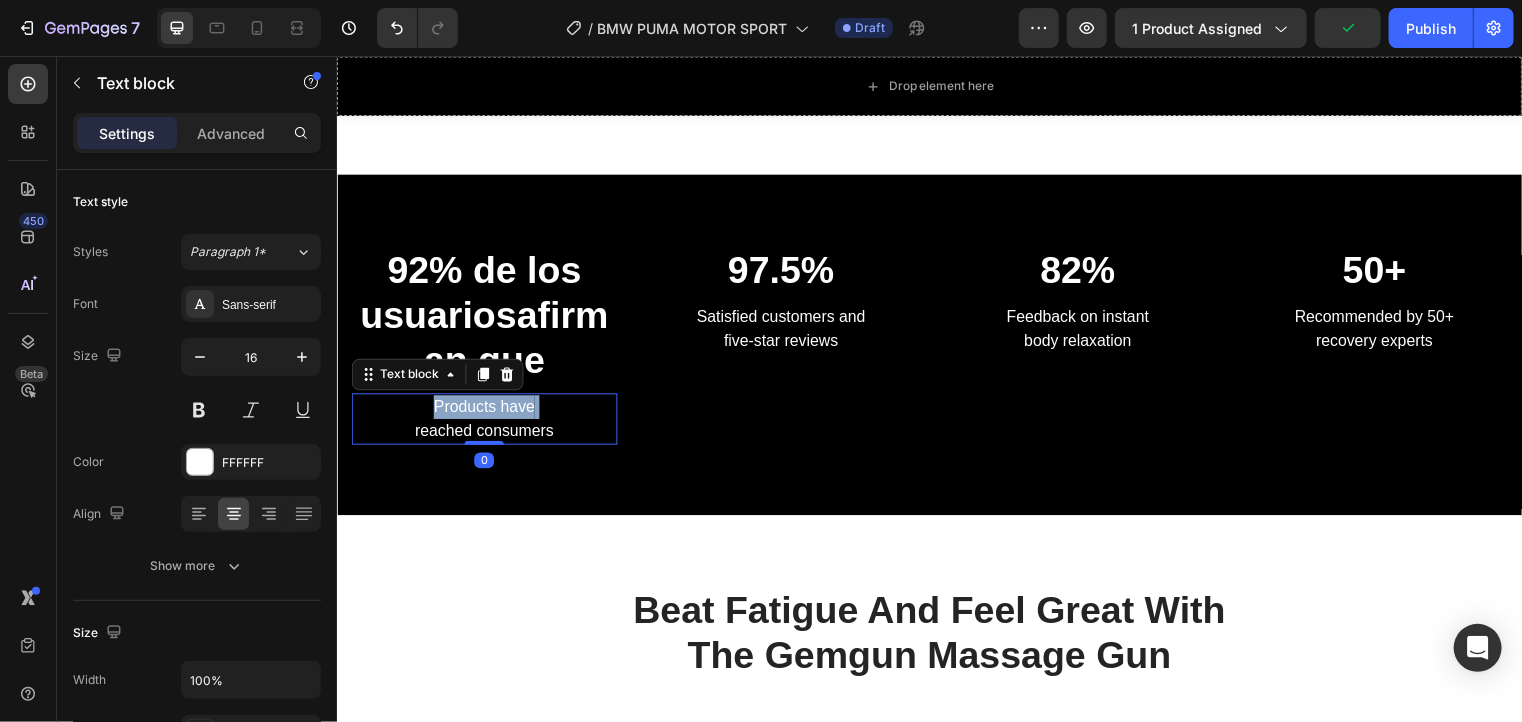click on "Products have reached consumers" at bounding box center (485, 423) 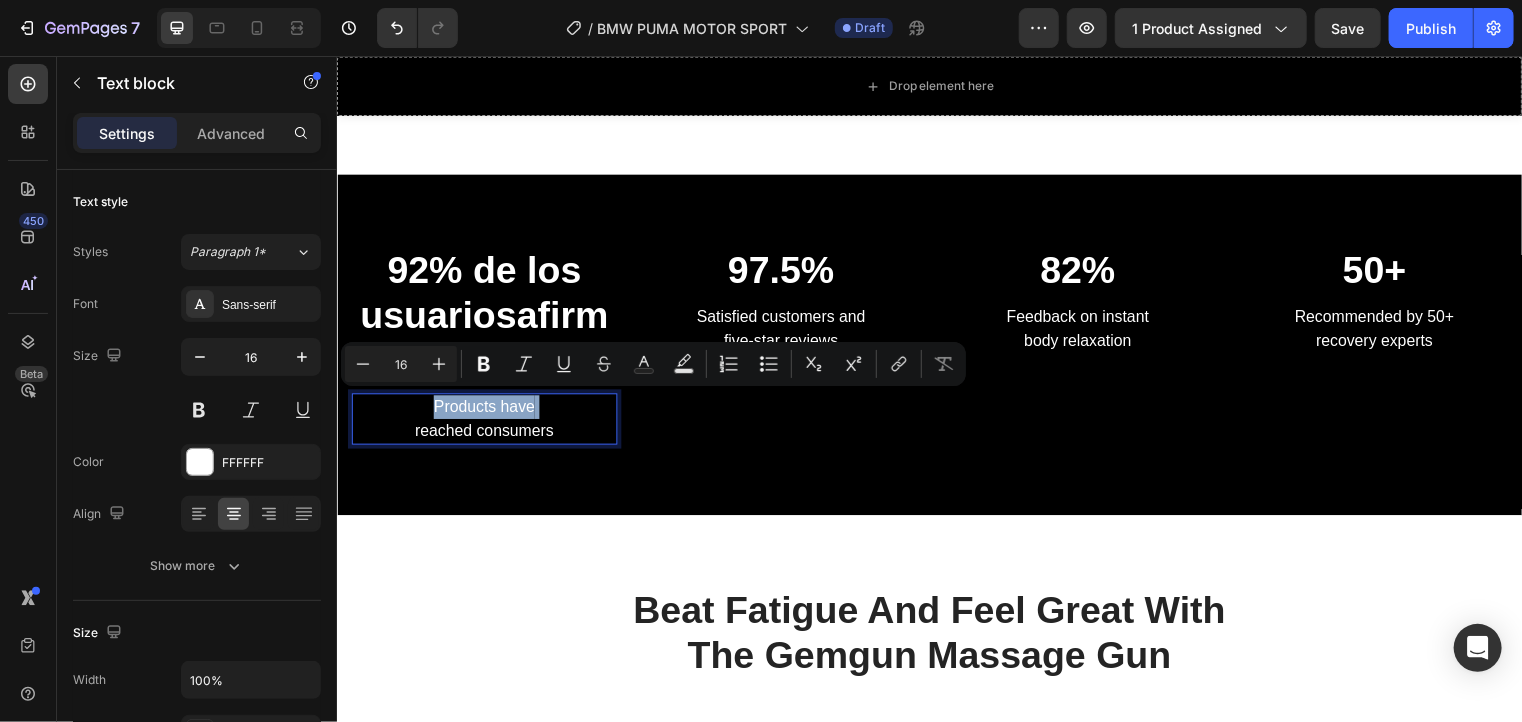 click on "Products have reached consumers" at bounding box center (485, 423) 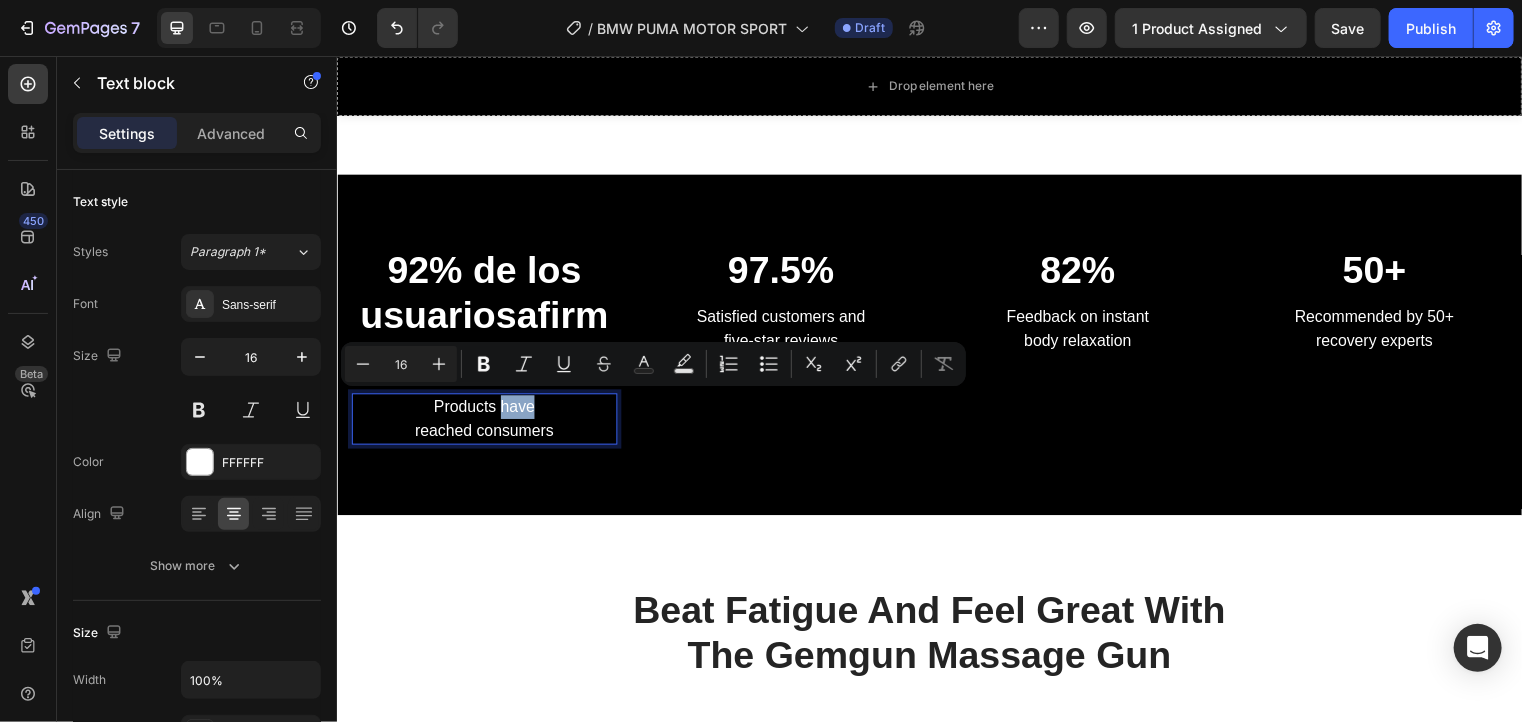 click on "Products have reached consumers" at bounding box center [485, 423] 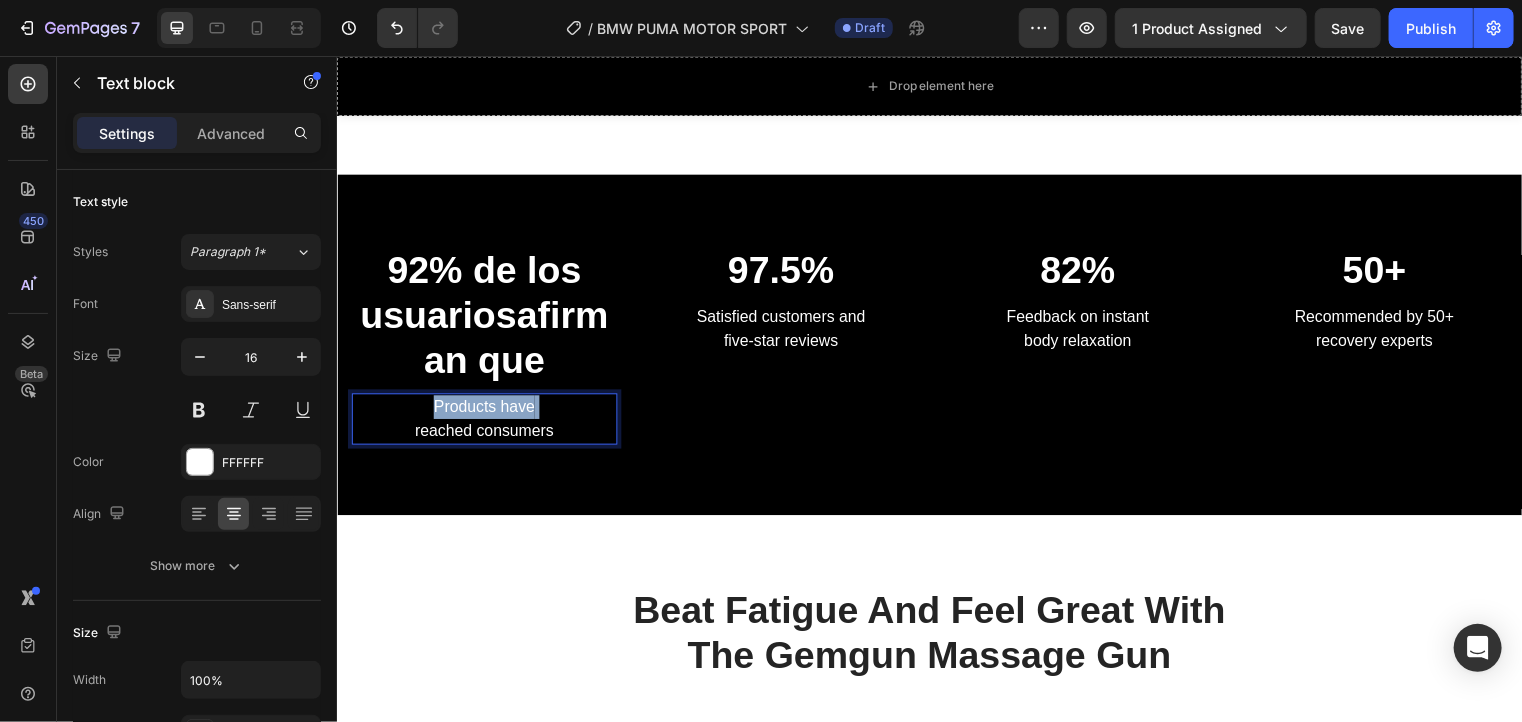 click on "Products have reached consumers" at bounding box center [485, 423] 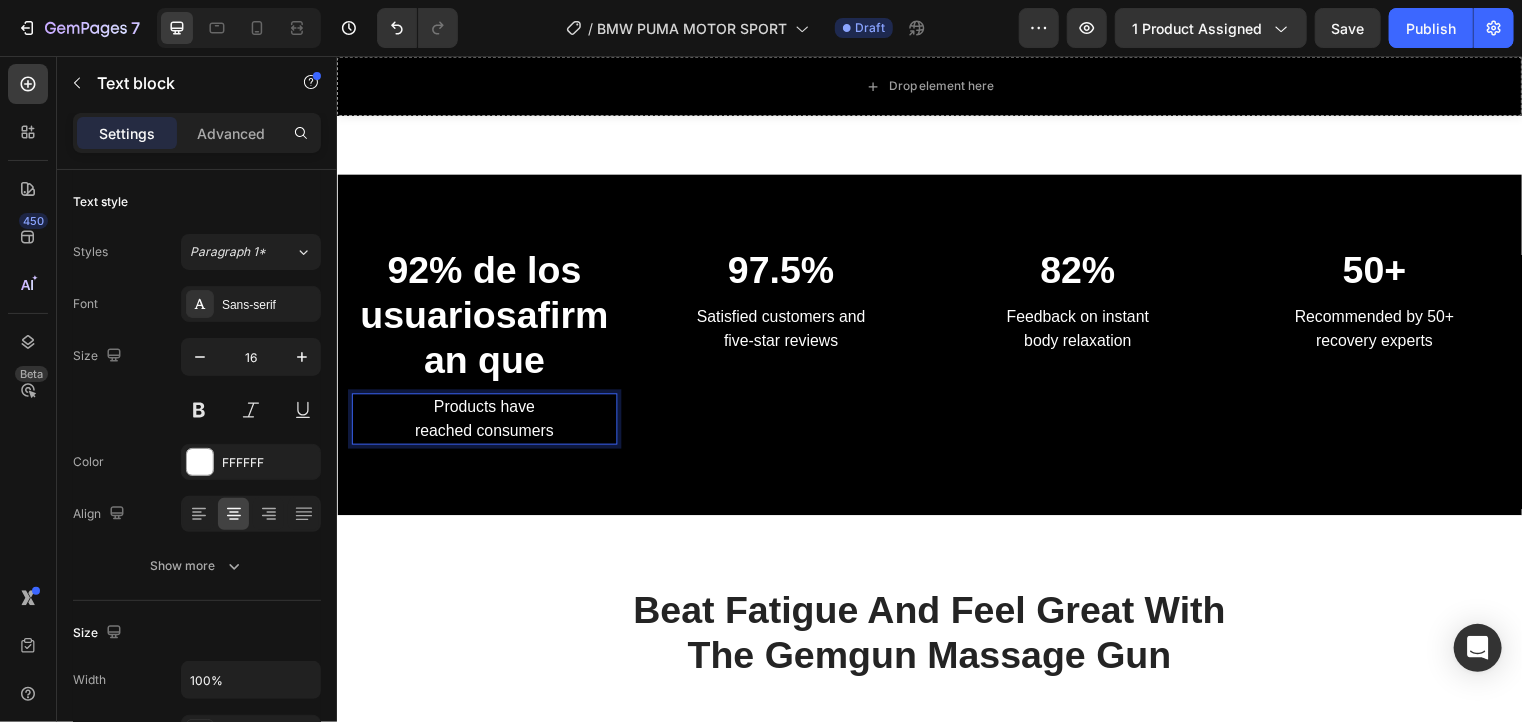 click on "Products have reached consumers" at bounding box center (485, 423) 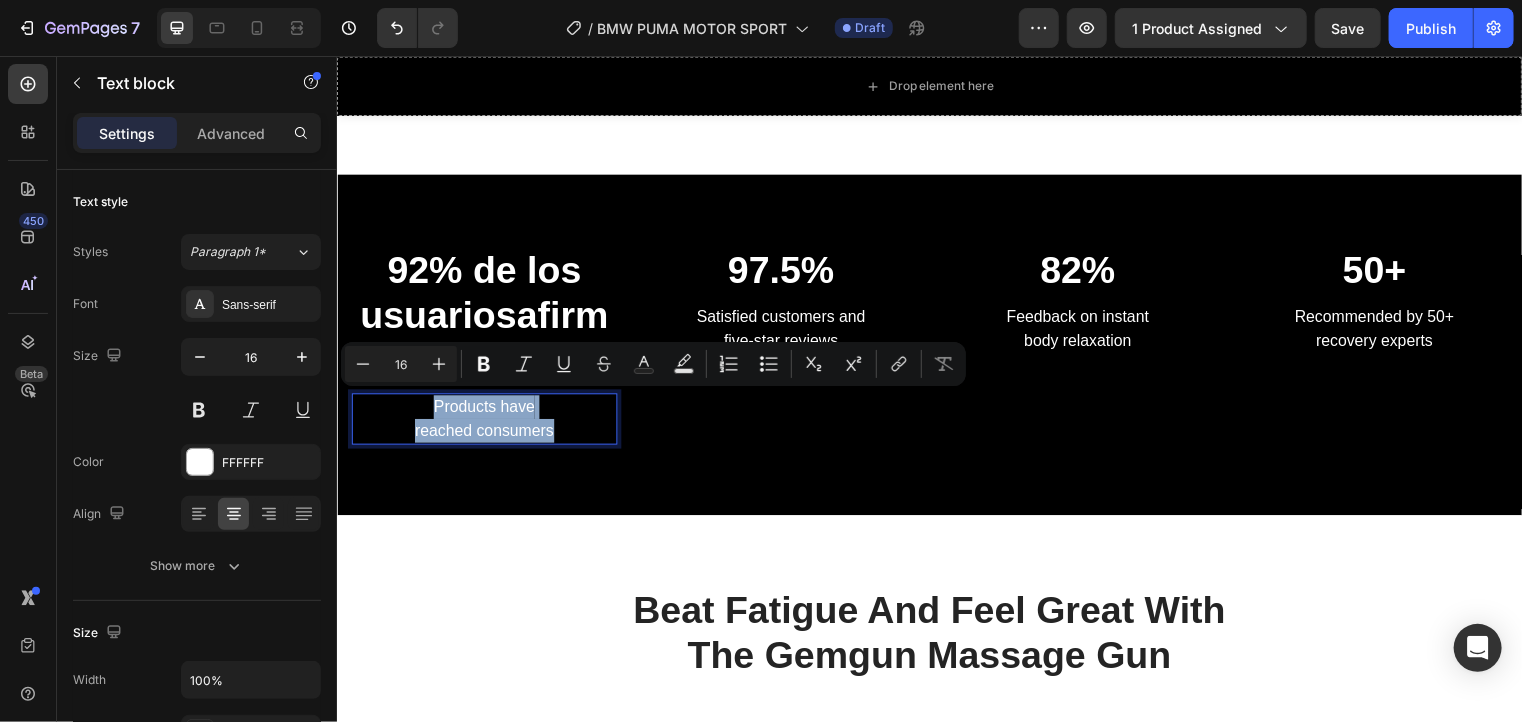 drag, startPoint x: 554, startPoint y: 431, endPoint x: 424, endPoint y: 410, distance: 131.68523 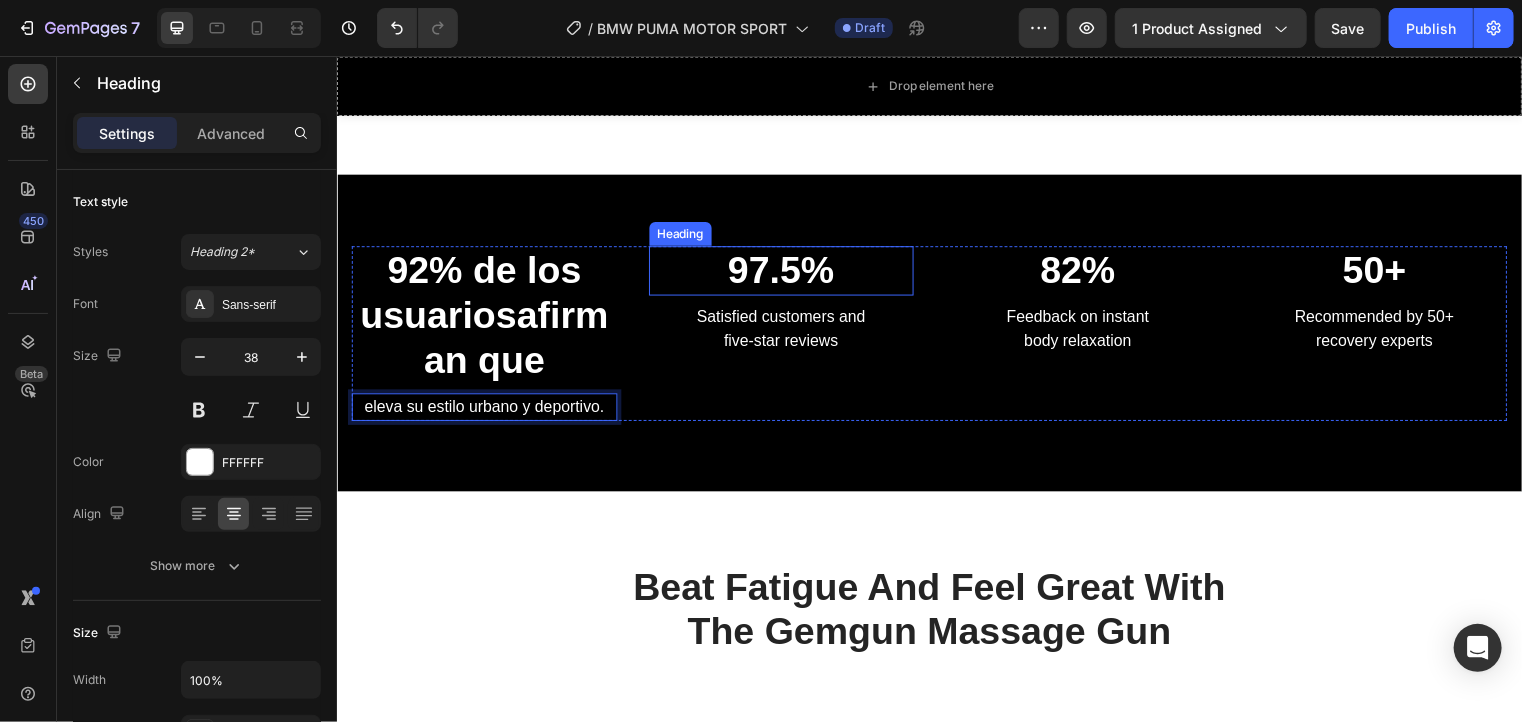 click on "97.5%" at bounding box center [786, 273] 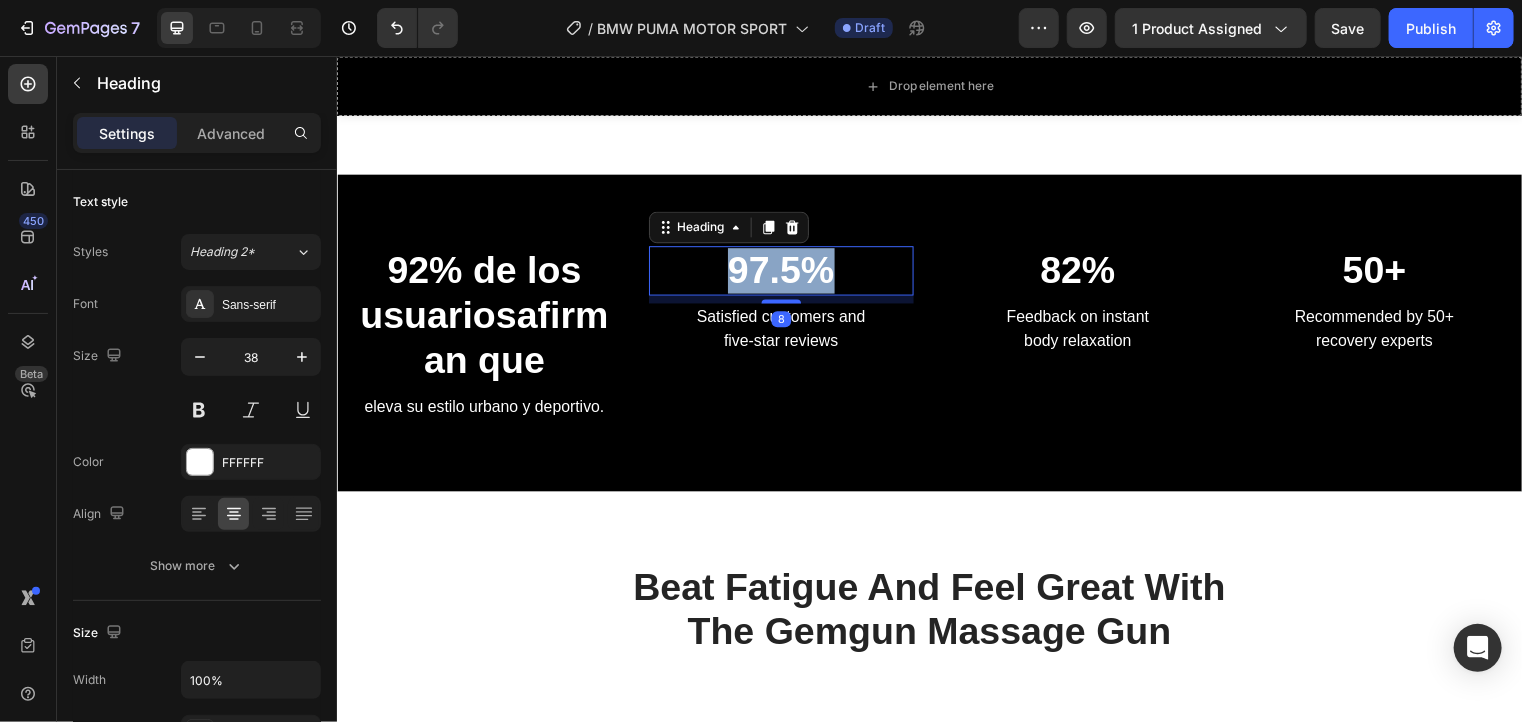 click on "97.5%" at bounding box center (786, 273) 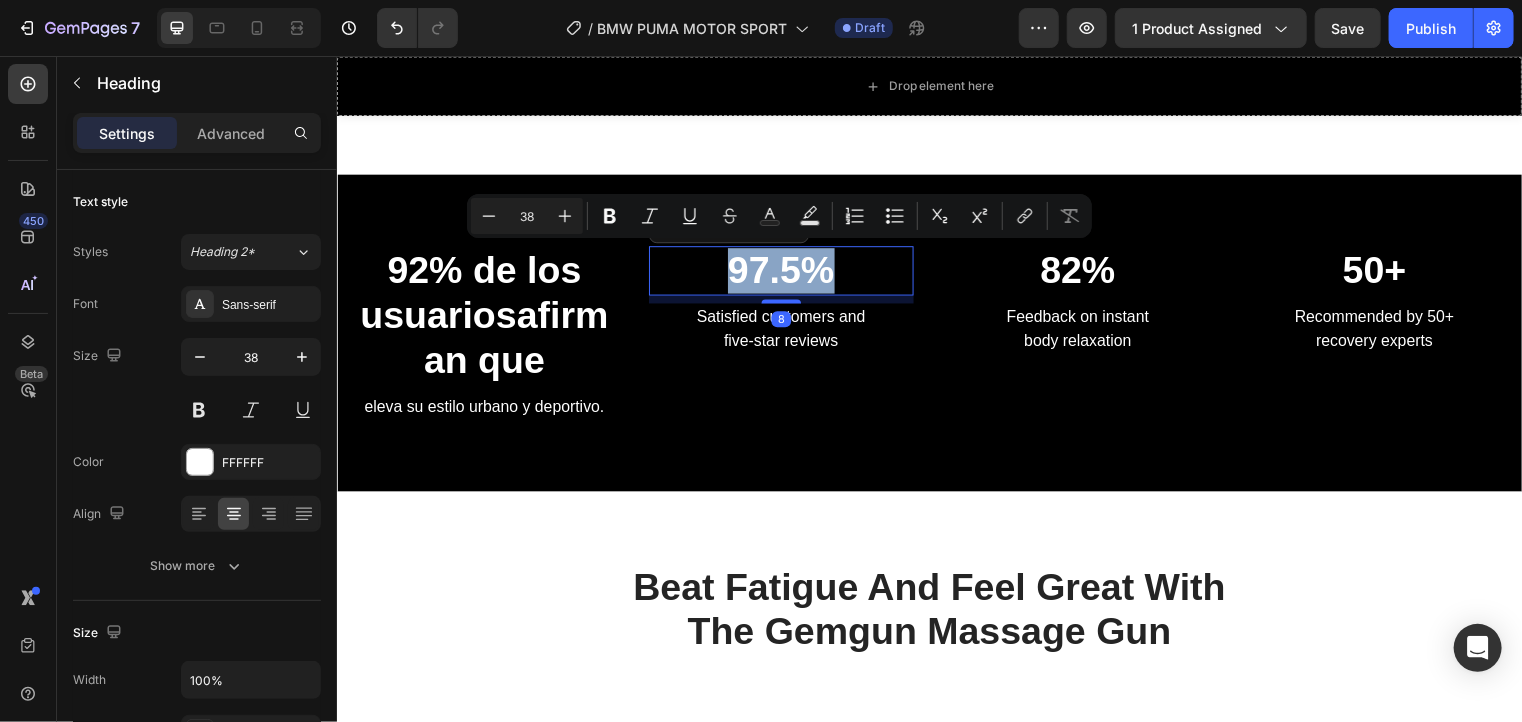 click on "97.5%" at bounding box center (786, 273) 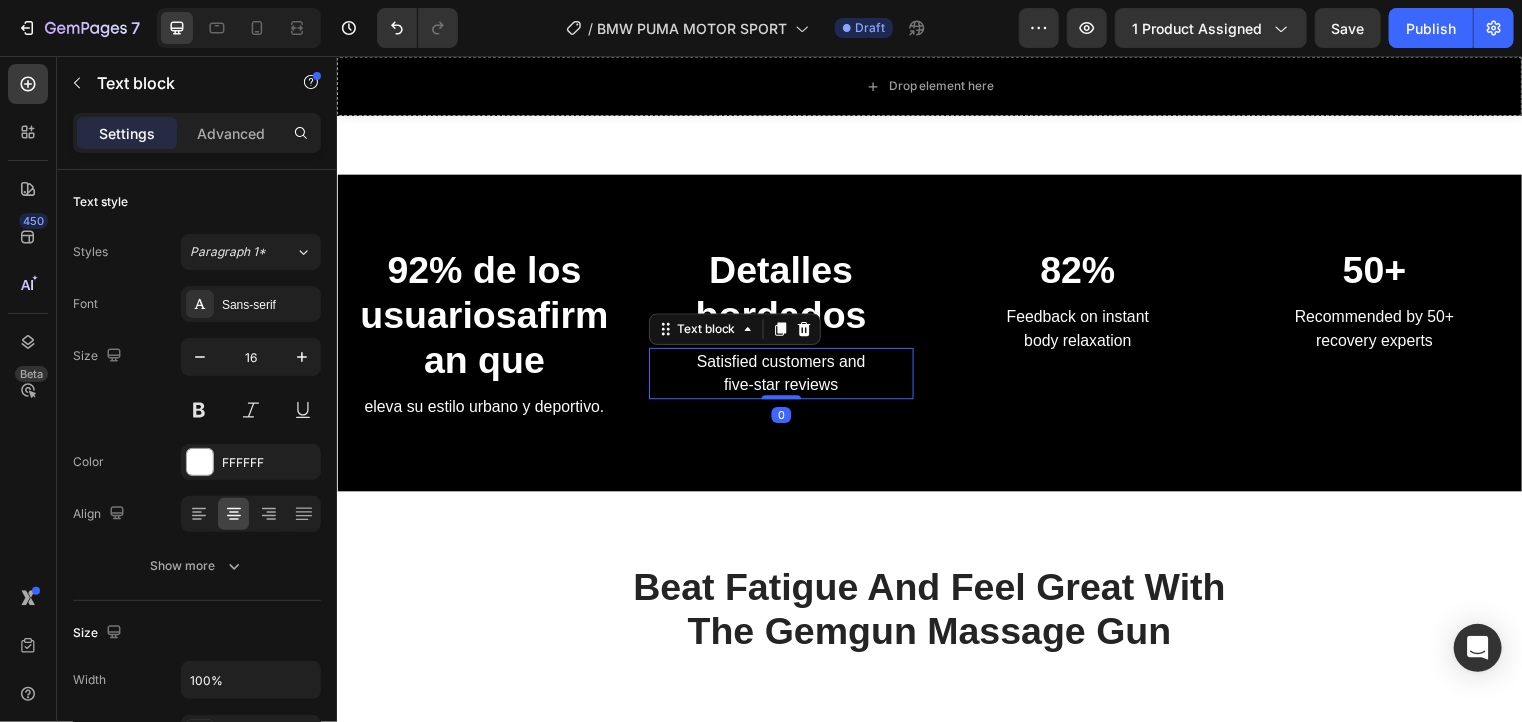 click on "Satisfied customers and five-star reviews" at bounding box center [786, 377] 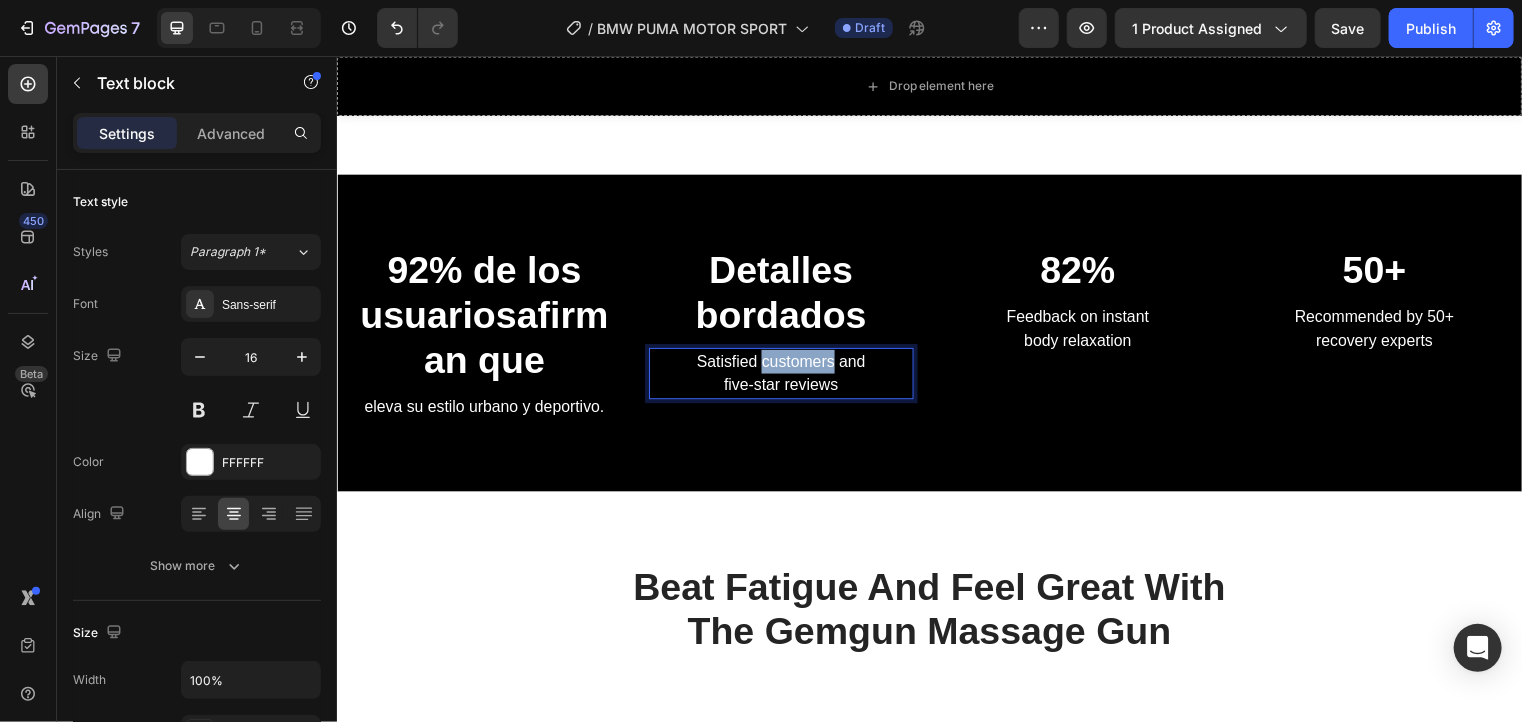 click on "Satisfied customers and five-star reviews" at bounding box center [786, 377] 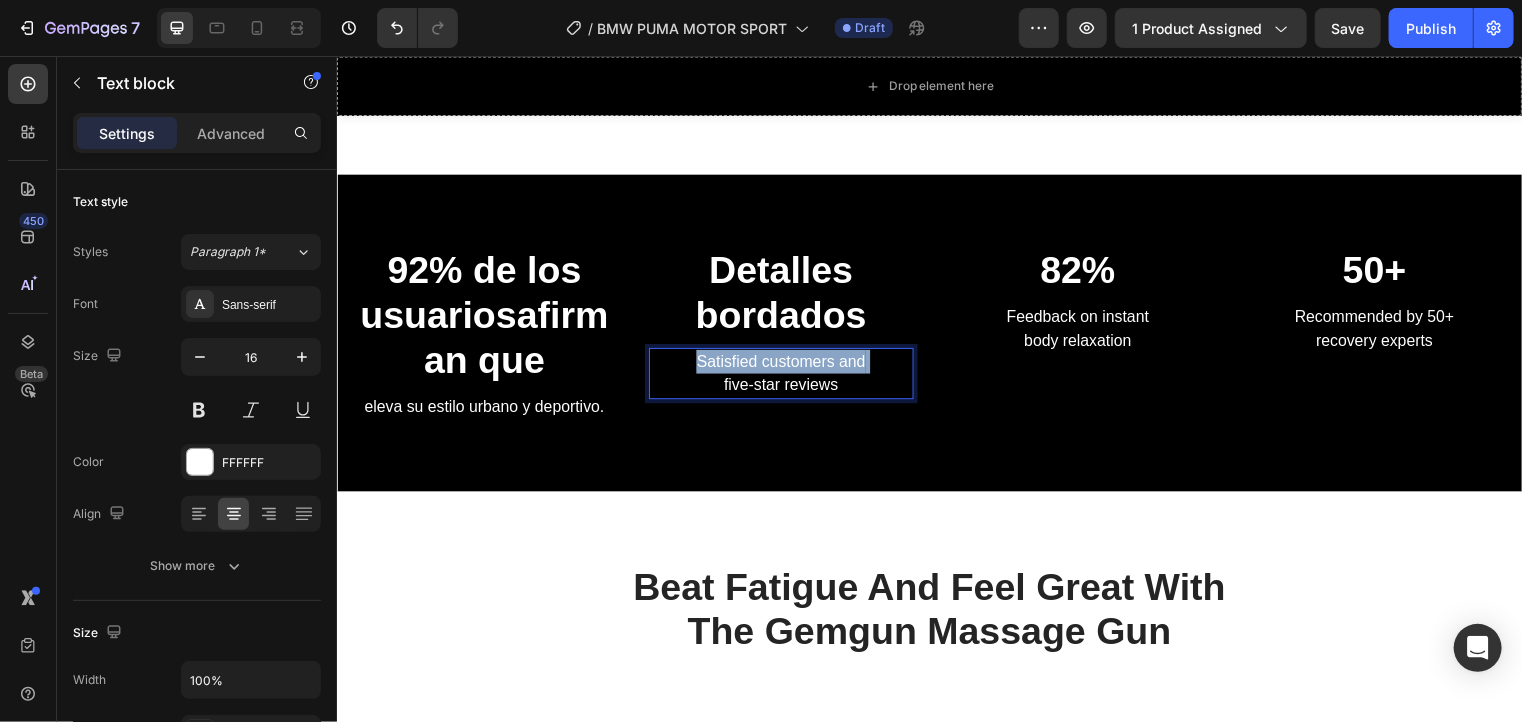 click on "Satisfied customers and five-star reviews" at bounding box center (786, 377) 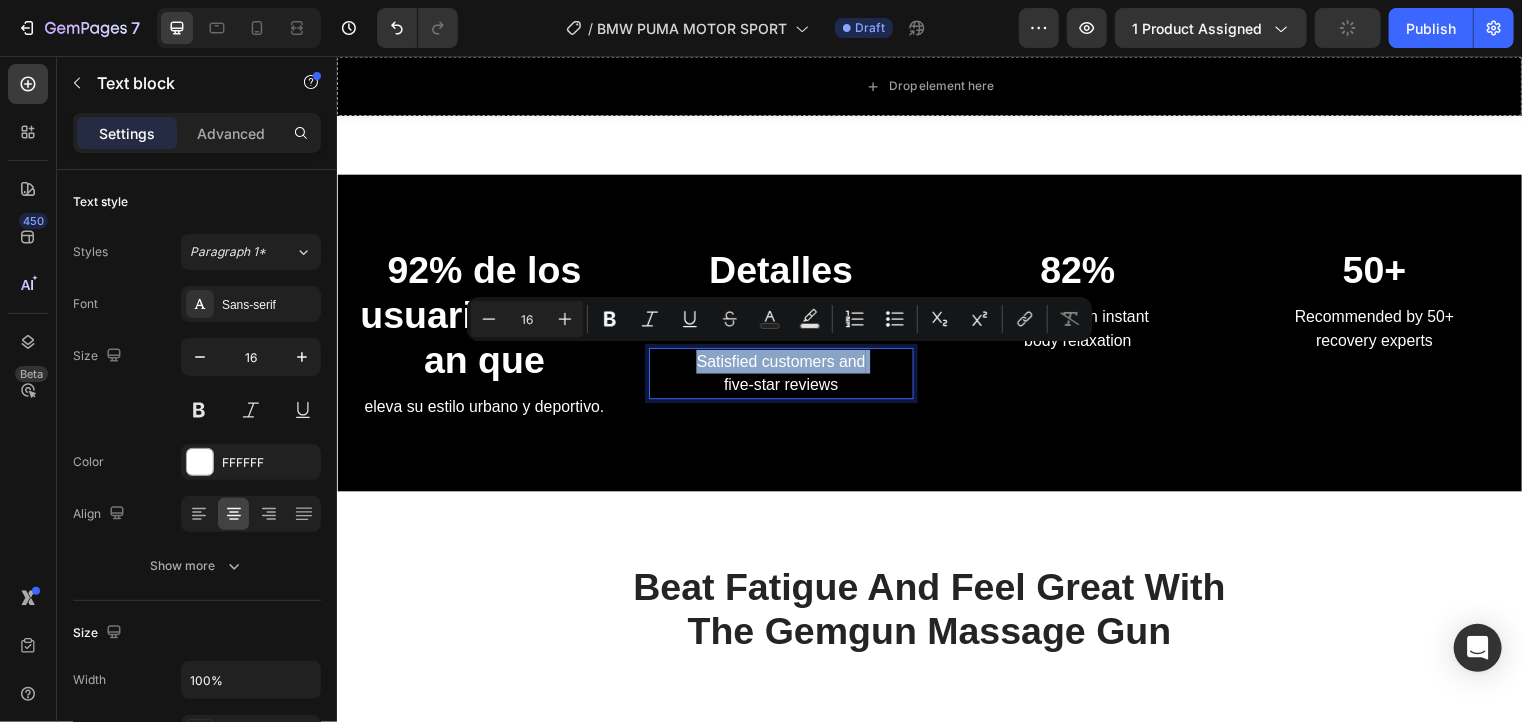 click on "Satisfied customers and five-star reviews" at bounding box center (786, 377) 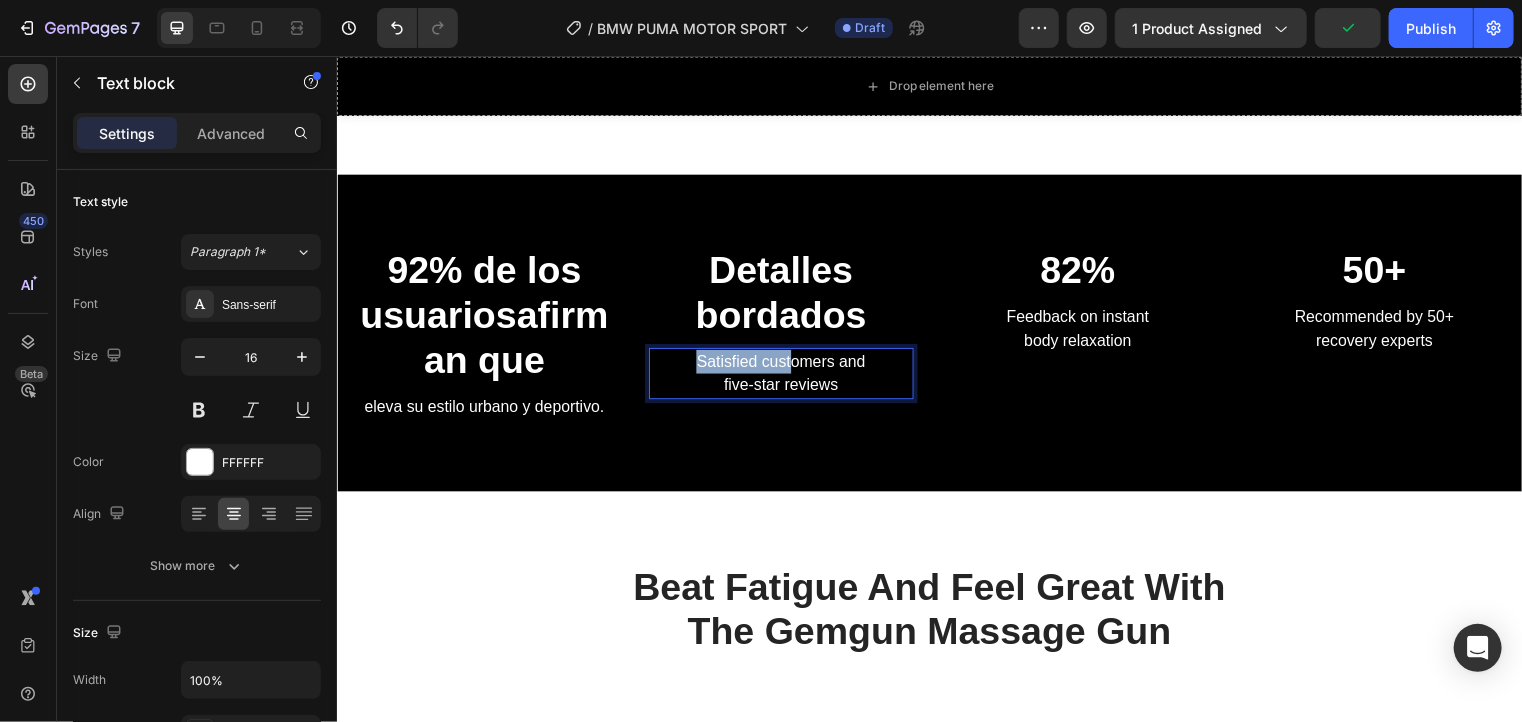 click on "Satisfied customers and five-star reviews" at bounding box center [786, 377] 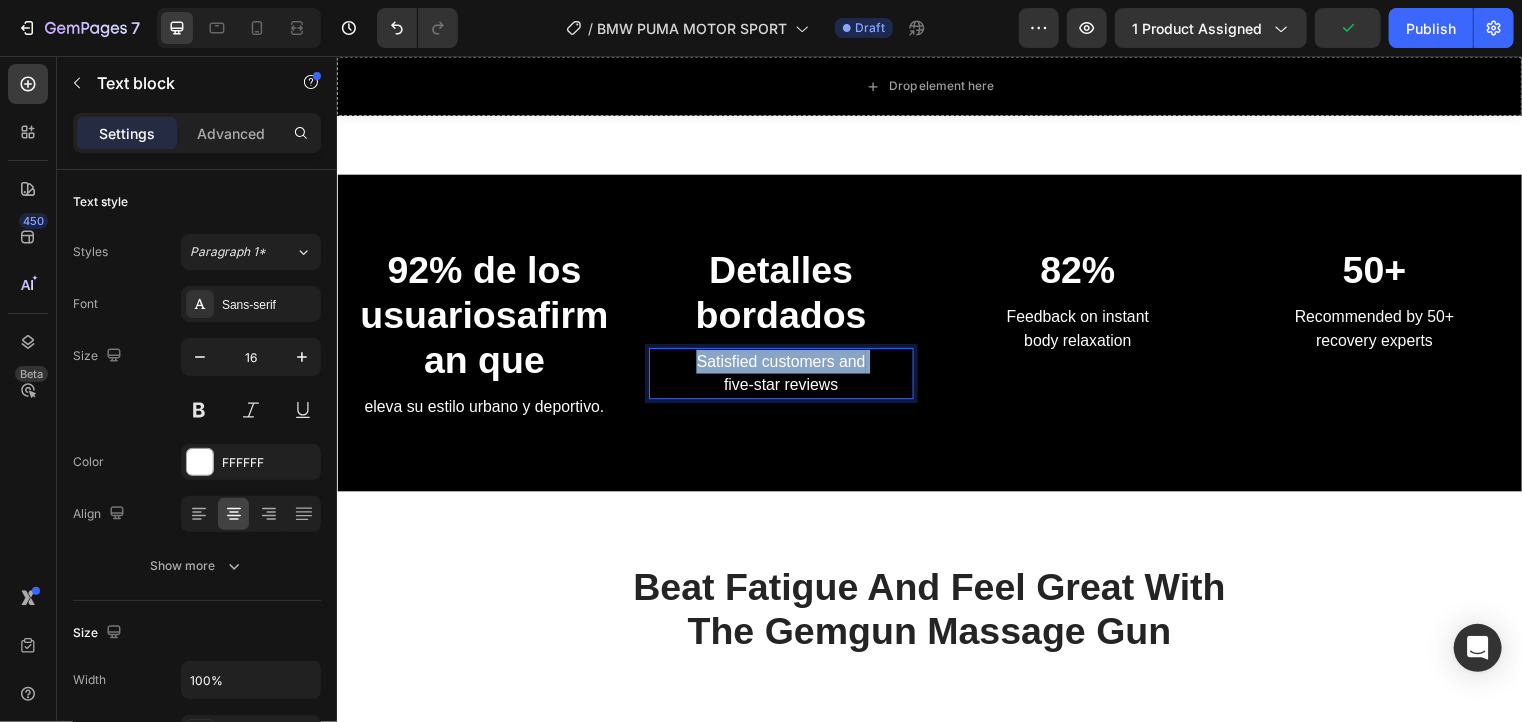 click on "Satisfied customers and five-star reviews" at bounding box center [786, 377] 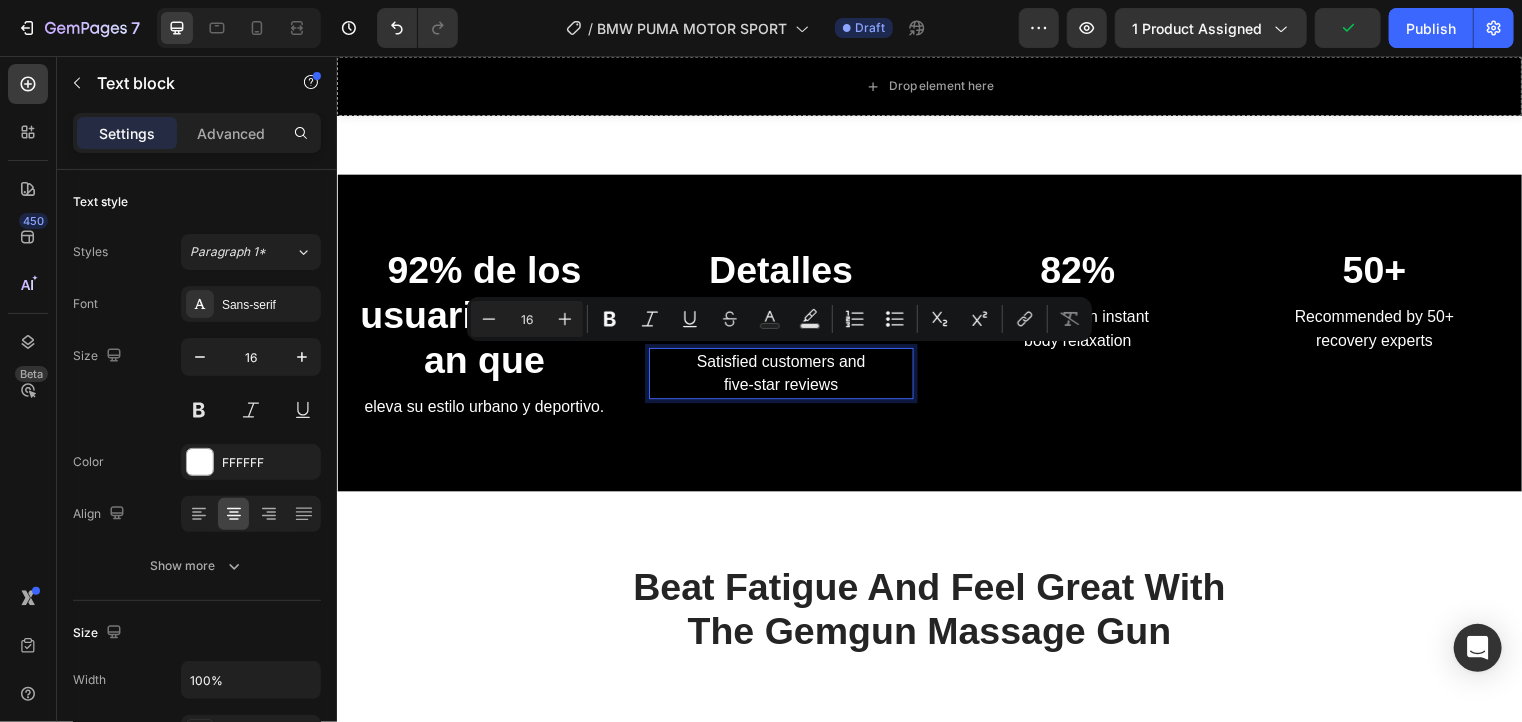 click on "Satisfied customers and five-star reviews" at bounding box center (786, 377) 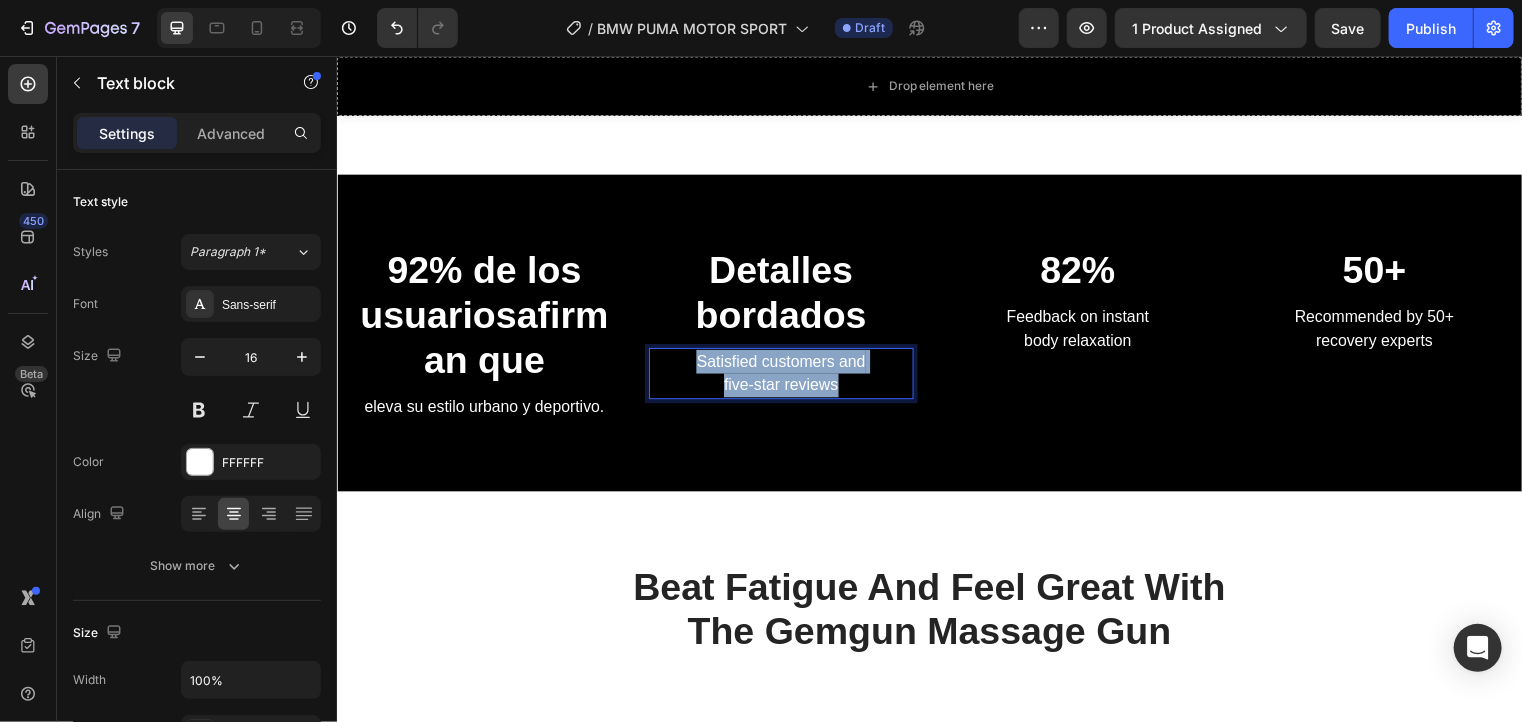 drag, startPoint x: 843, startPoint y: 386, endPoint x: 693, endPoint y: 359, distance: 152.41063 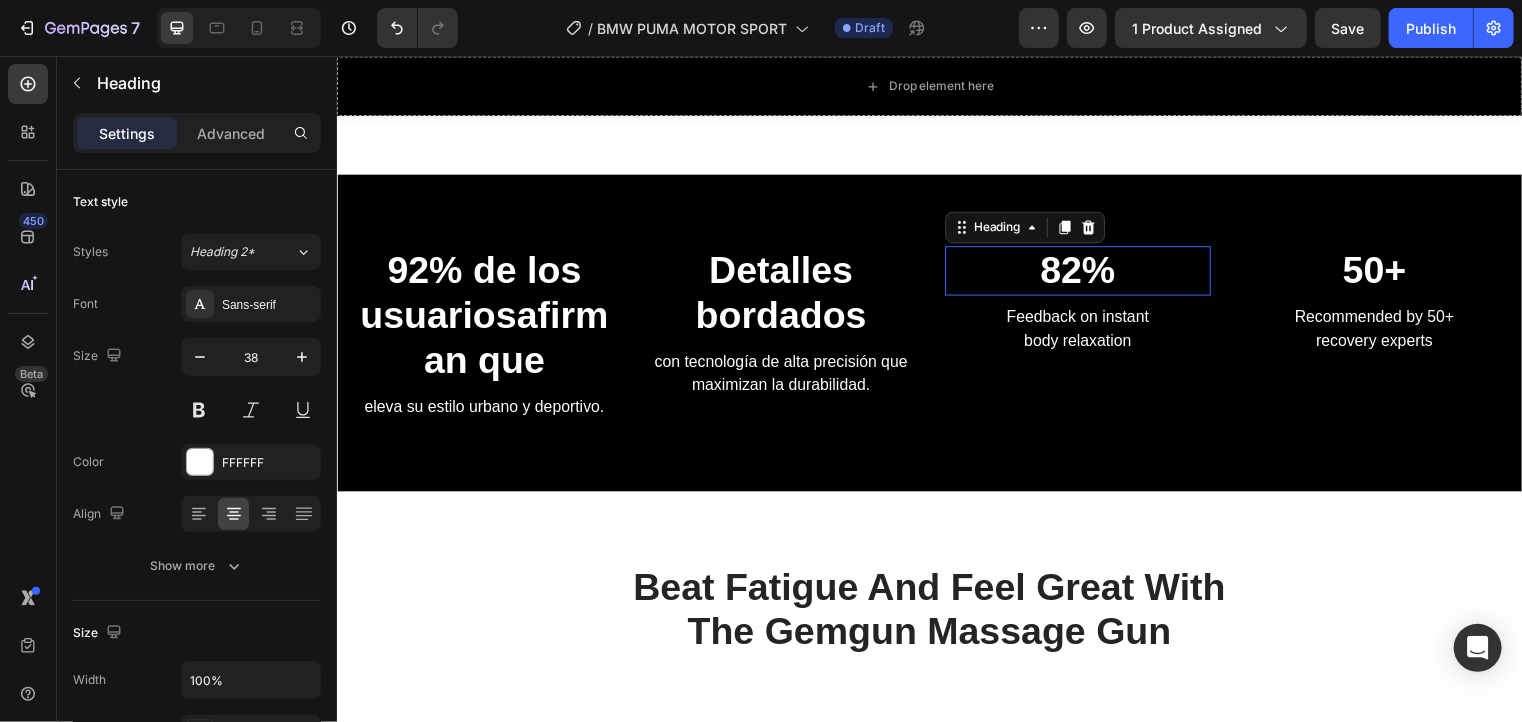 click on "82%" at bounding box center (1086, 273) 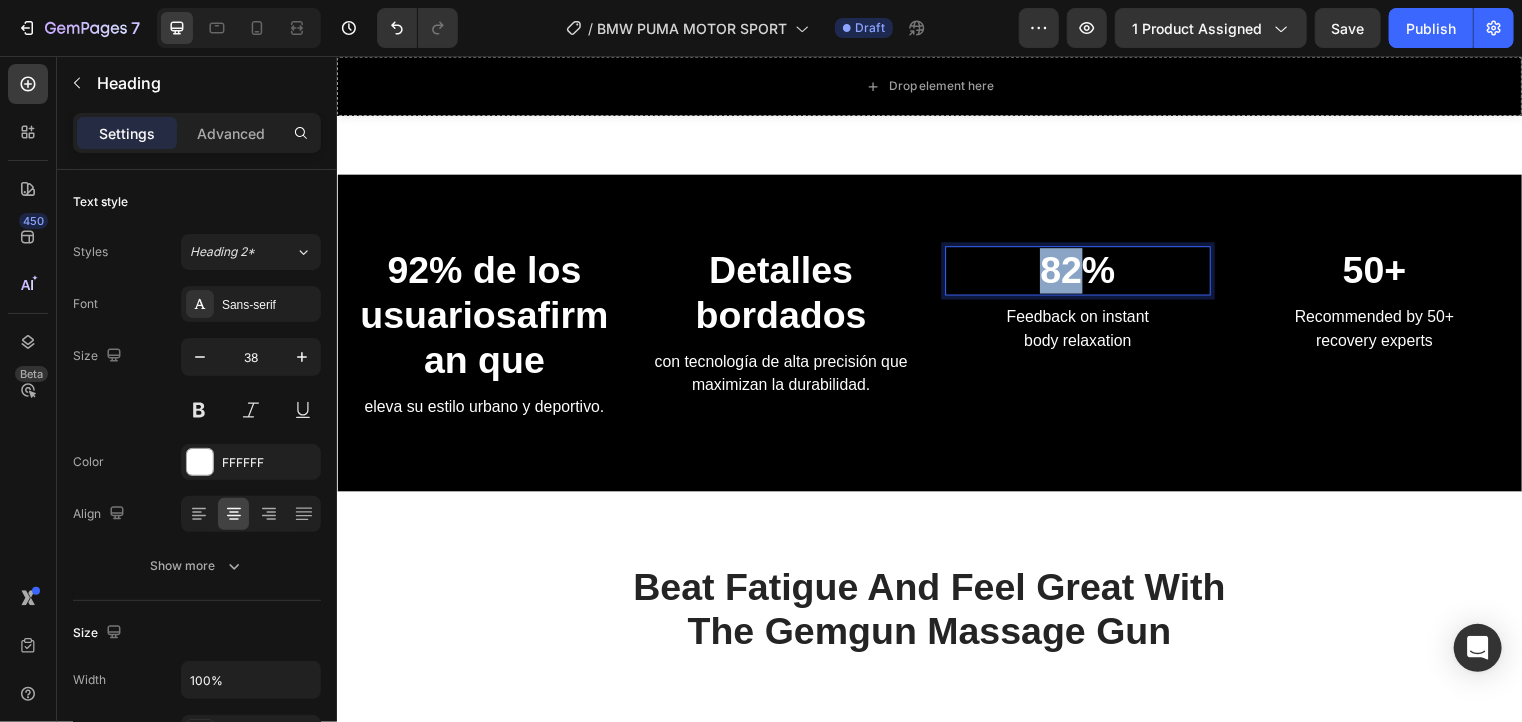 click on "82%" at bounding box center [1086, 273] 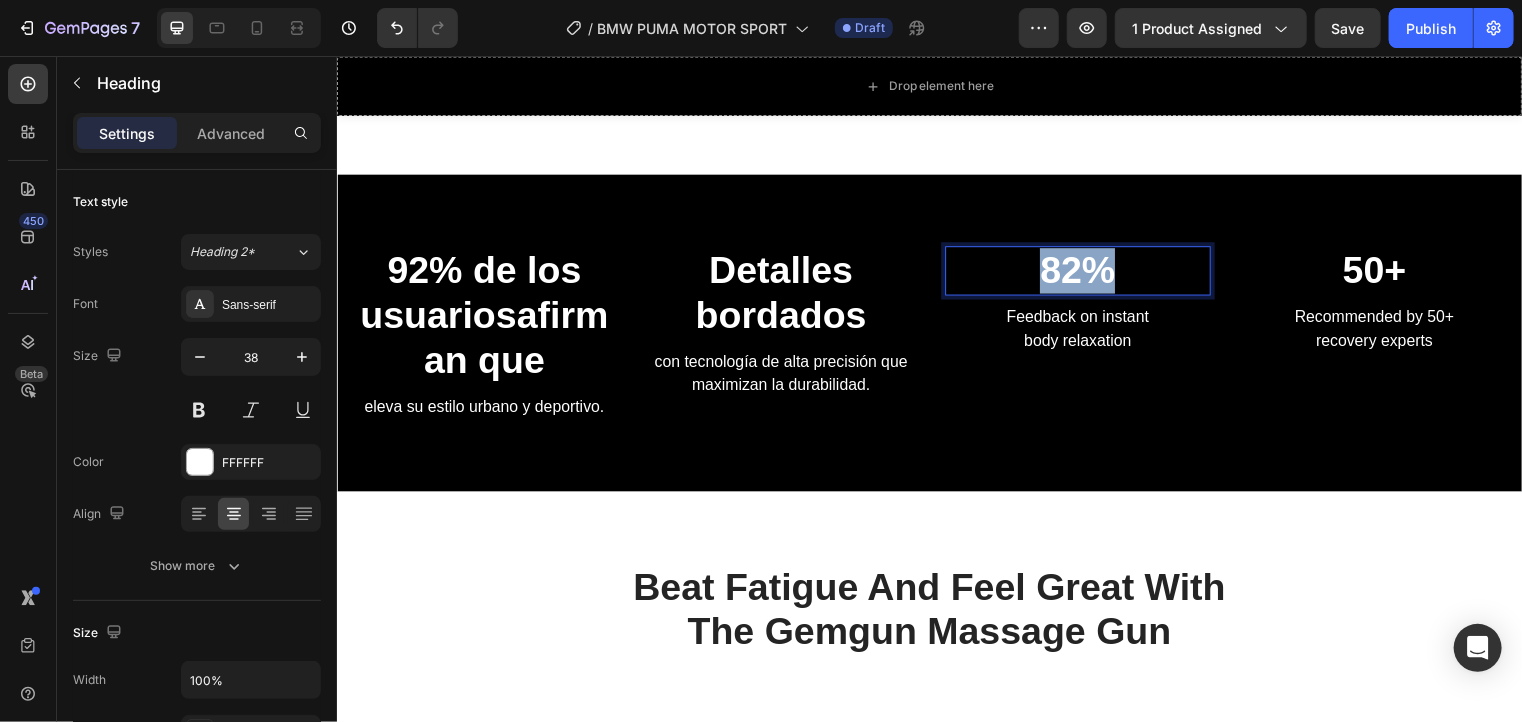 click on "82%" at bounding box center [1086, 273] 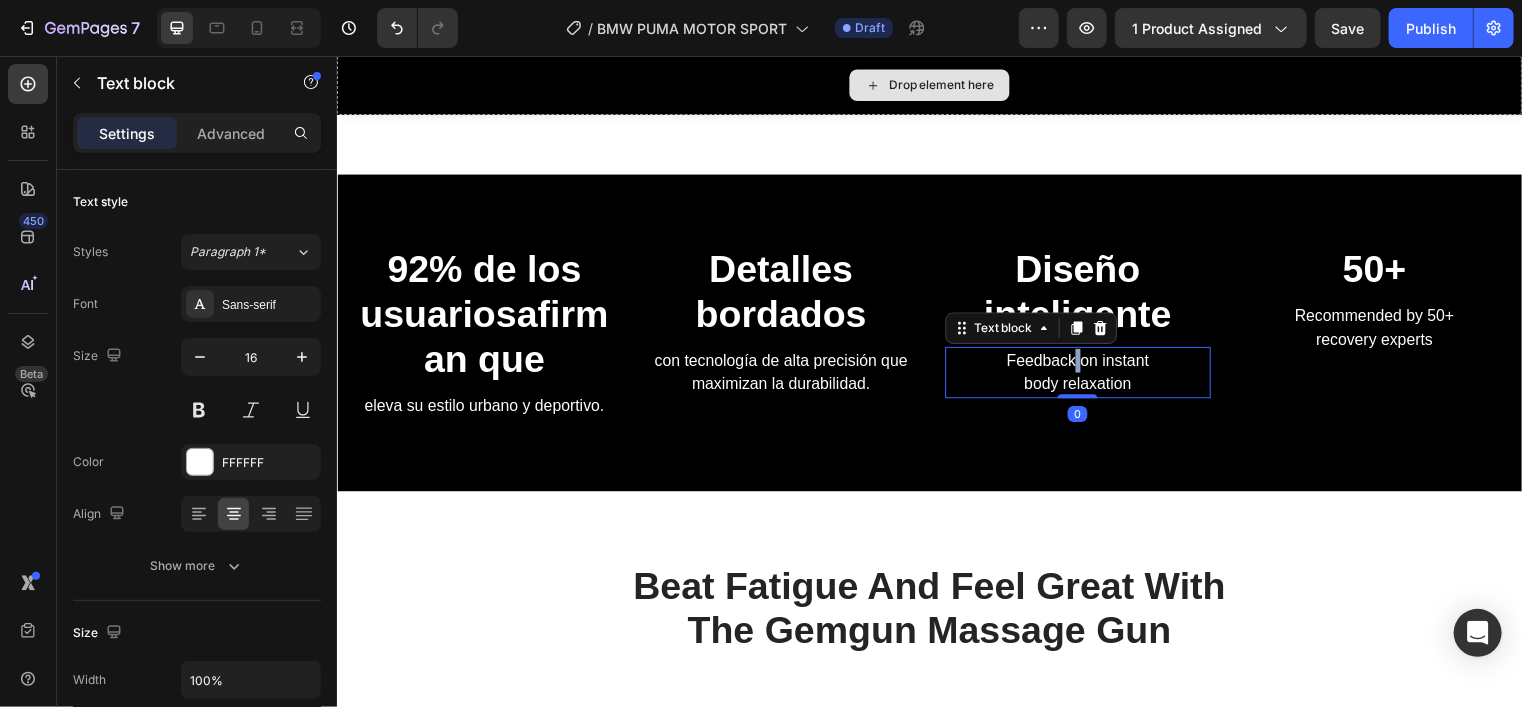 click on "Feedback on instant body relaxation" at bounding box center (1086, 377) 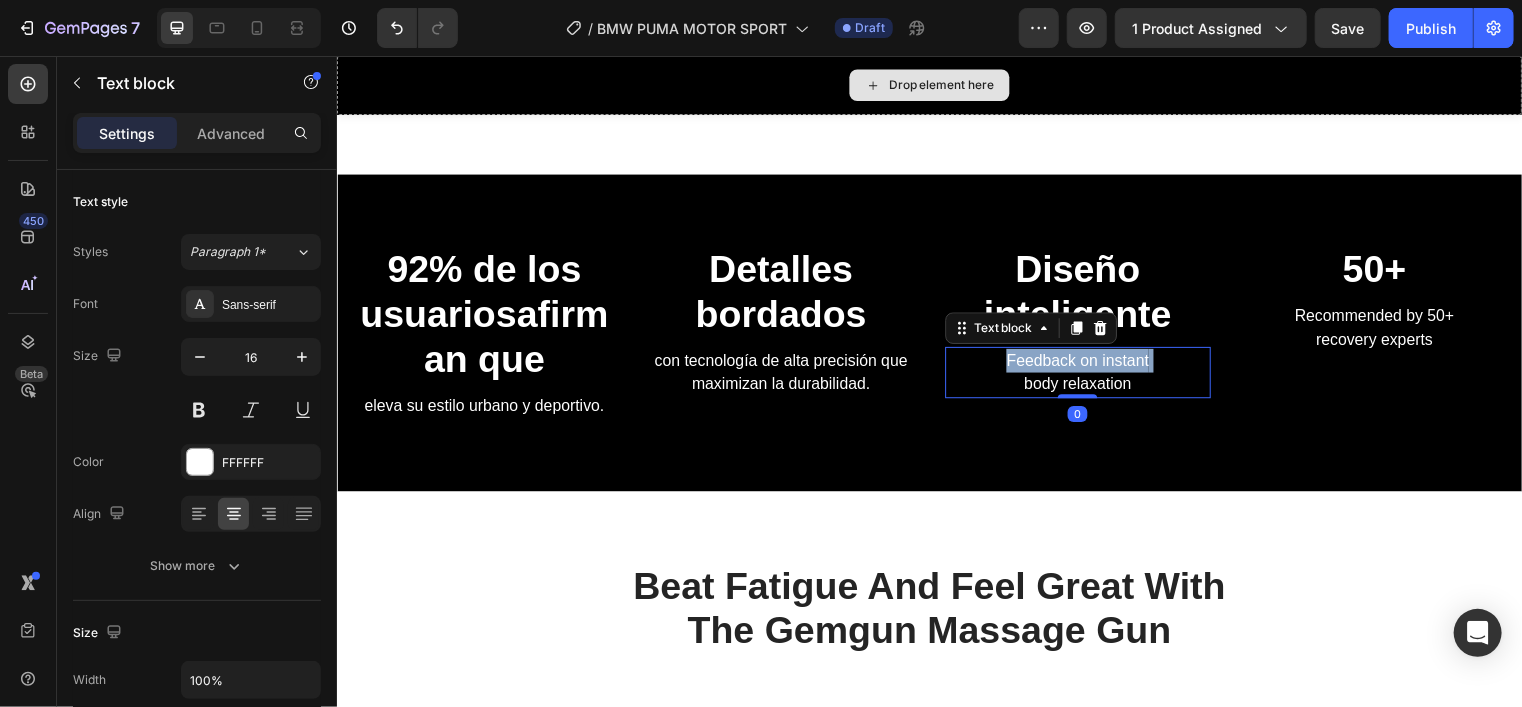 click on "Feedback on instant body relaxation" at bounding box center (1086, 377) 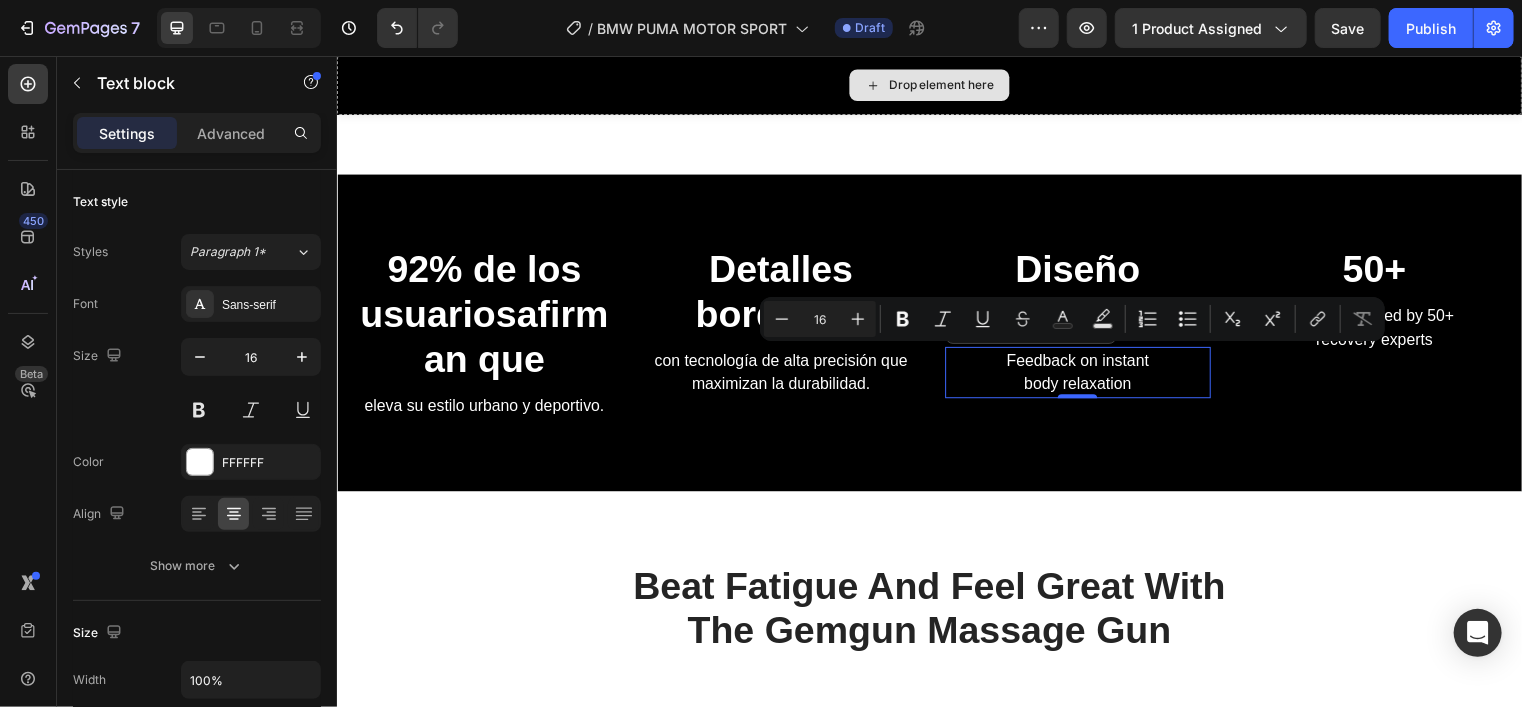 click on "Feedback on instant body relaxation" at bounding box center (1086, 377) 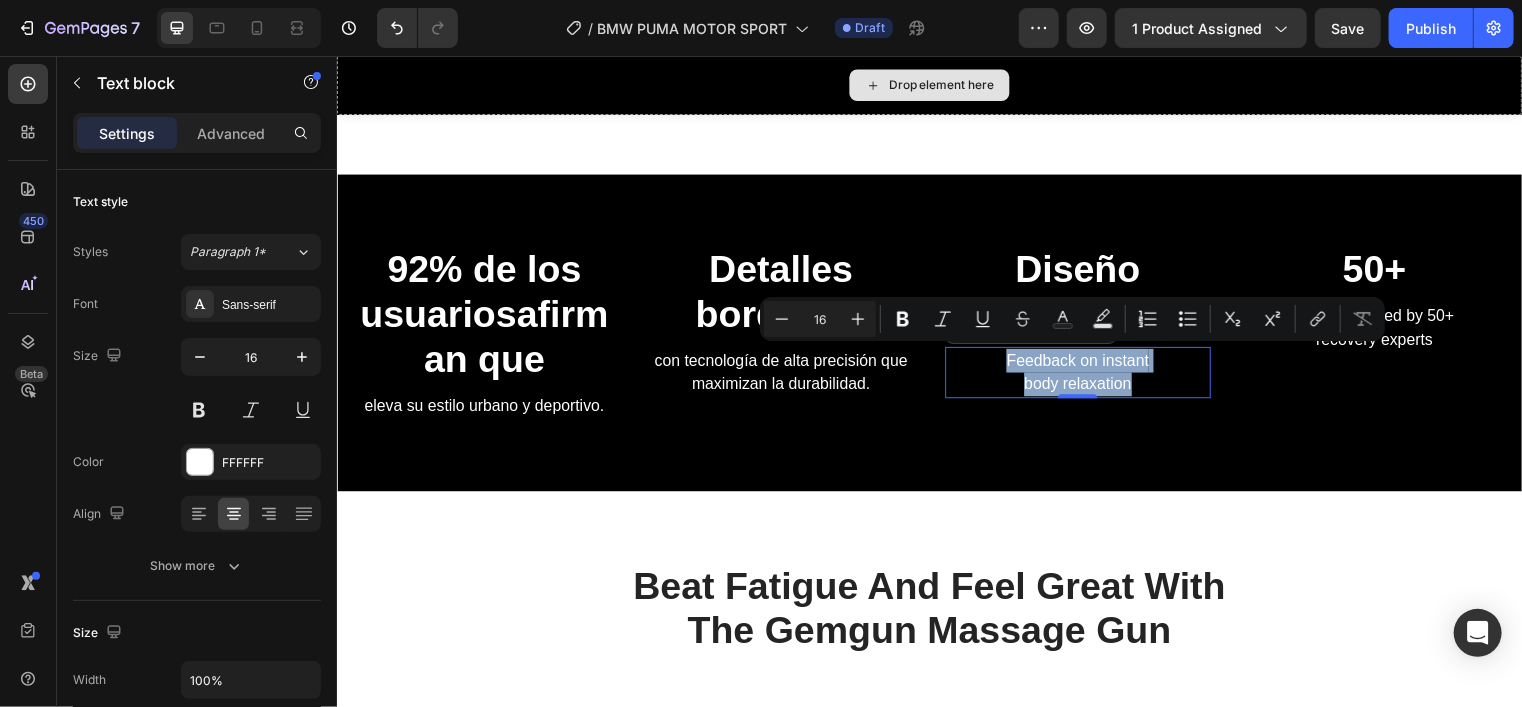 drag, startPoint x: 1129, startPoint y: 378, endPoint x: 1002, endPoint y: 363, distance: 127.88276 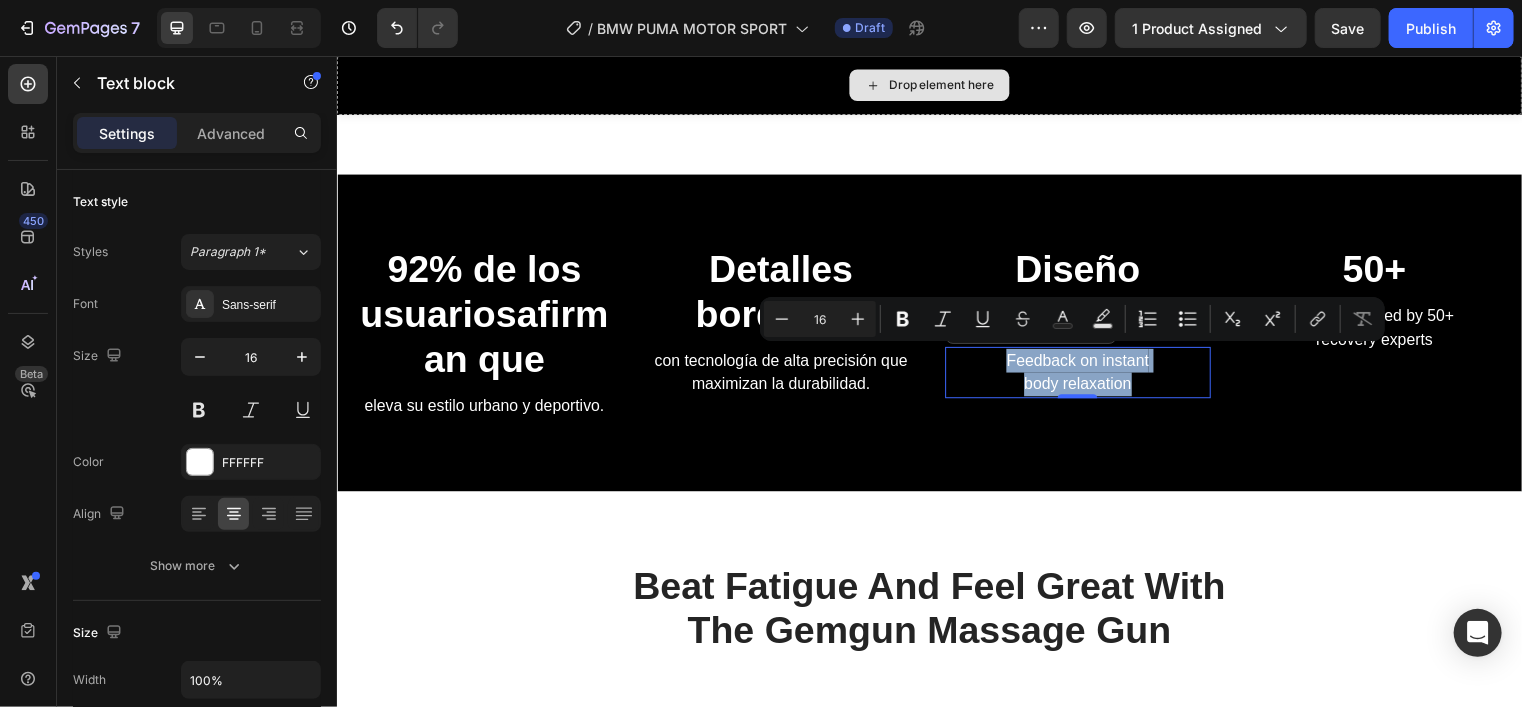 click on "Feedback on instant body relaxation" at bounding box center (1086, 377) 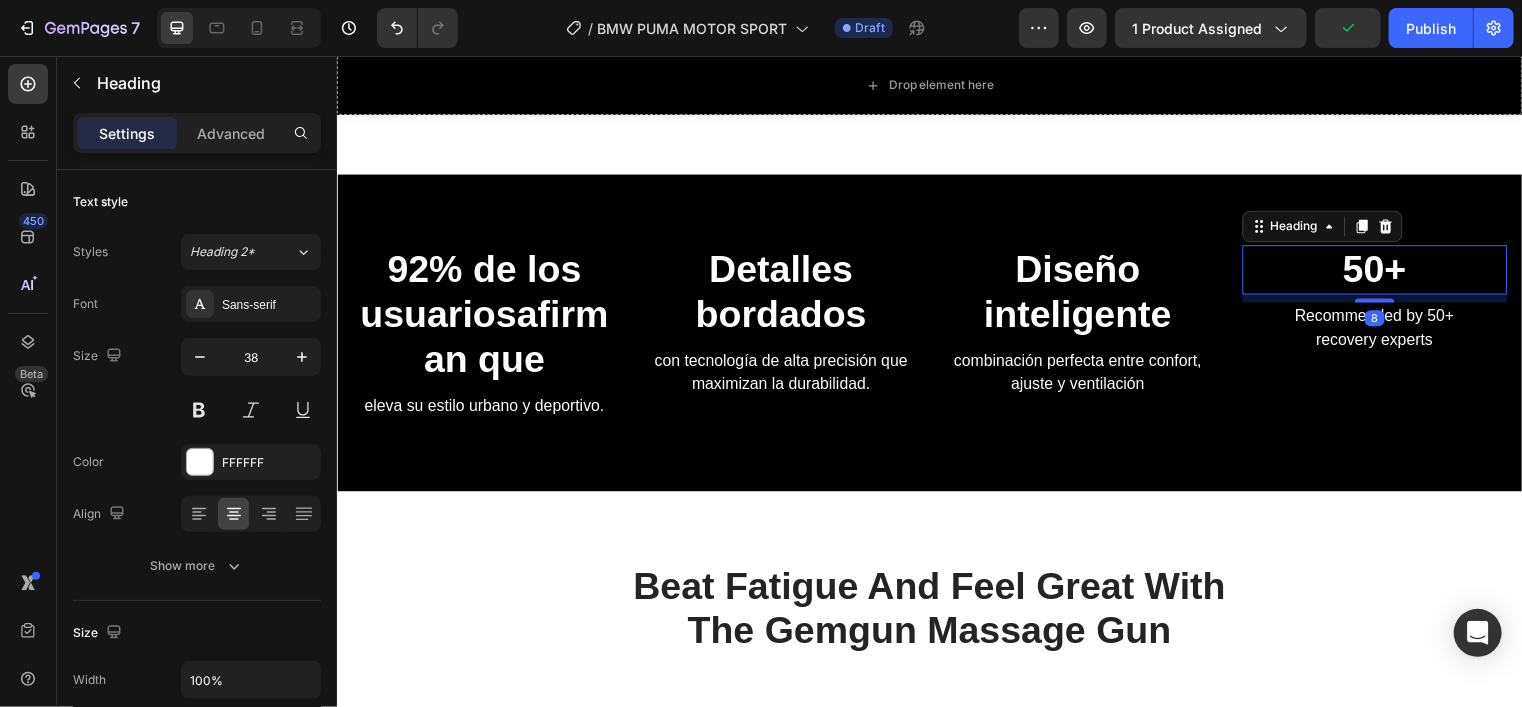 click on "50+" at bounding box center (1387, 273) 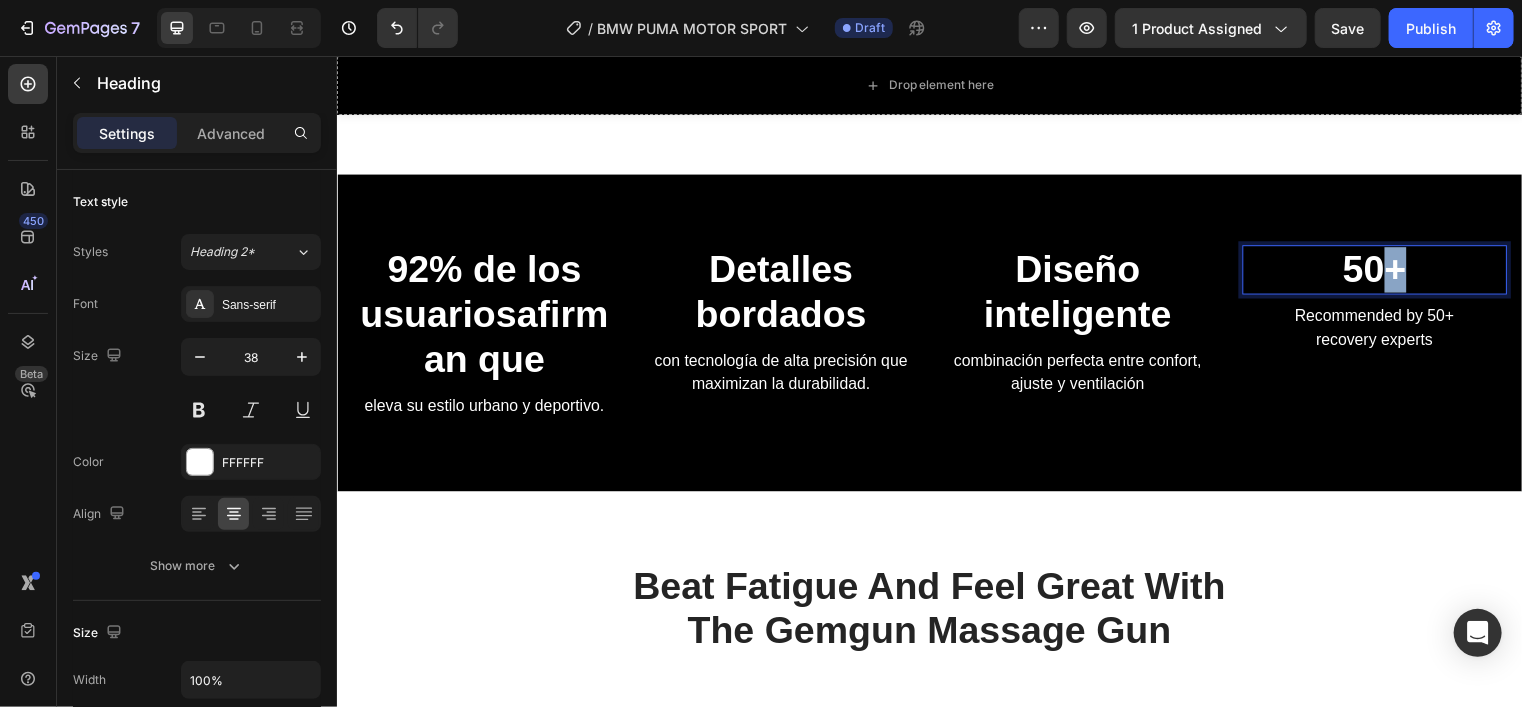 click on "50+" at bounding box center (1387, 273) 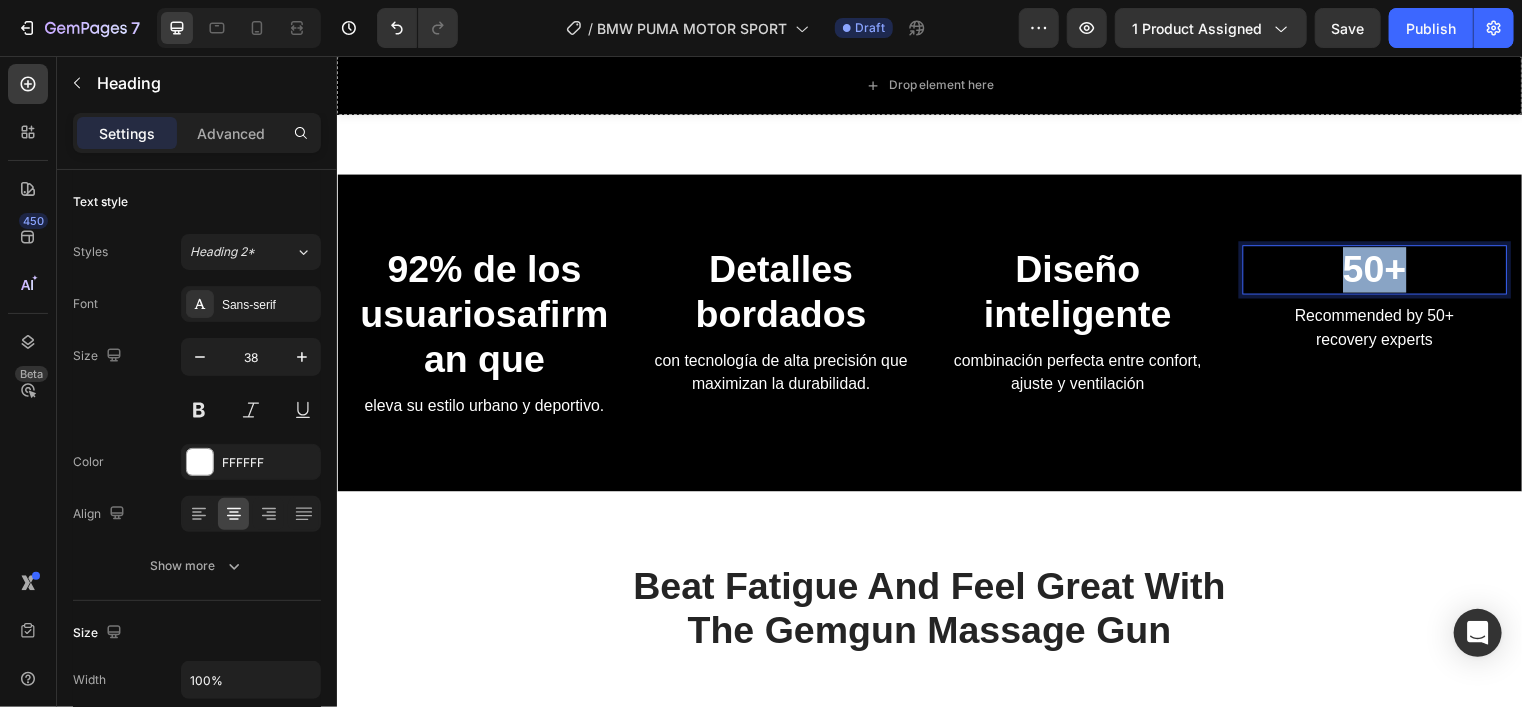 click on "50+" at bounding box center [1387, 273] 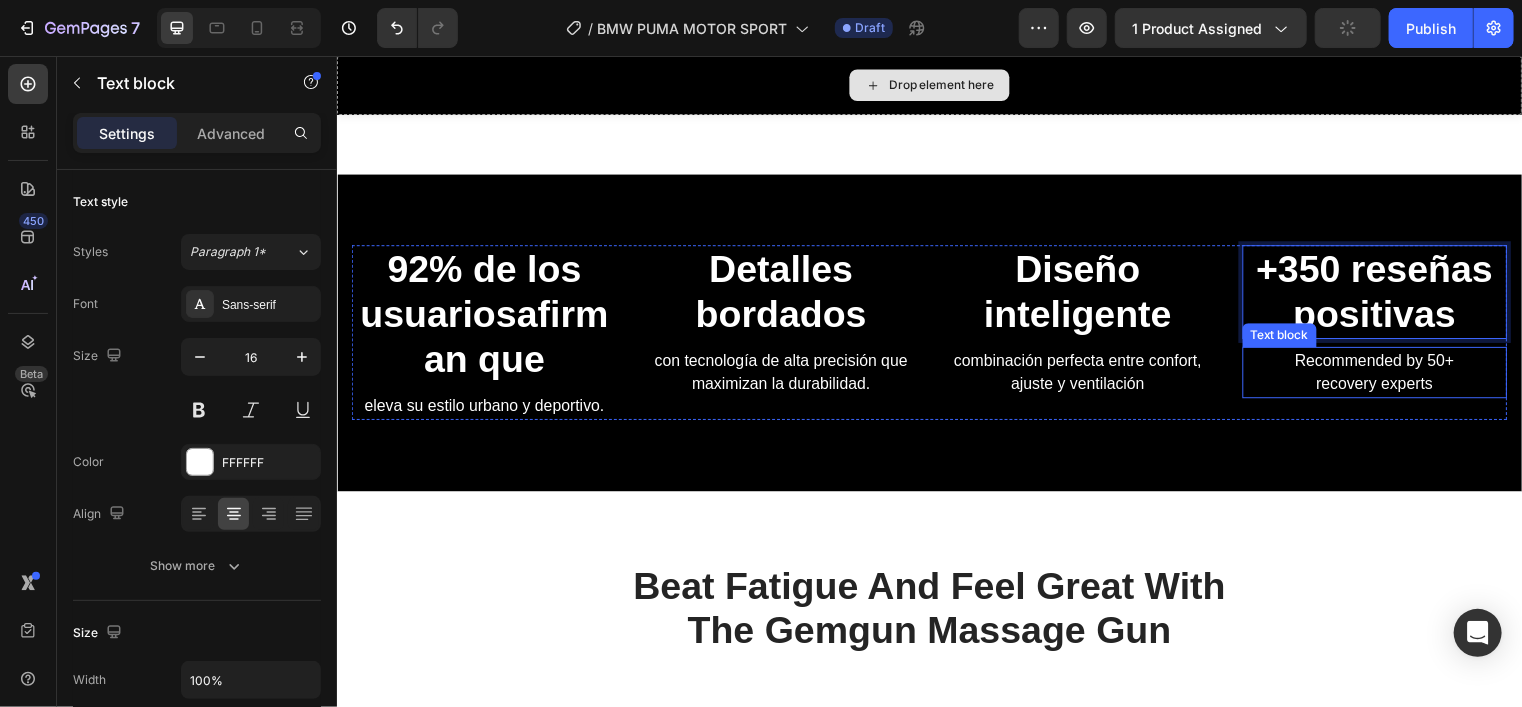 click on "Recommended by 50+ recovery experts" at bounding box center (1387, 377) 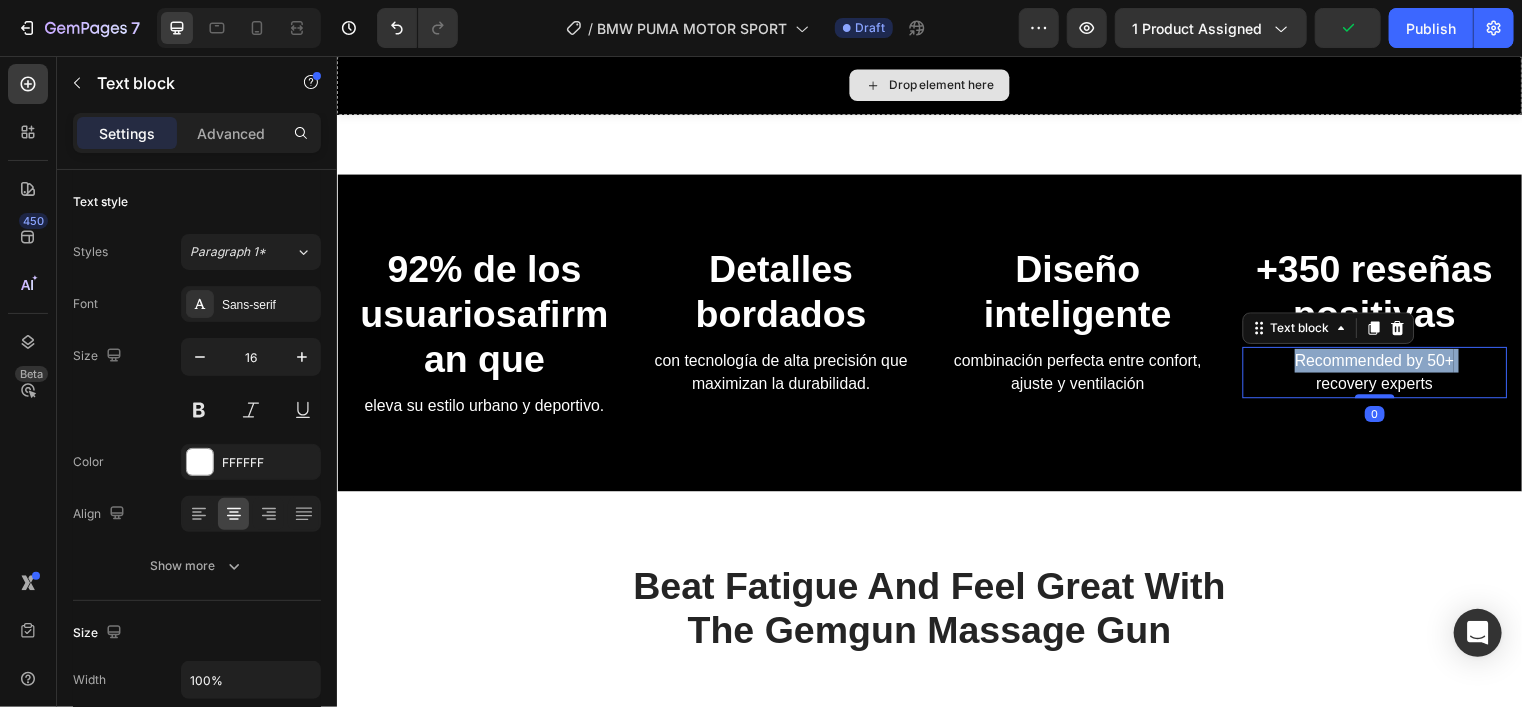 click on "Recommended by 50+ recovery experts" at bounding box center [1387, 377] 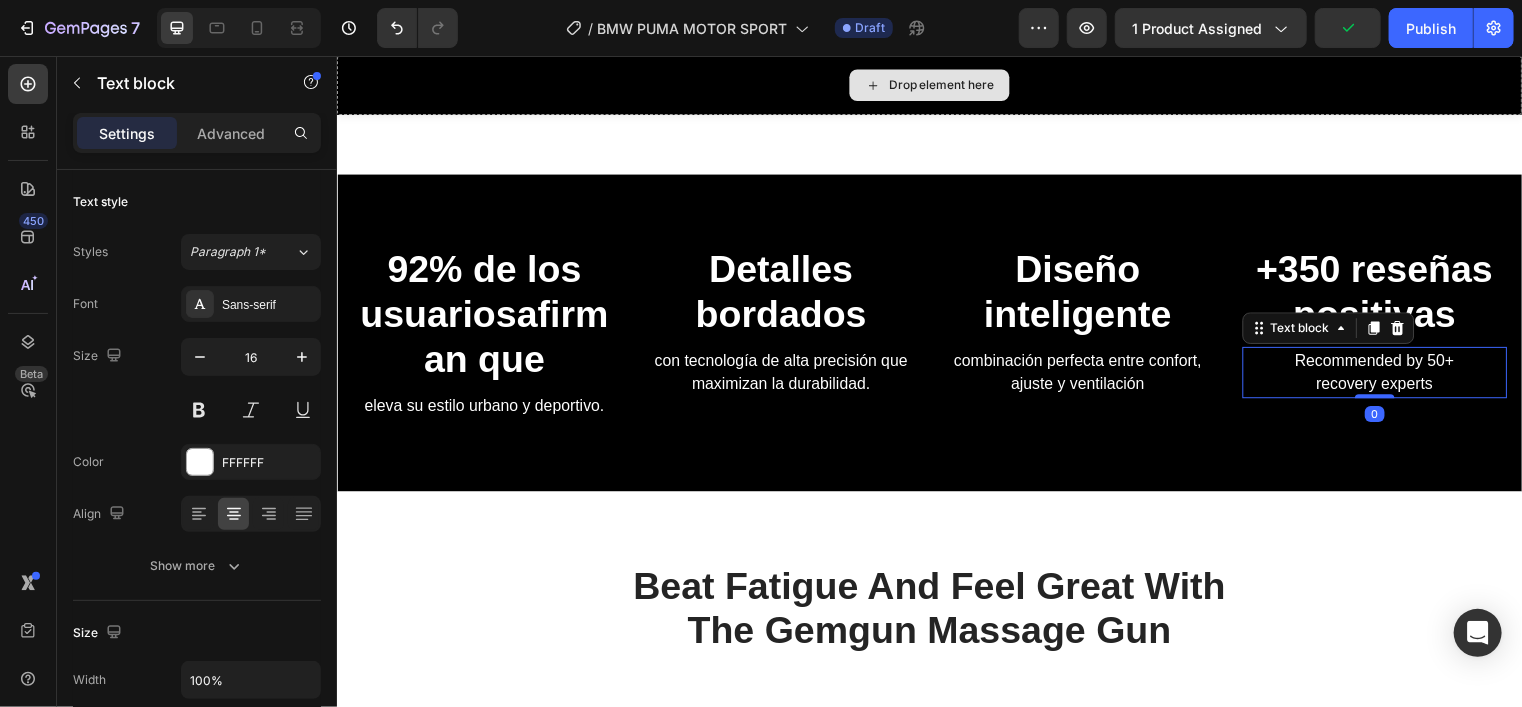 drag, startPoint x: 1357, startPoint y: 371, endPoint x: 1401, endPoint y: 387, distance: 46.818798 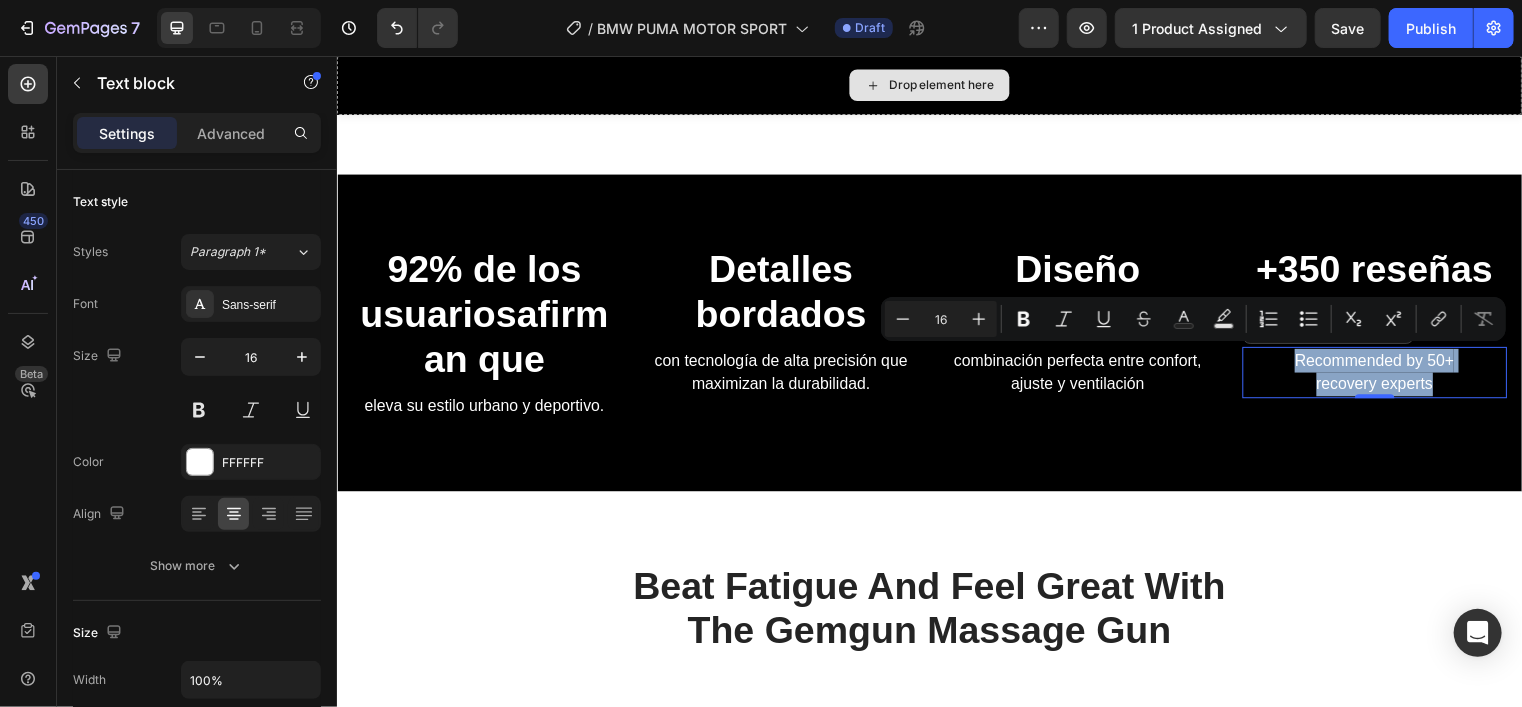 drag, startPoint x: 1435, startPoint y: 382, endPoint x: 1292, endPoint y: 359, distance: 144.83784 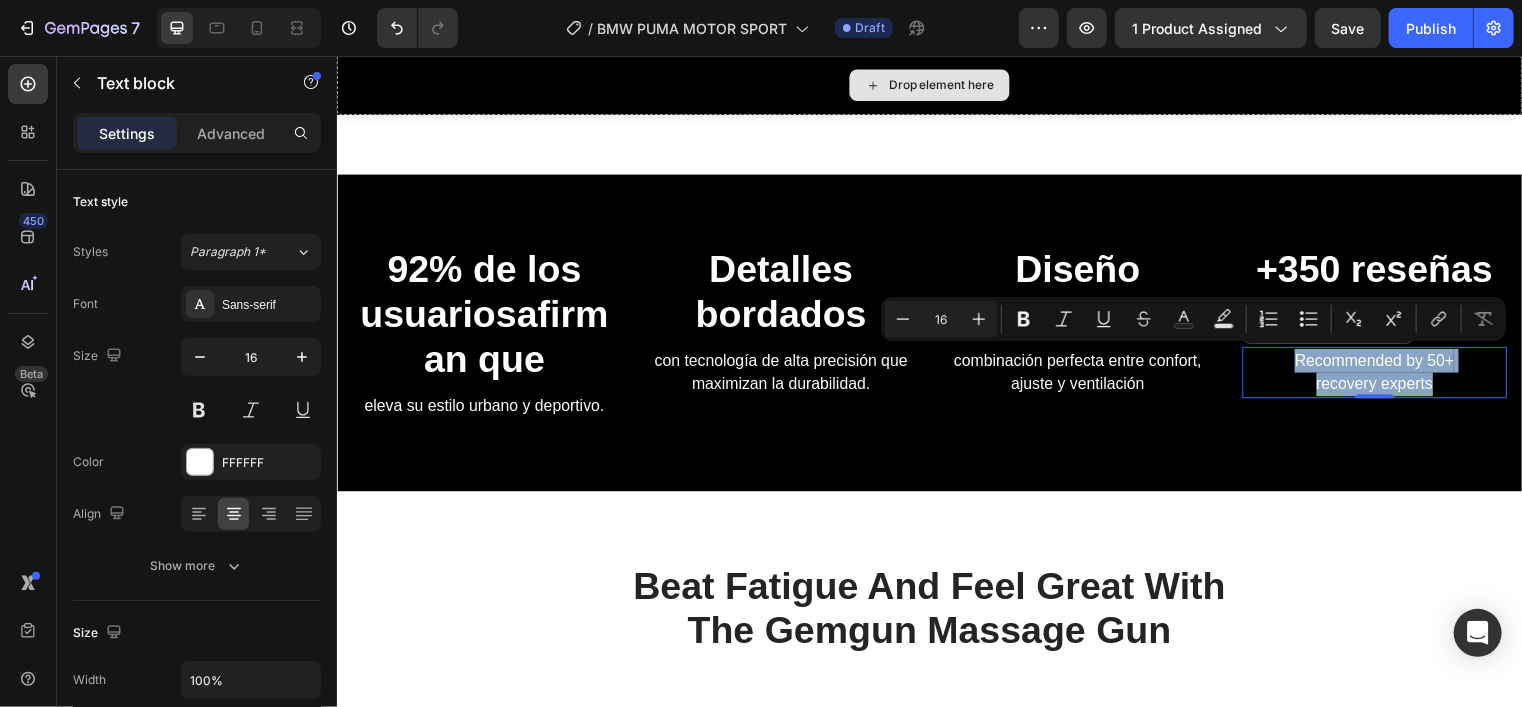 click on "Recommended by 50+ recovery experts" at bounding box center [1387, 377] 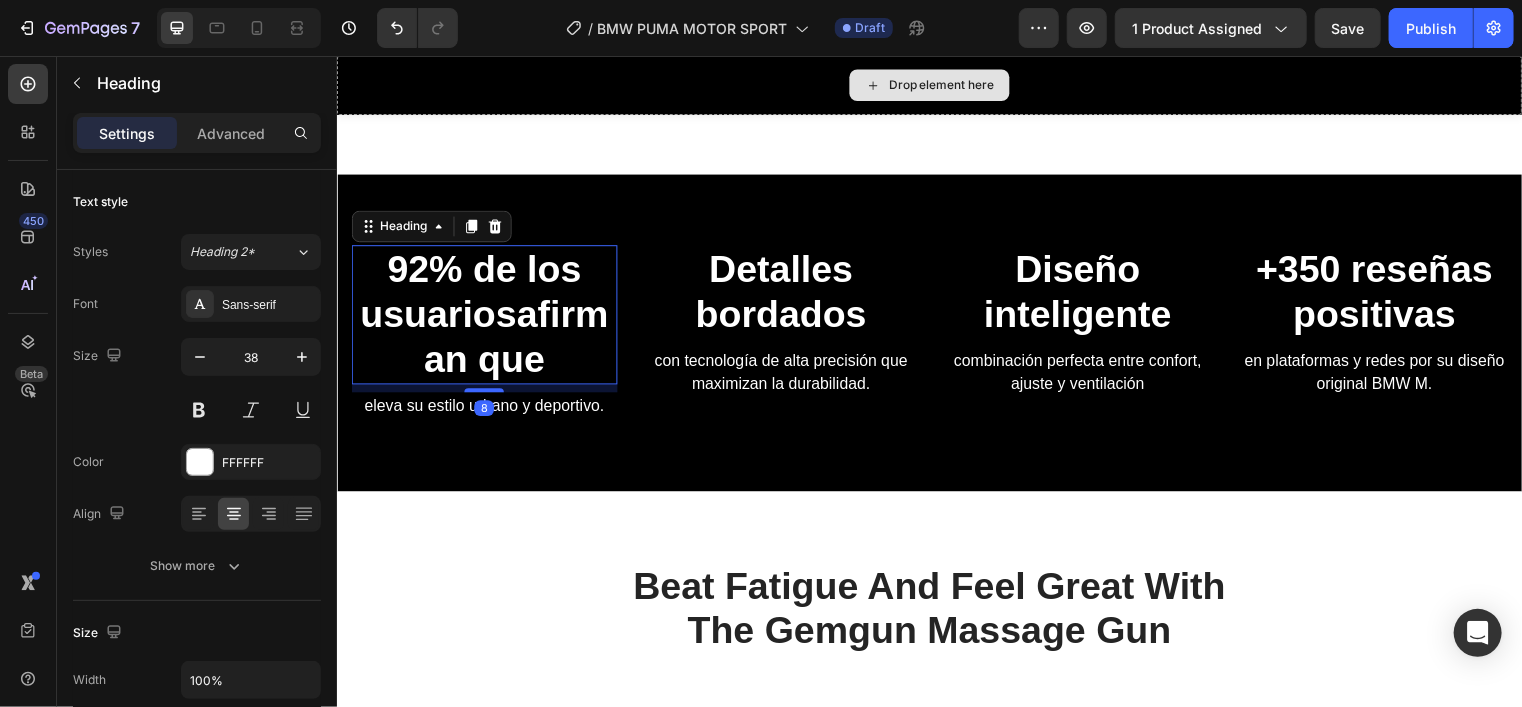 click on "⁠⁠⁠⁠⁠⁠⁠ 92% de los usuarios afirman que" at bounding box center (485, 318) 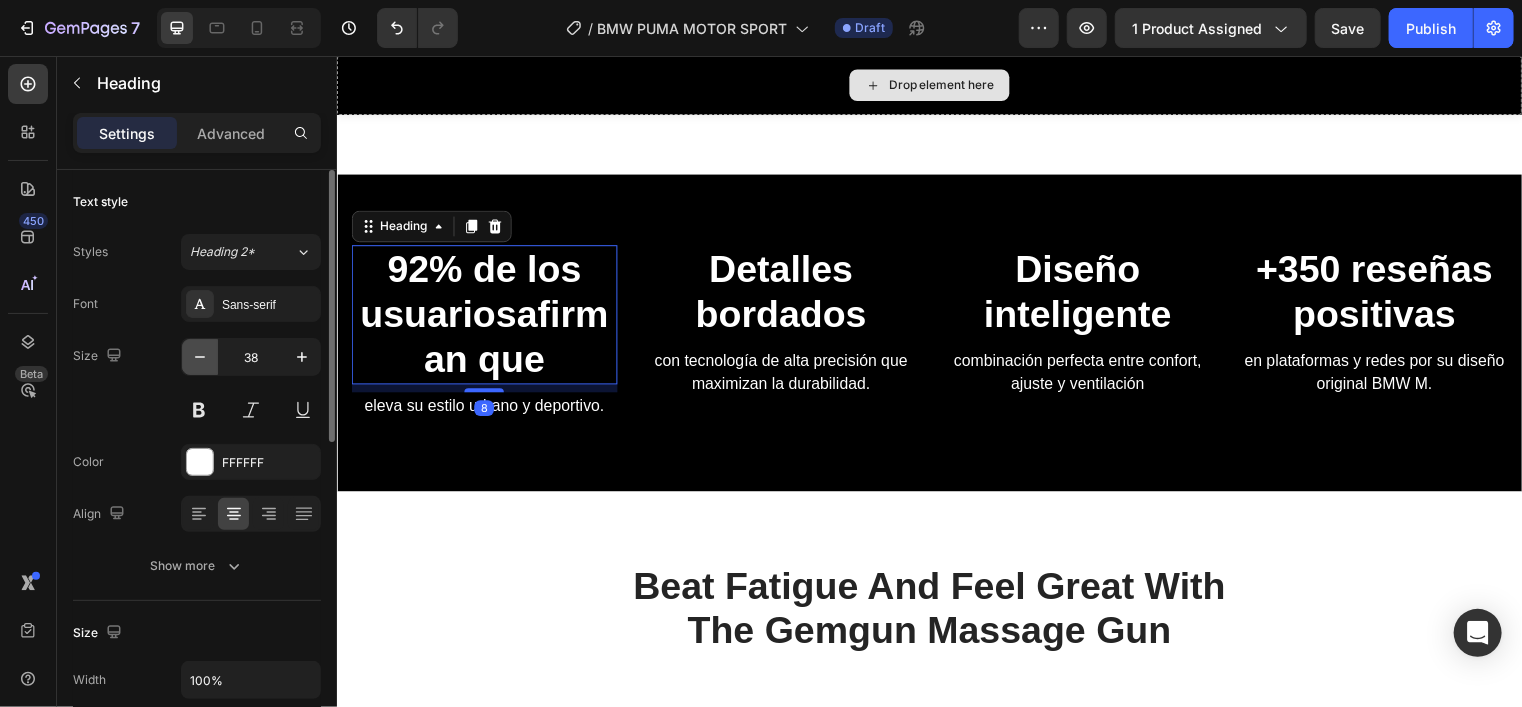 click 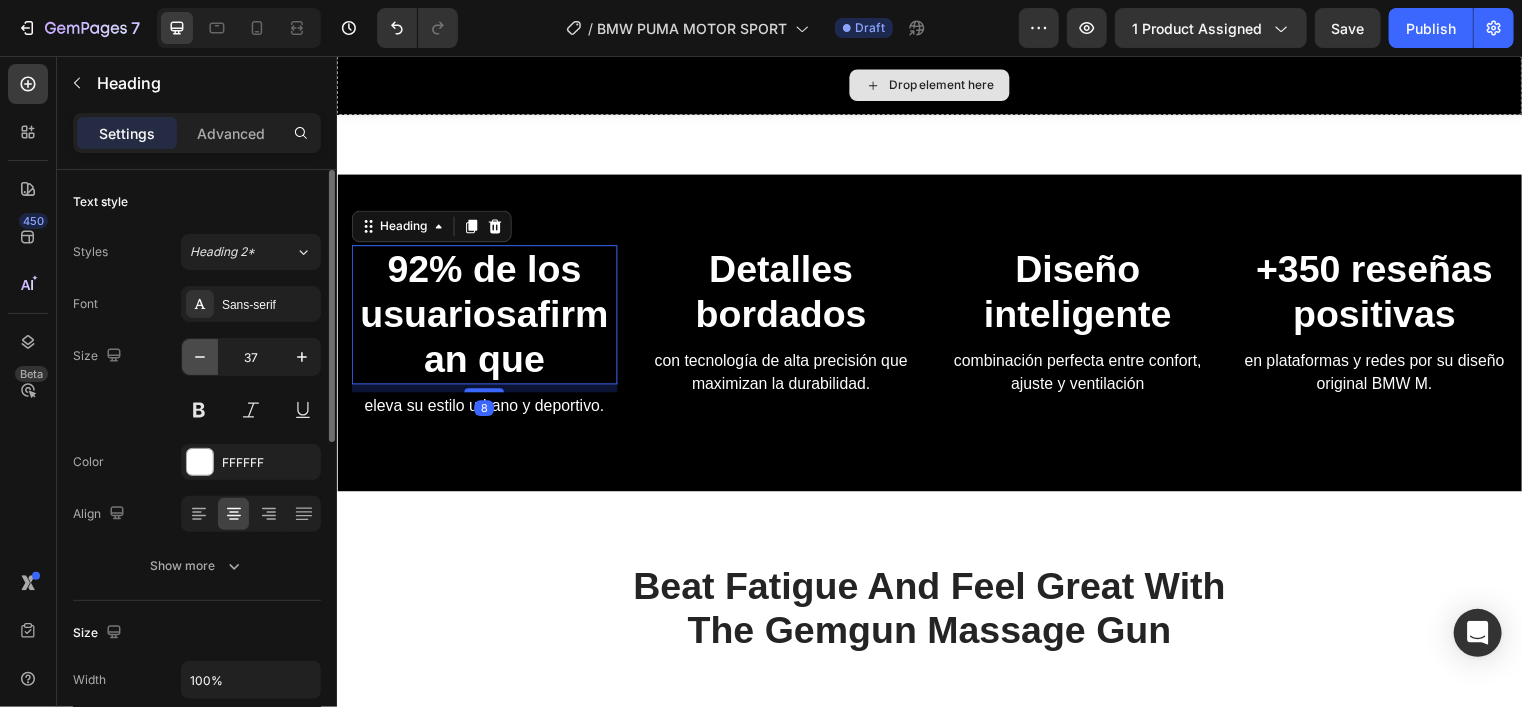 click 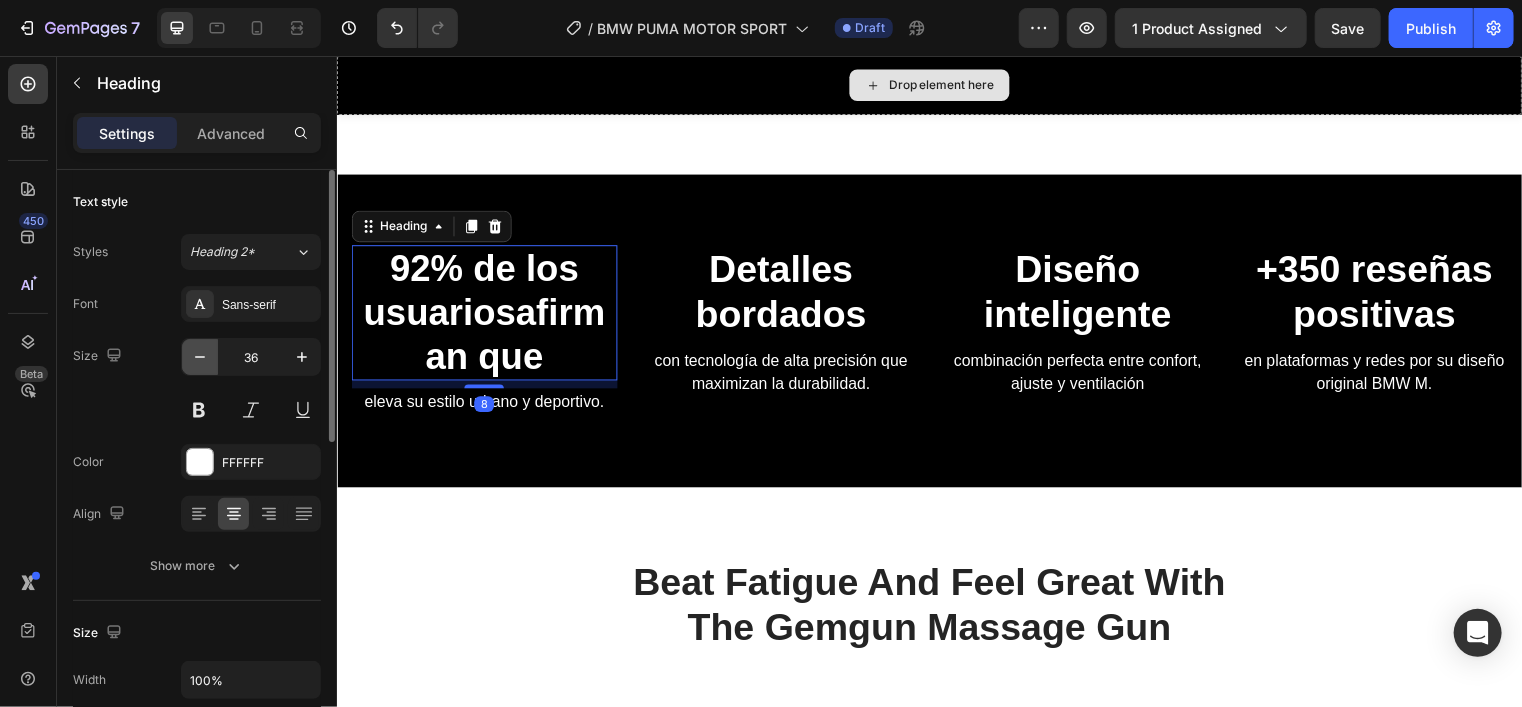 click 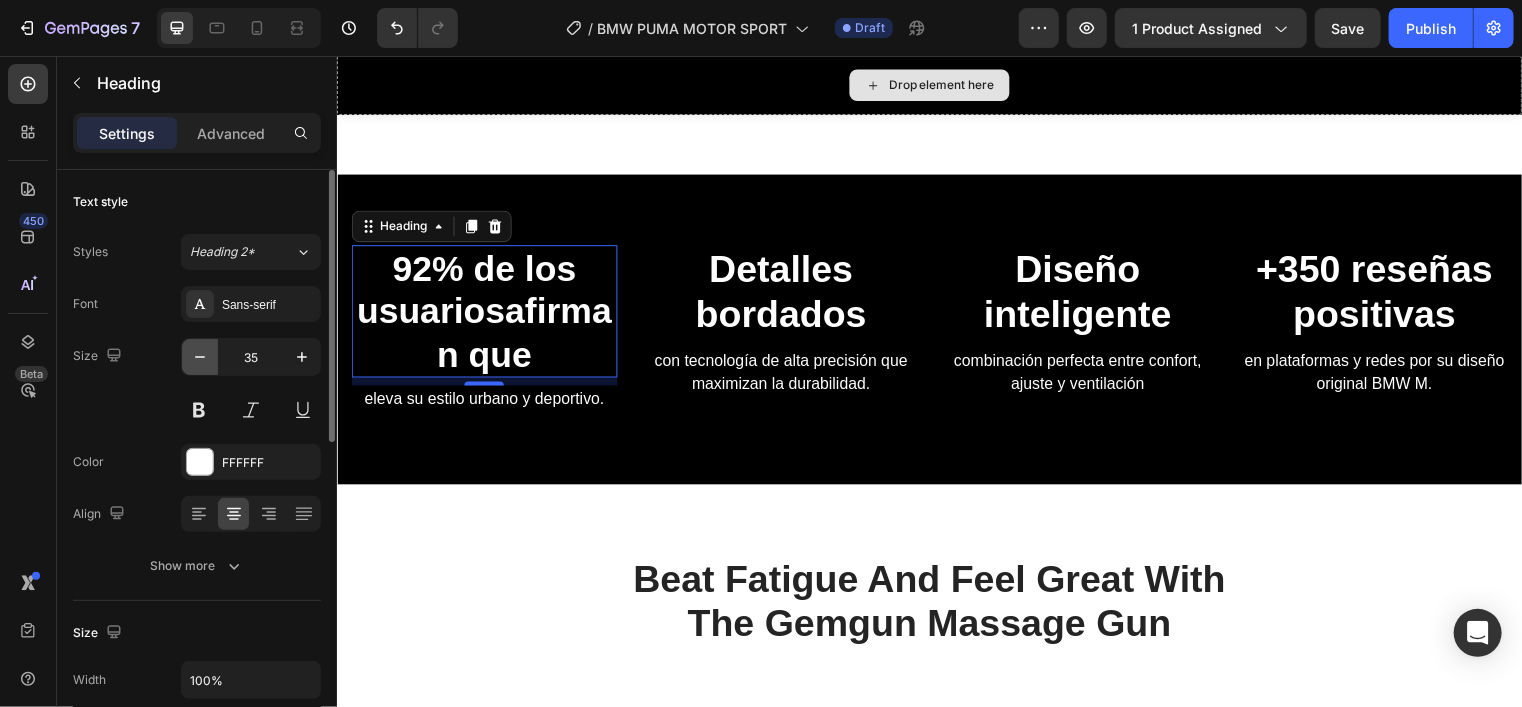 click 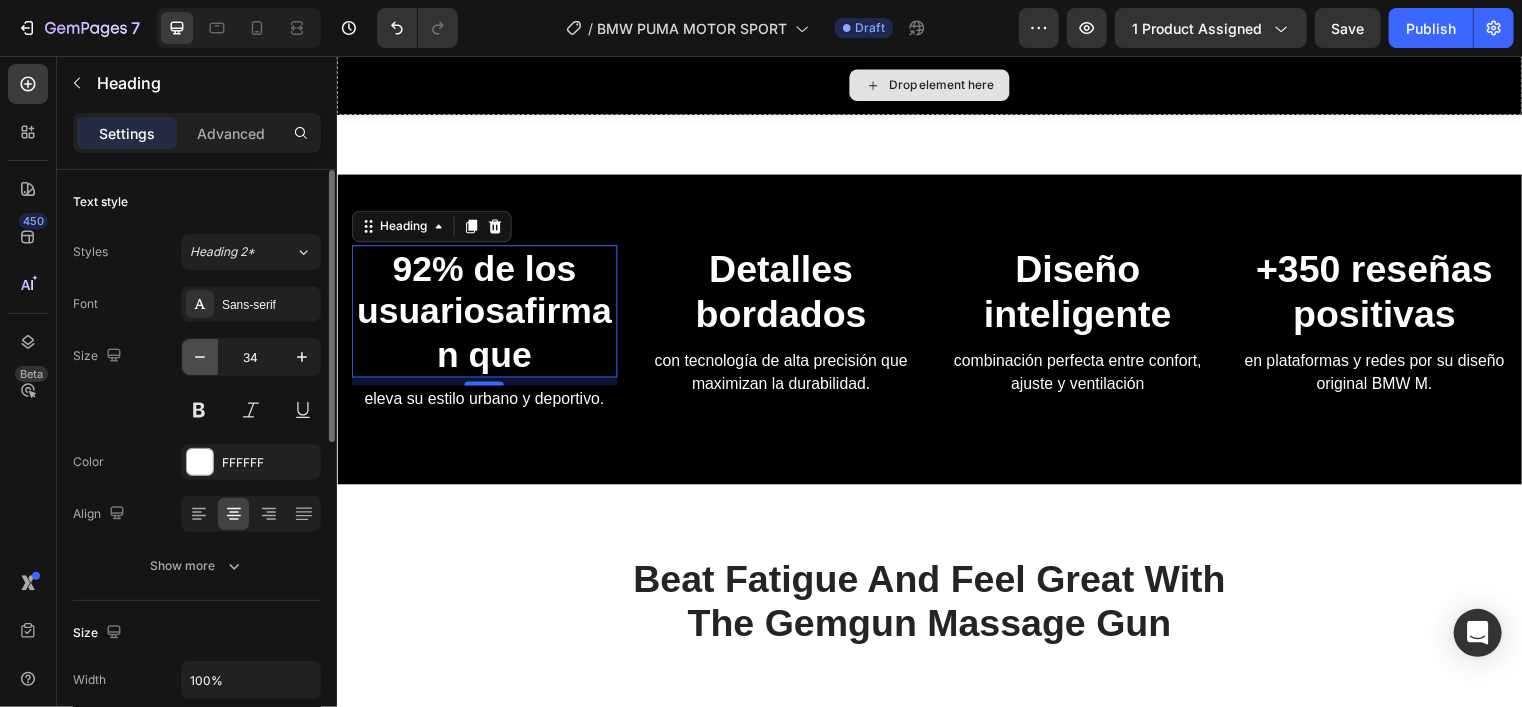 click 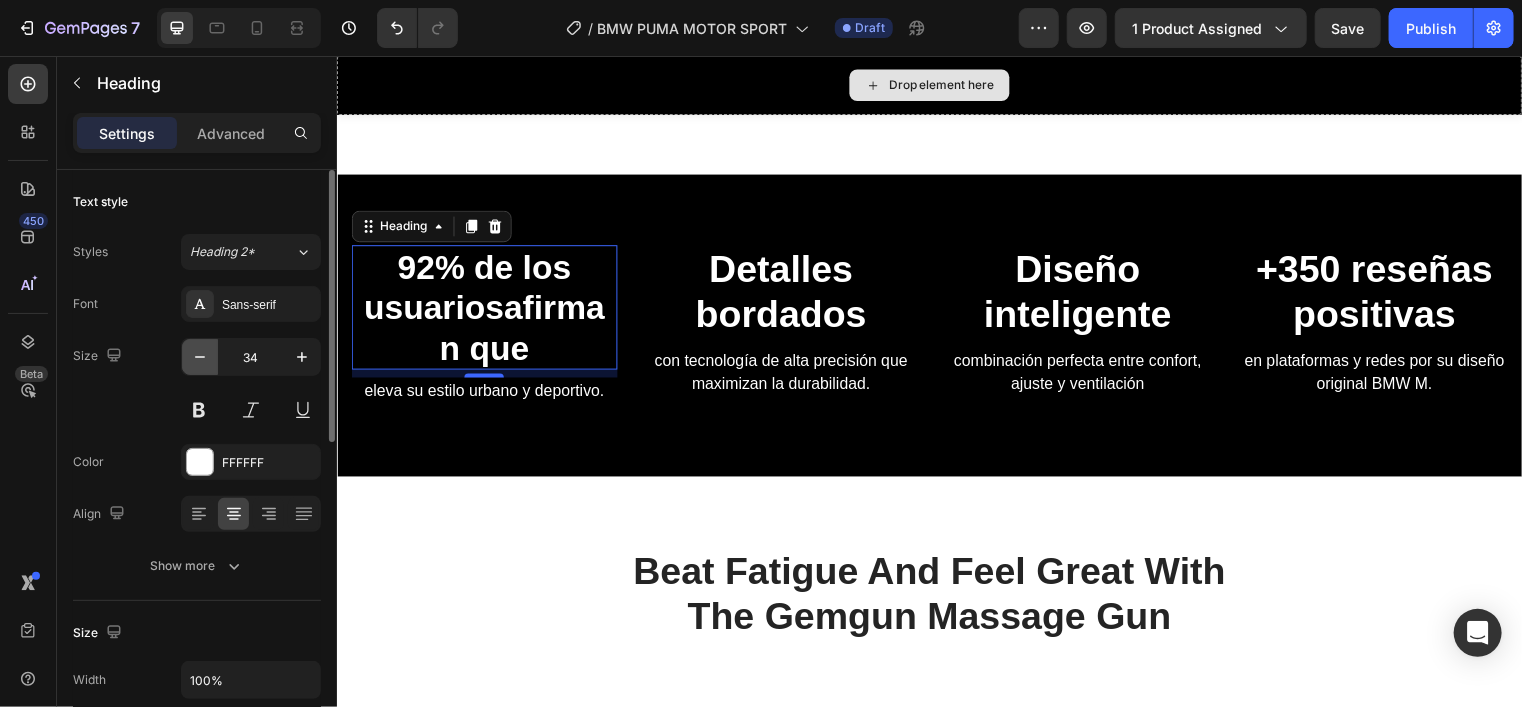 type on "33" 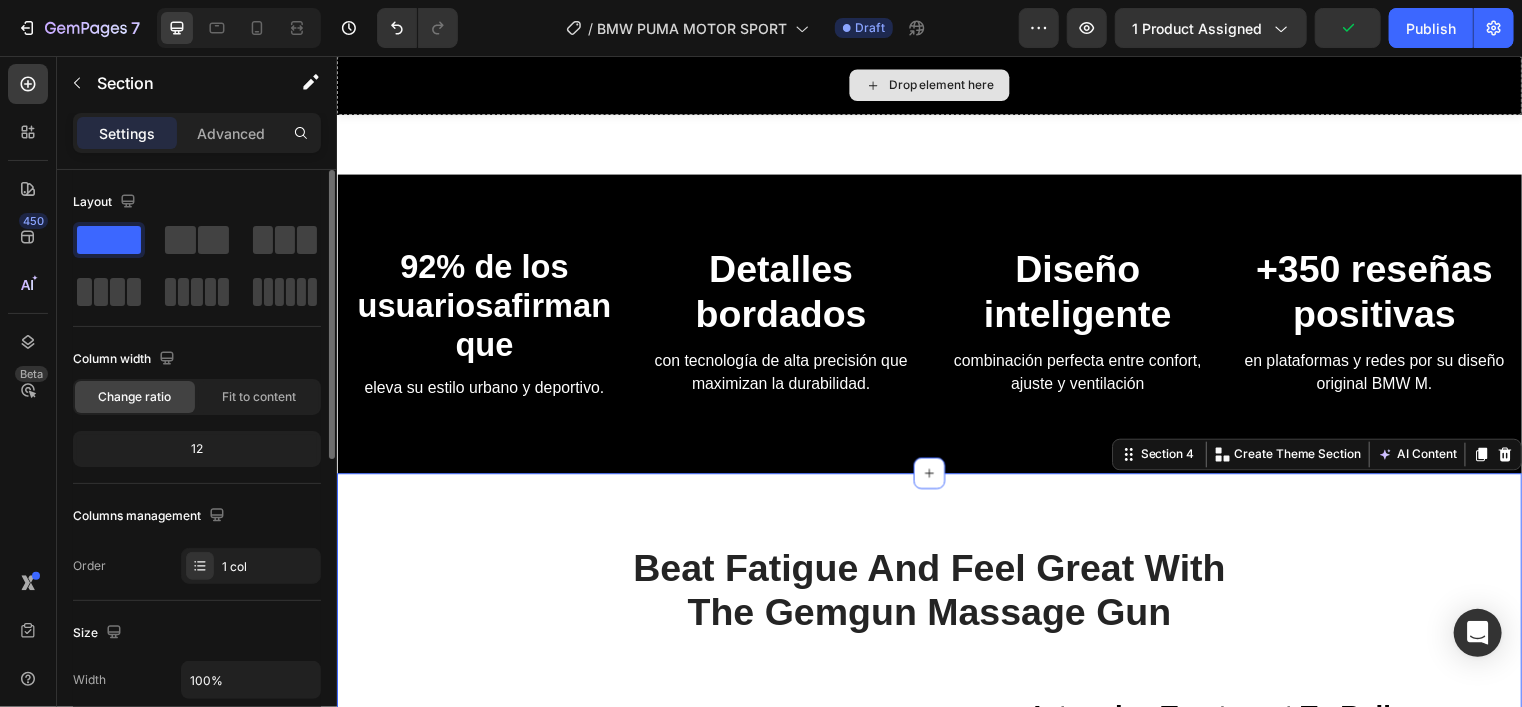 click on "Beat Fatigue And Feel Great With The Gemgun Massage Gun Heading Row Image Intensive Treatment To Relieve Pain And Fatigue Text block By rapidly hitting the muscle fibers with a gentle wave, we are able to loosen up the tight knots in the area and reduce muscle soreness from the very first use. Text block Row Row Blood Circulation And Relaxation Of The Body Text block Massage guns increase blood flow, which shuttles nutrients into the muscle while also removing blood that may have pooled in the muscles - bringing a feeling of relaxation, comfort. Text block Row Image Row Section 4 You can create reusable sections Create Theme Section AI Content Write with GemAI What would you like to describe here? Tone and Voice Persuasive Product BMW MOTOR SPORT PUMA Show more Generate" at bounding box center (936, 828) 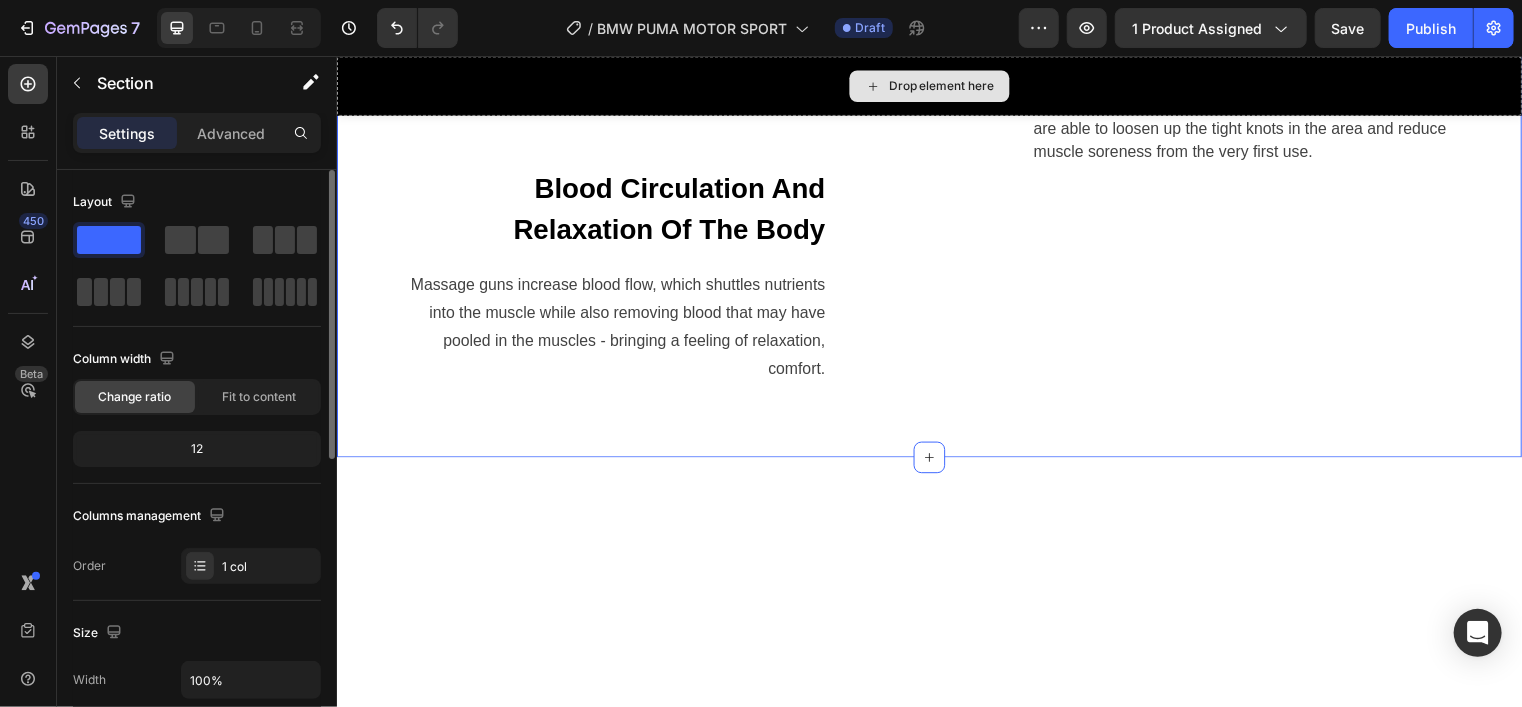 scroll, scrollTop: 1680, scrollLeft: 0, axis: vertical 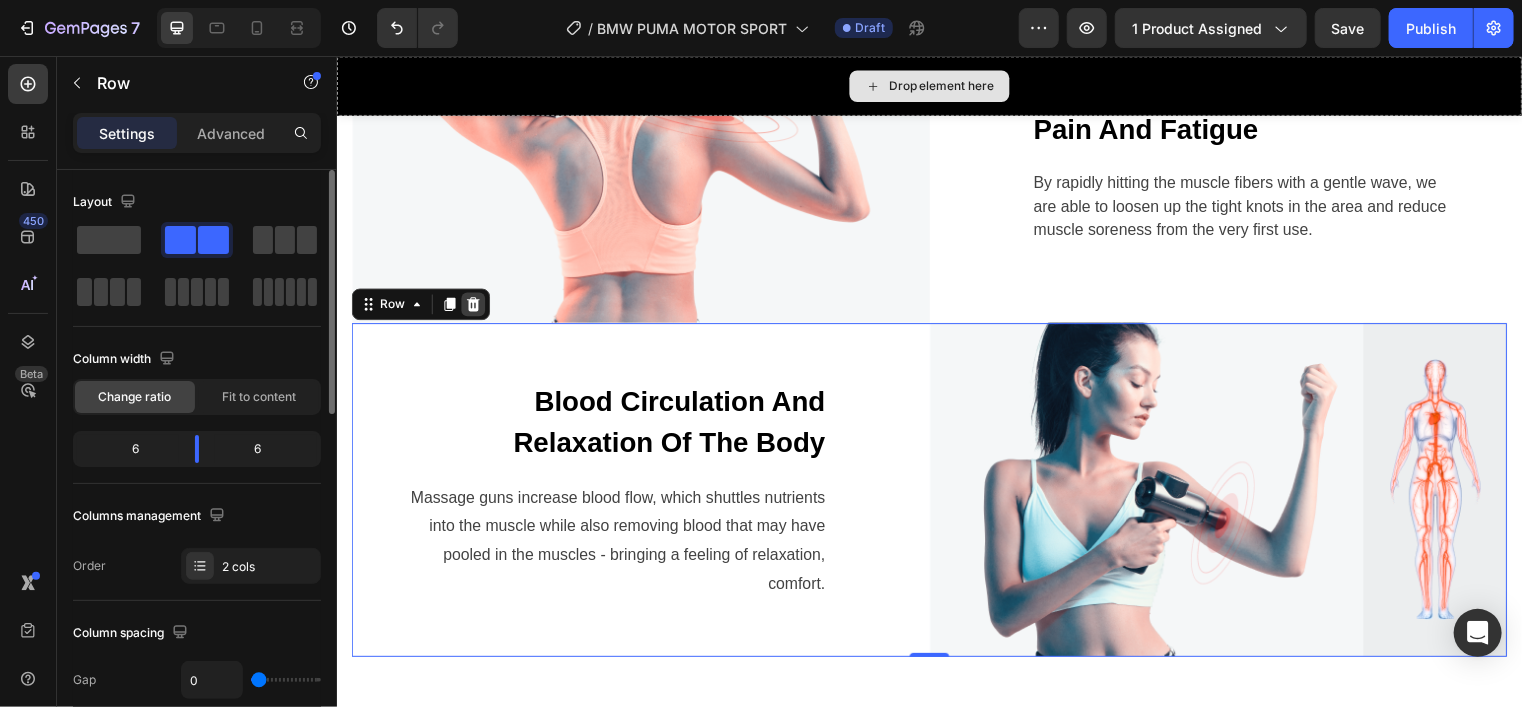 click 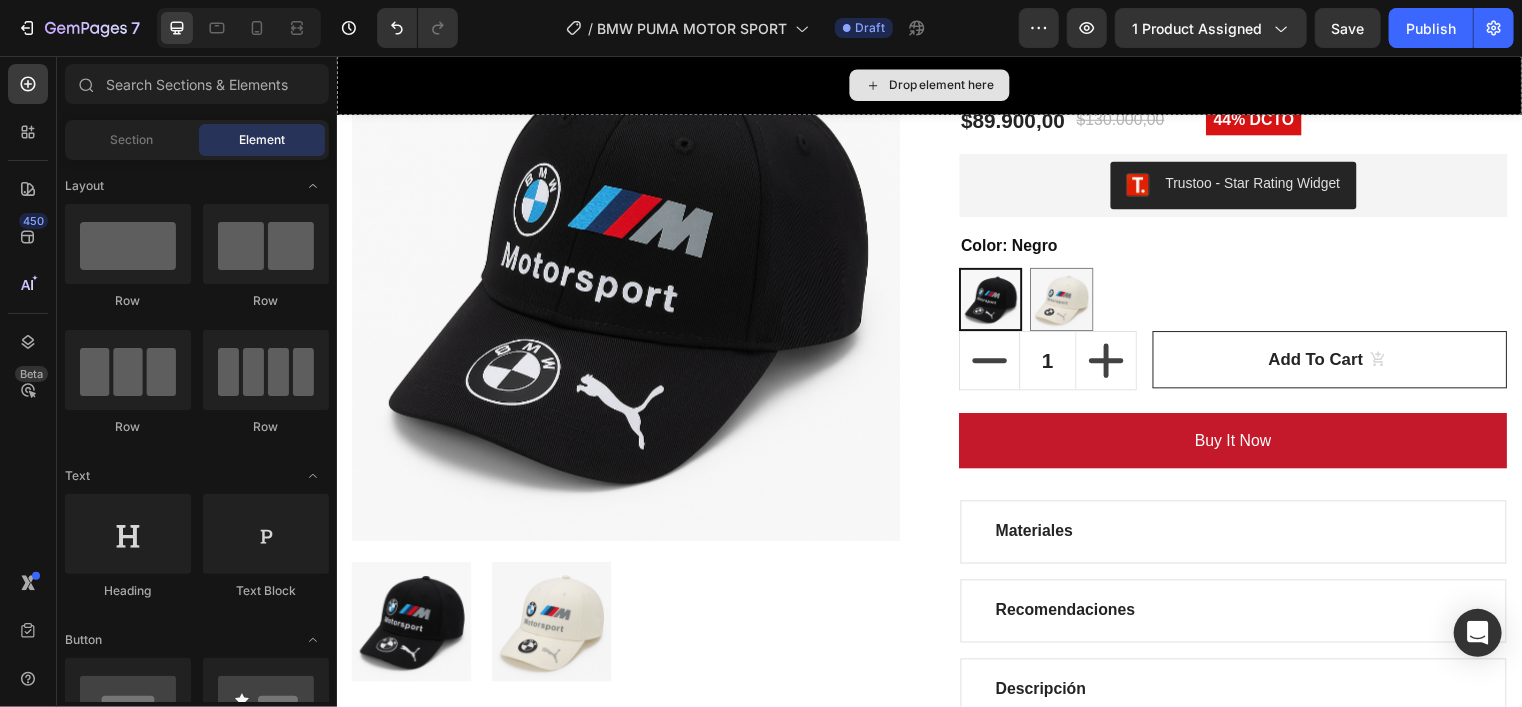 scroll, scrollTop: 343, scrollLeft: 0, axis: vertical 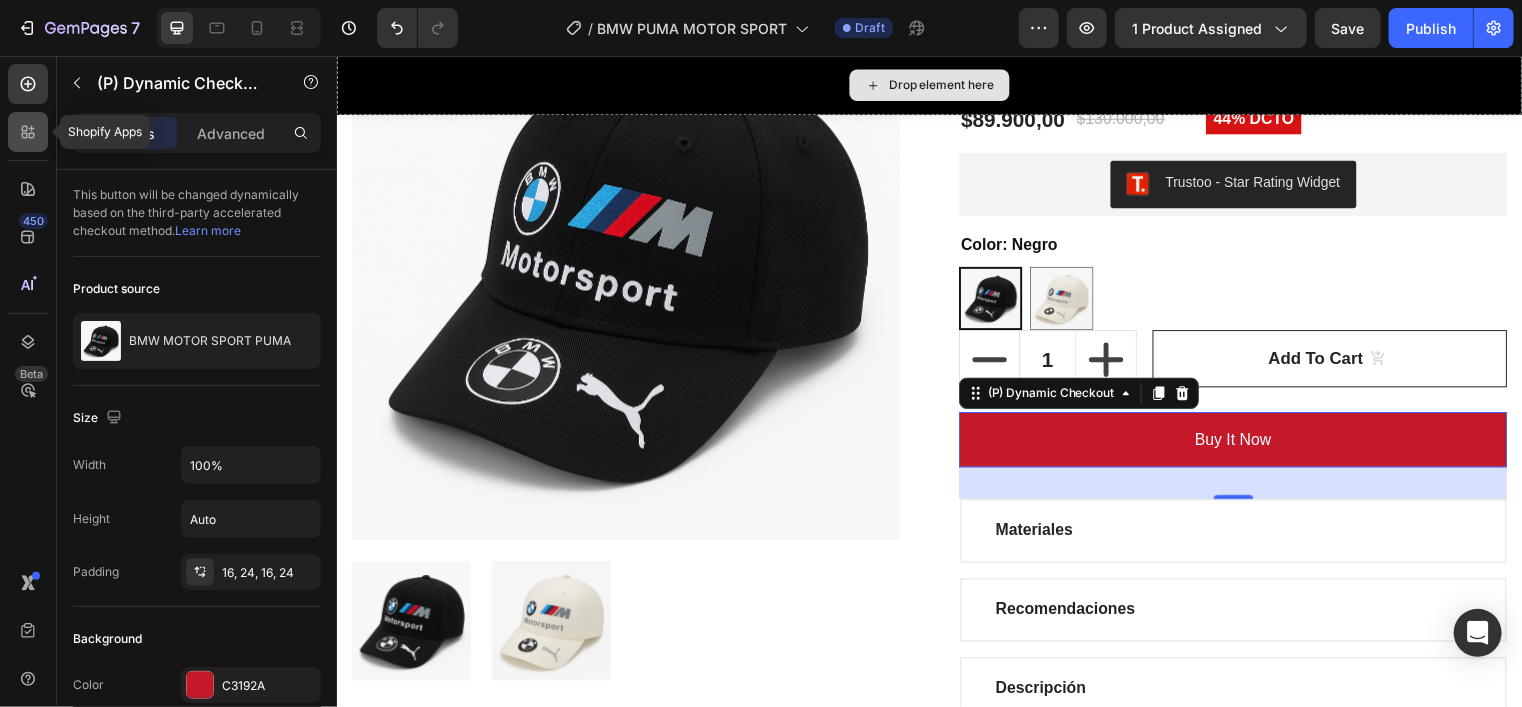 click 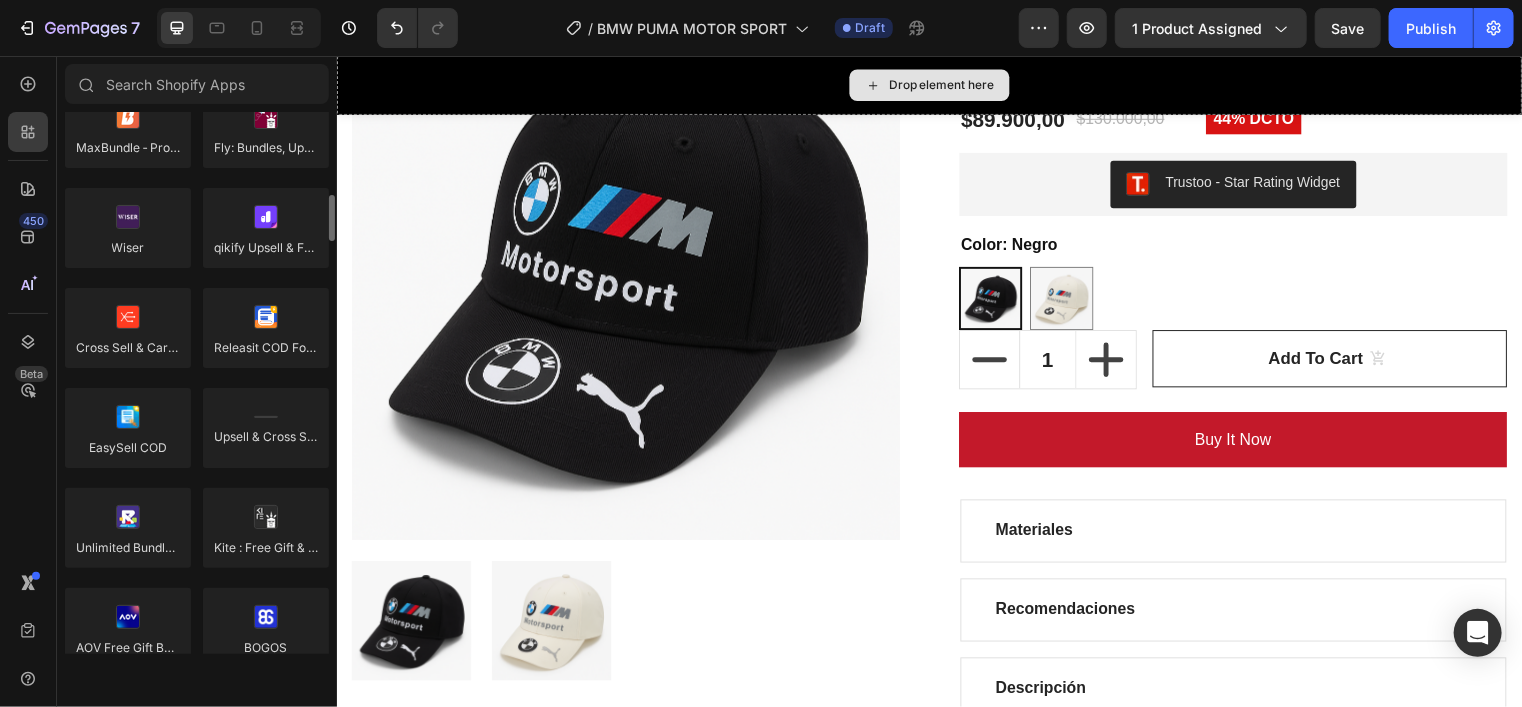 scroll, scrollTop: 904, scrollLeft: 0, axis: vertical 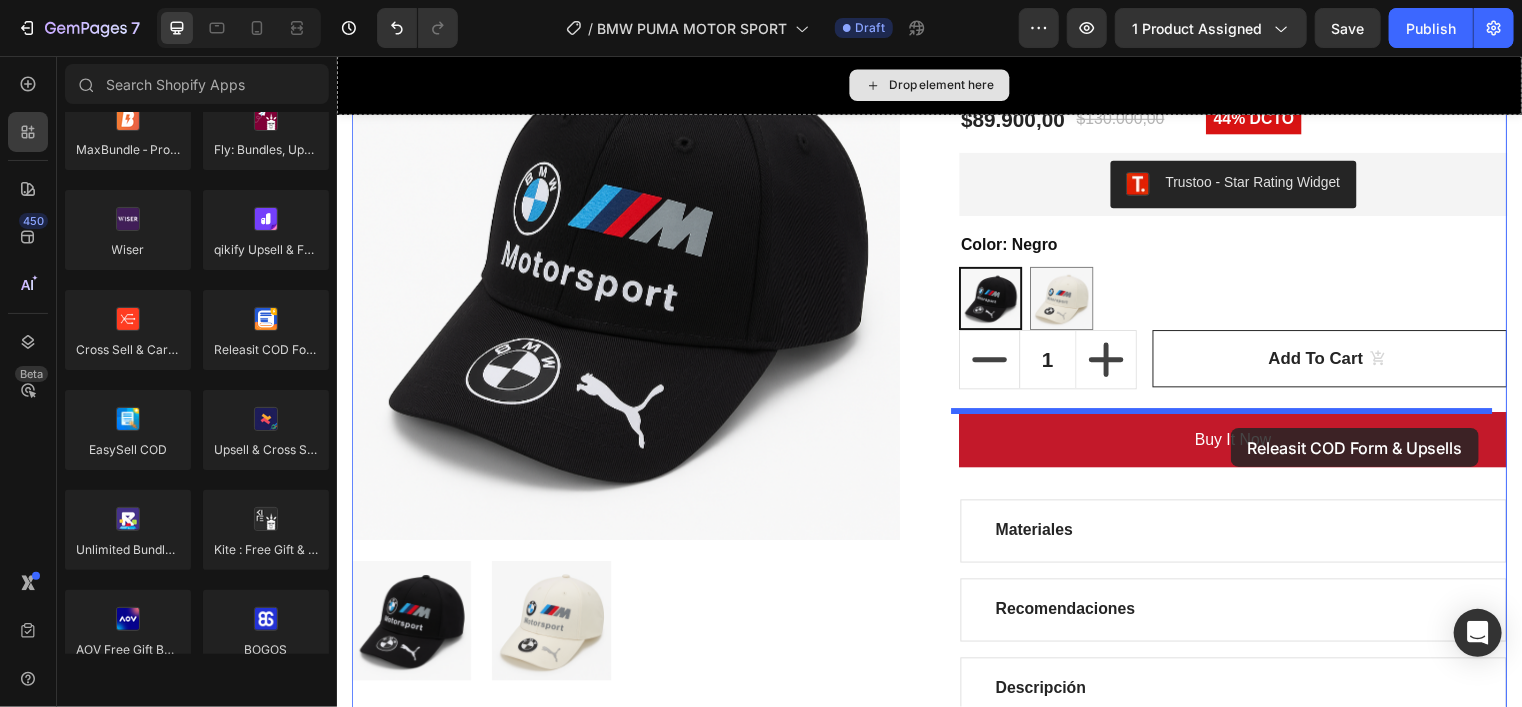 drag, startPoint x: 585, startPoint y: 375, endPoint x: 1241, endPoint y: 433, distance: 658.559 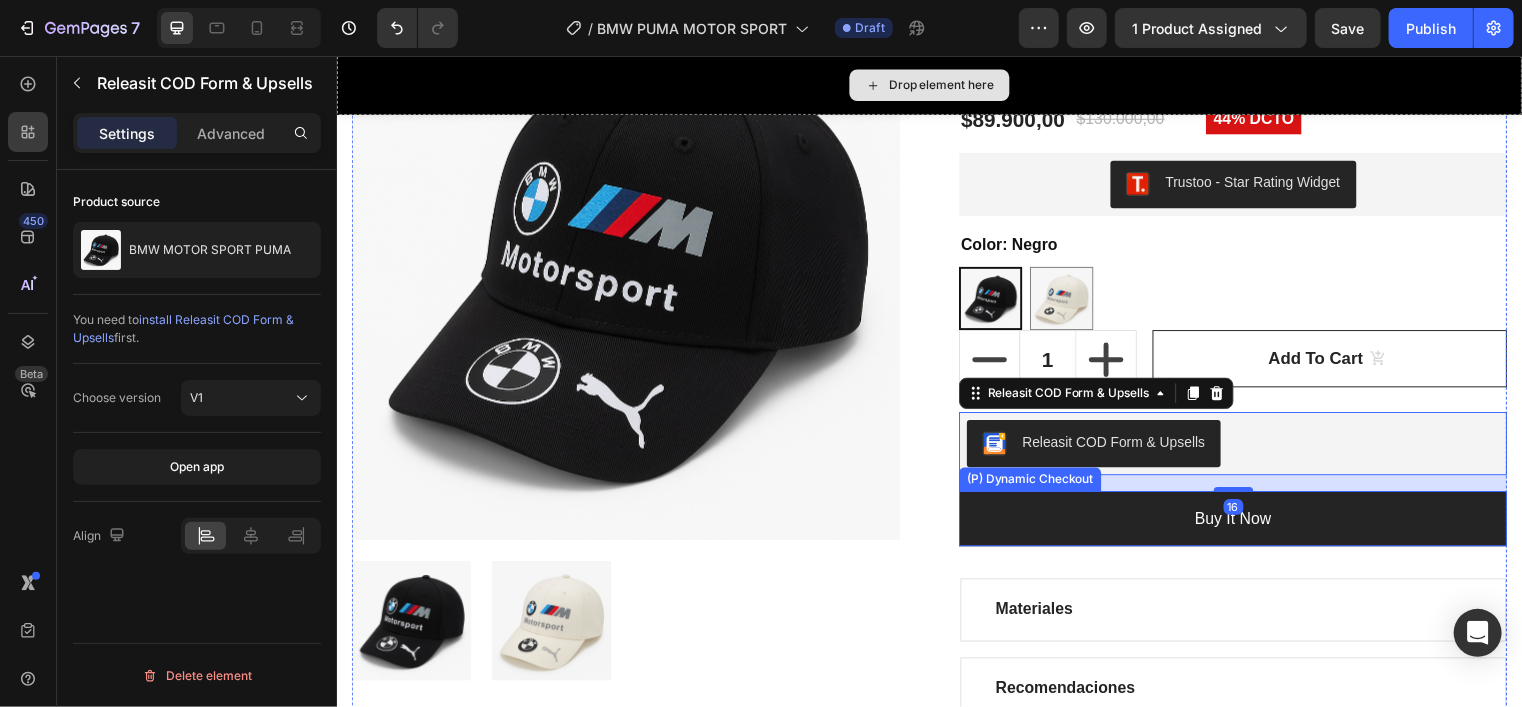 click on "Buy it now" at bounding box center (1243, 525) 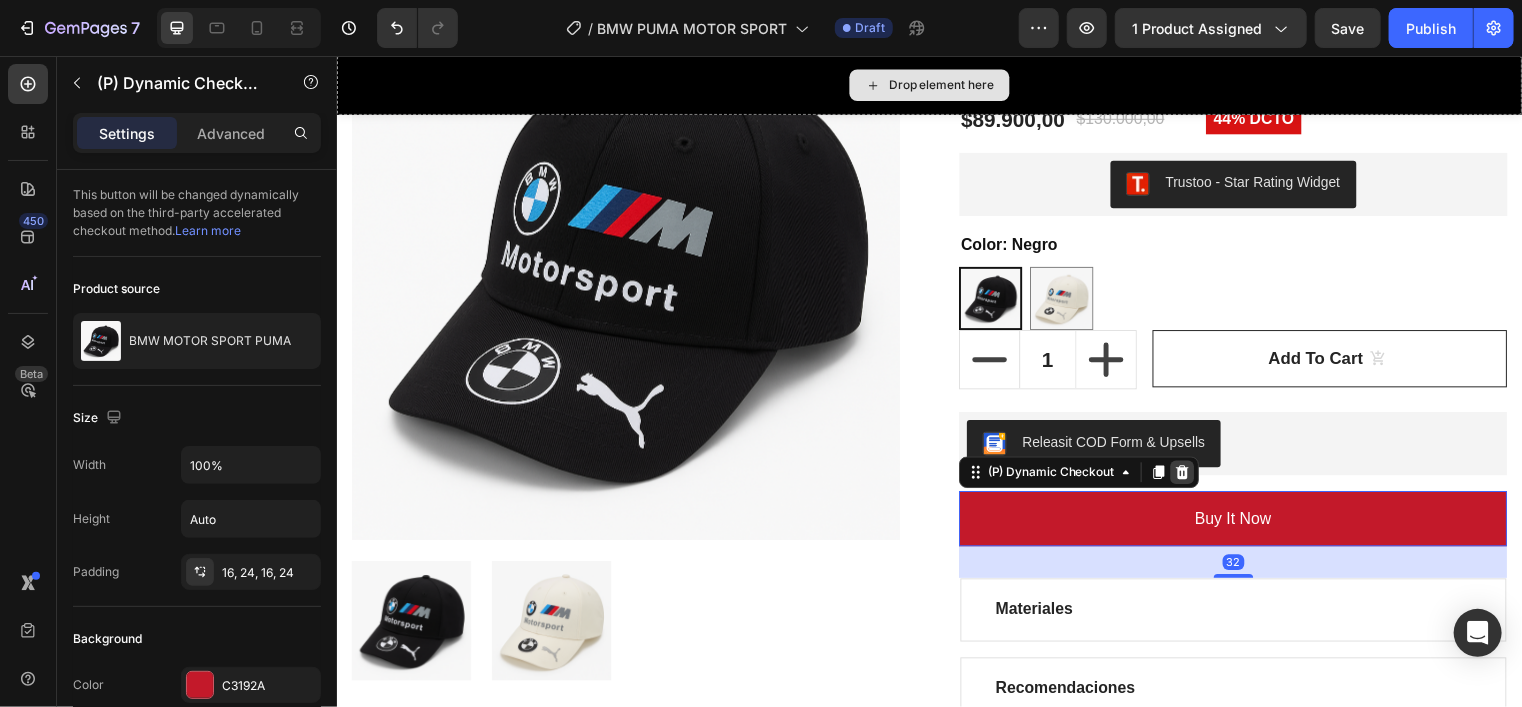 click 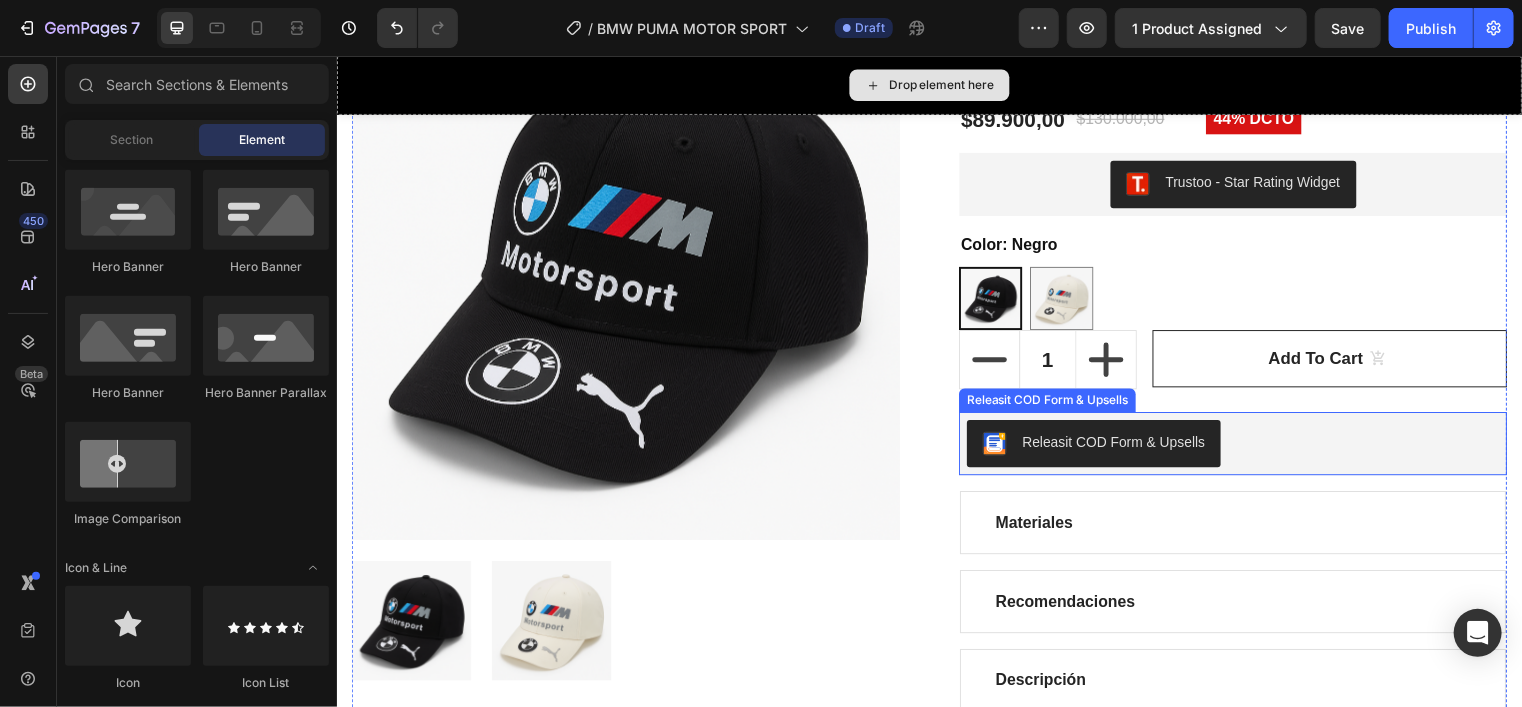 click on "Releasit COD Form & Upsells" at bounding box center [1122, 447] 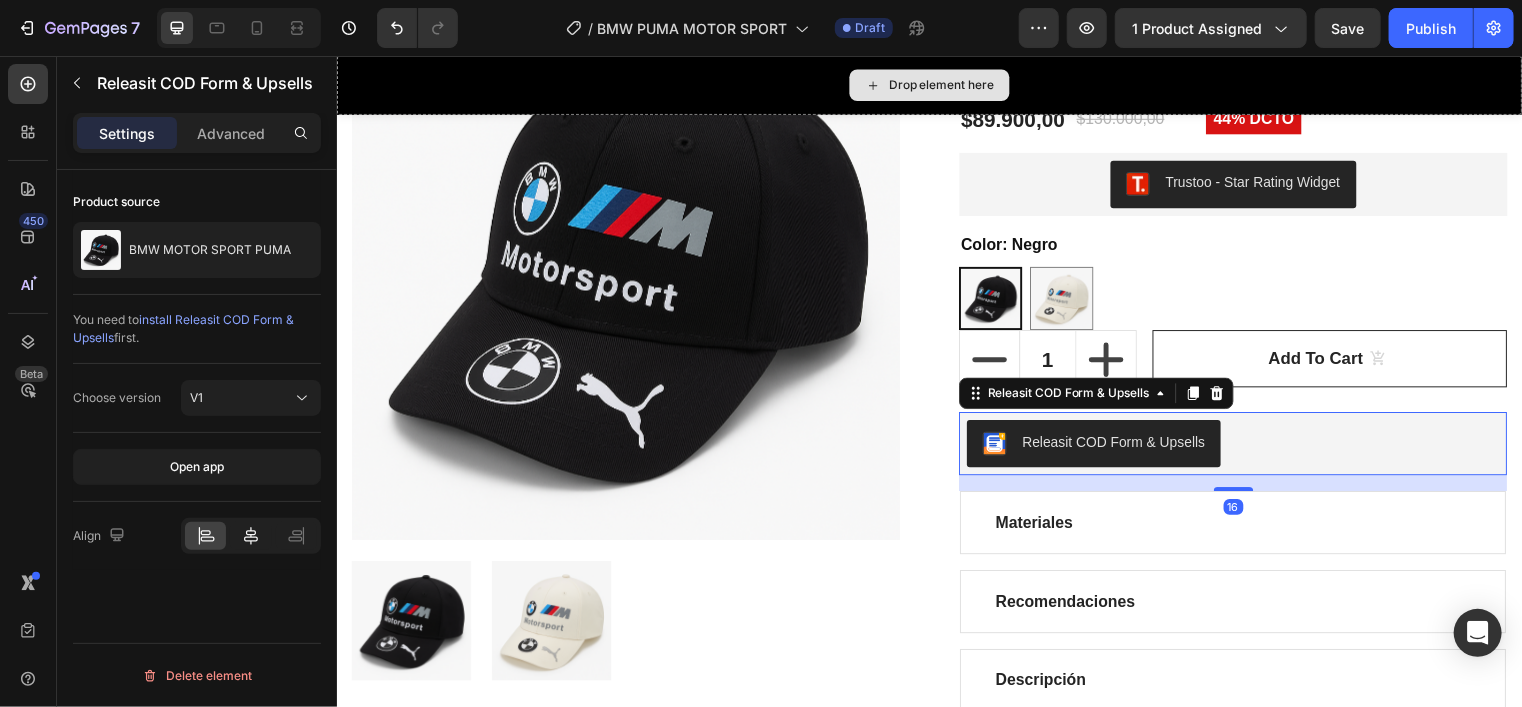 click 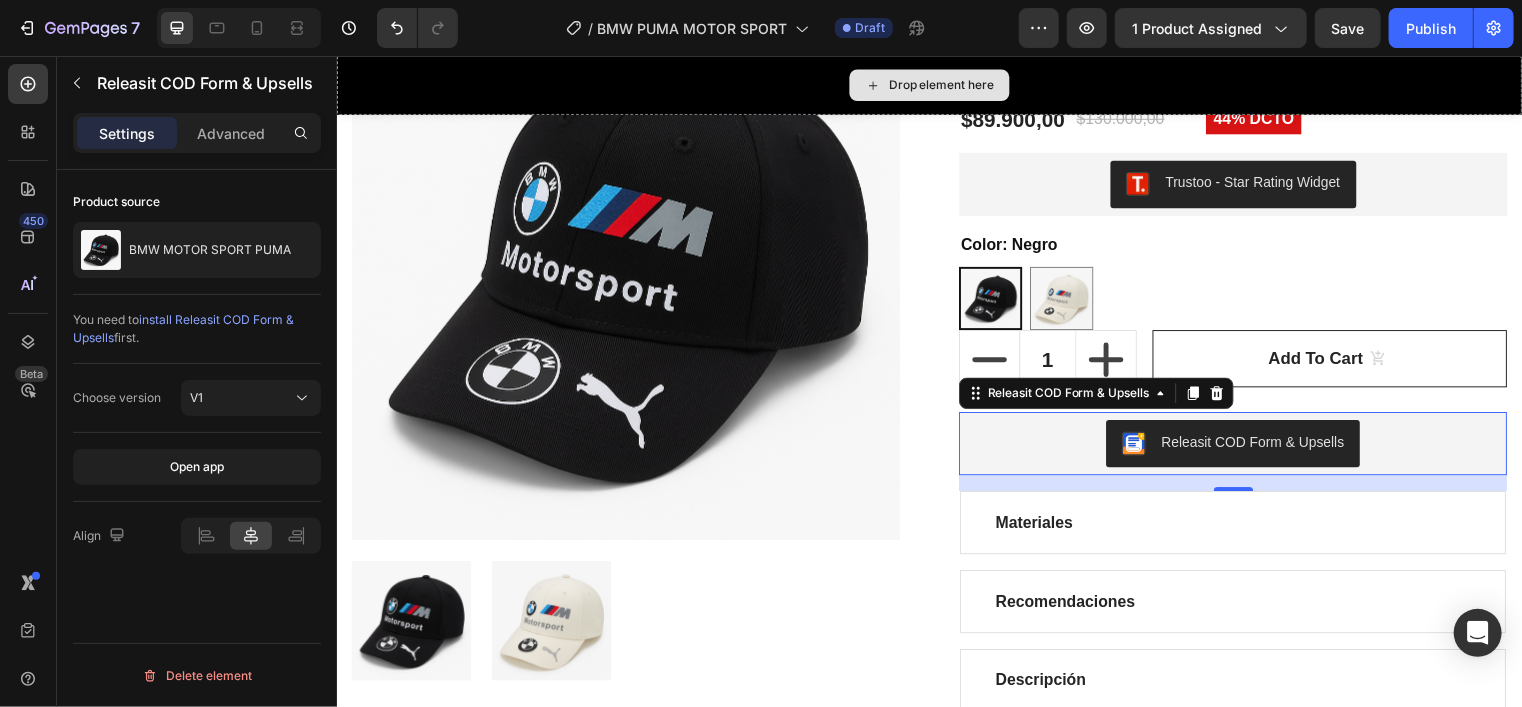 click on "Open app" 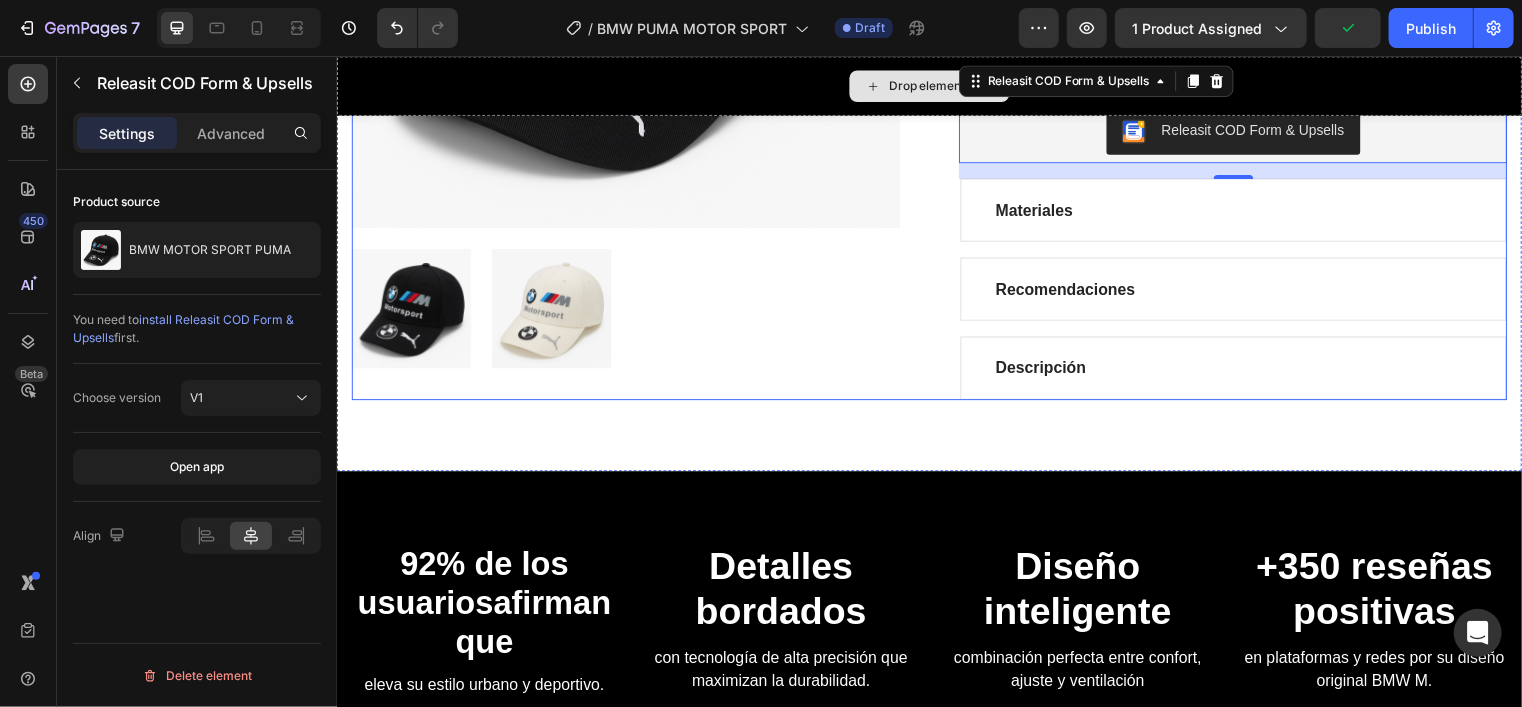 scroll, scrollTop: 660, scrollLeft: 0, axis: vertical 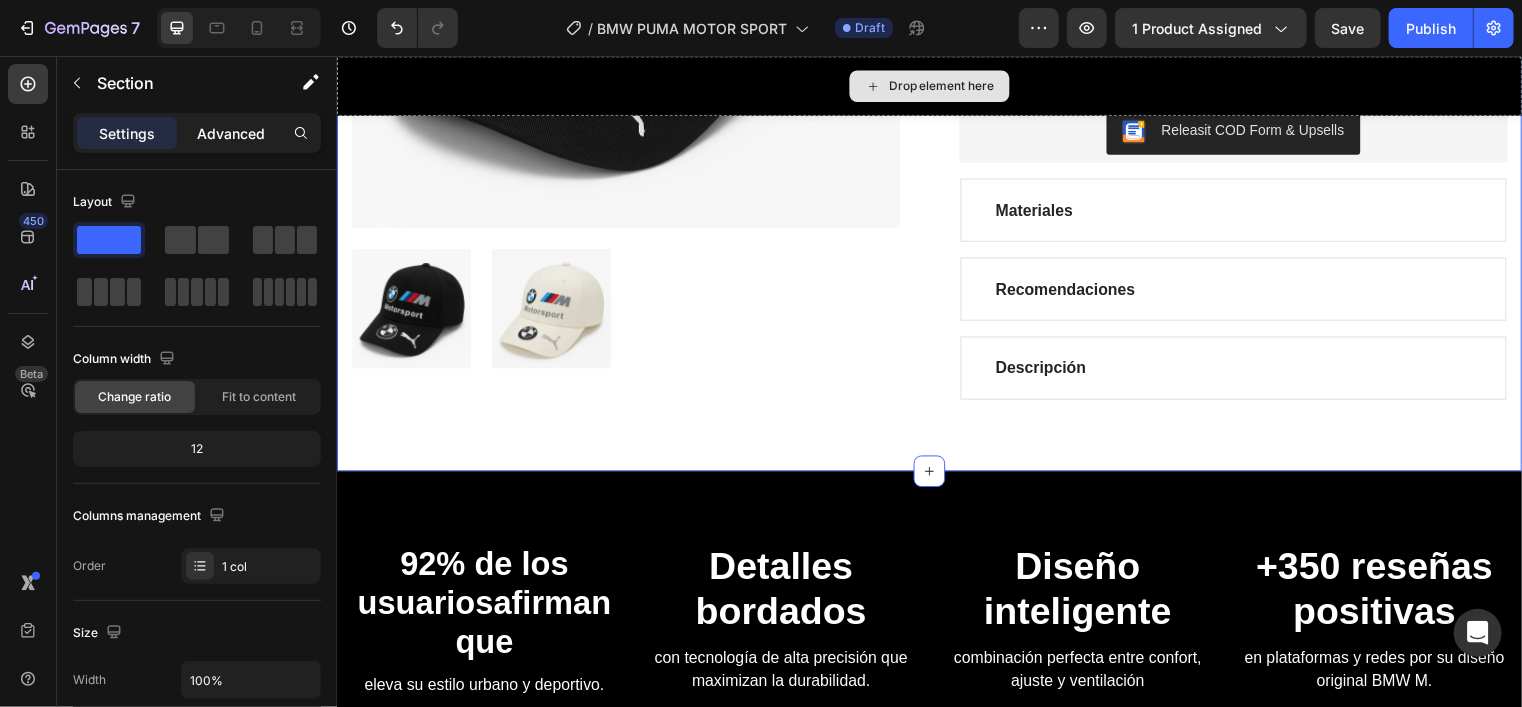 click on "Advanced" 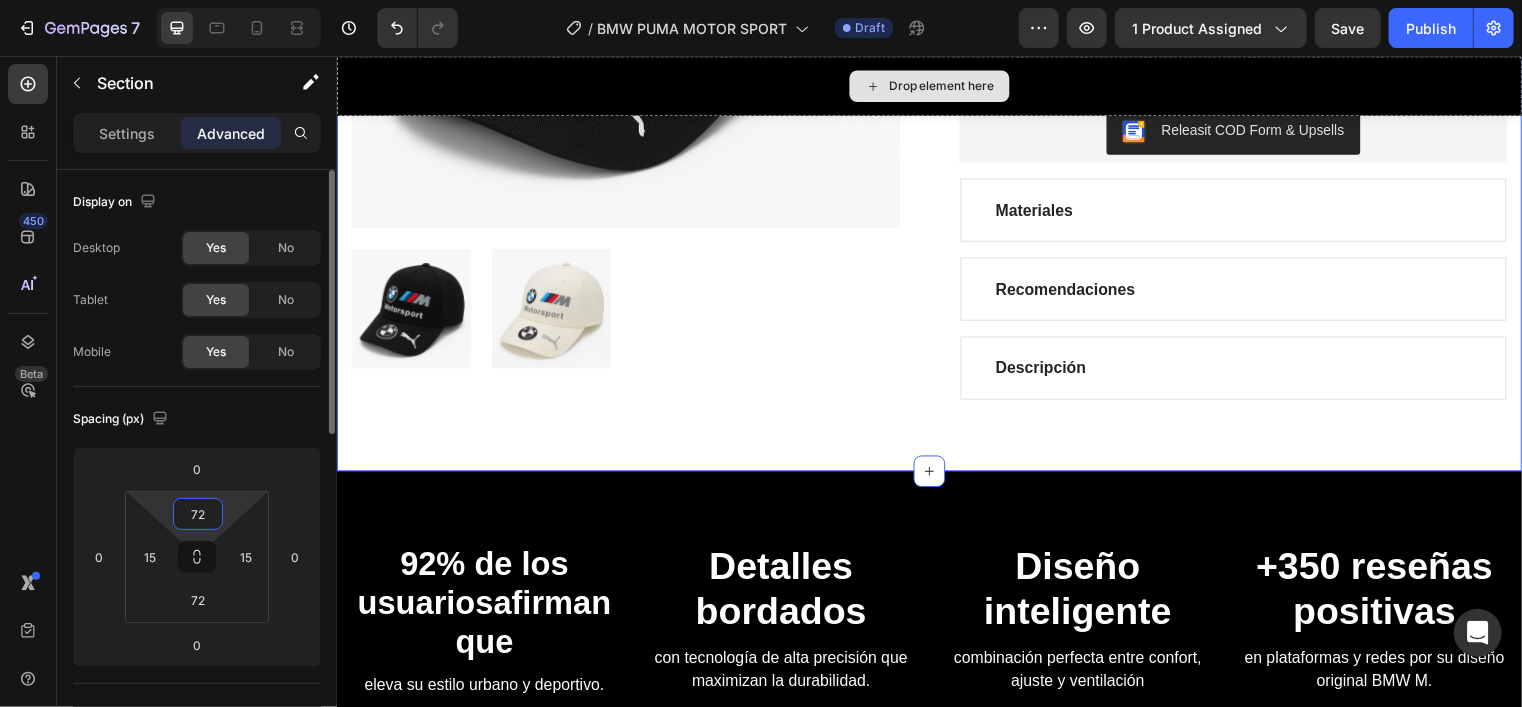 click on "72" at bounding box center (198, 514) 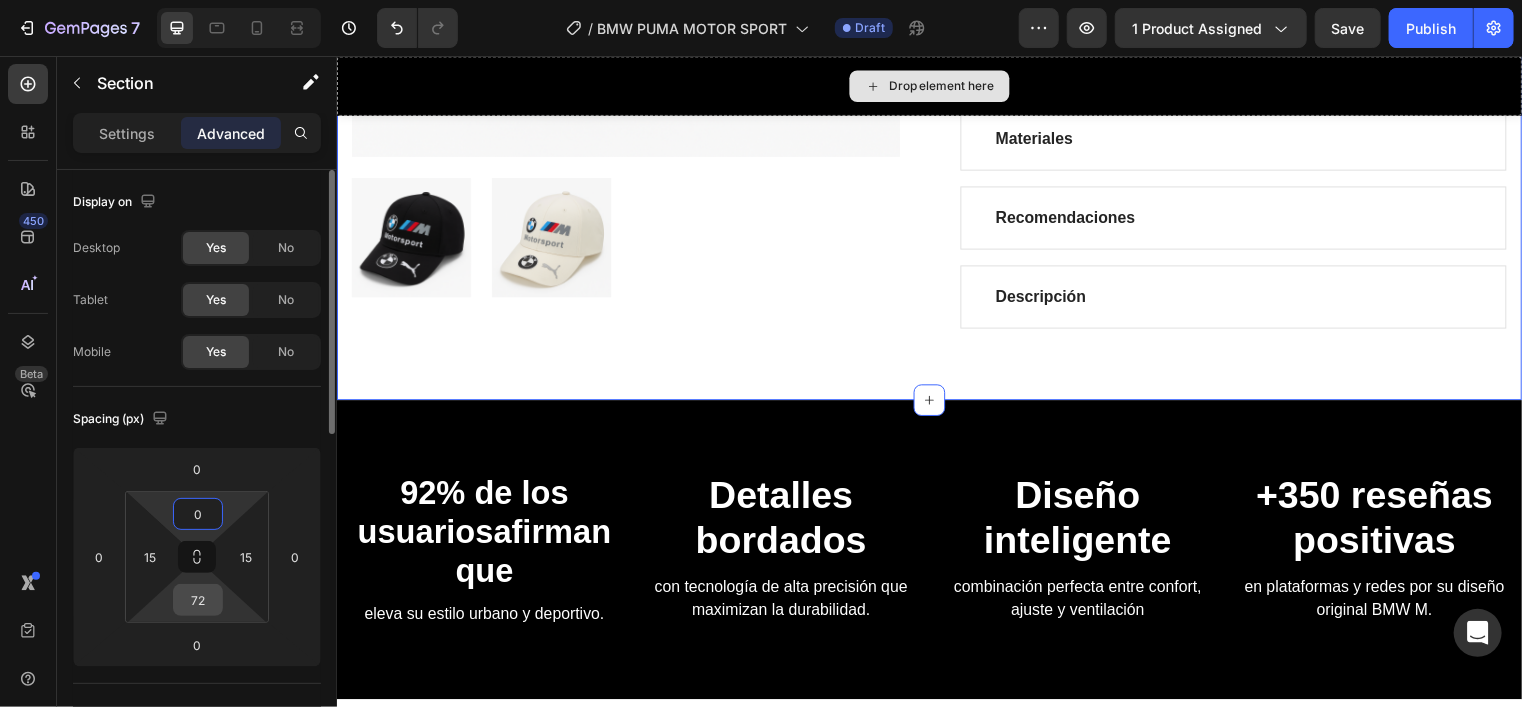 type on "0" 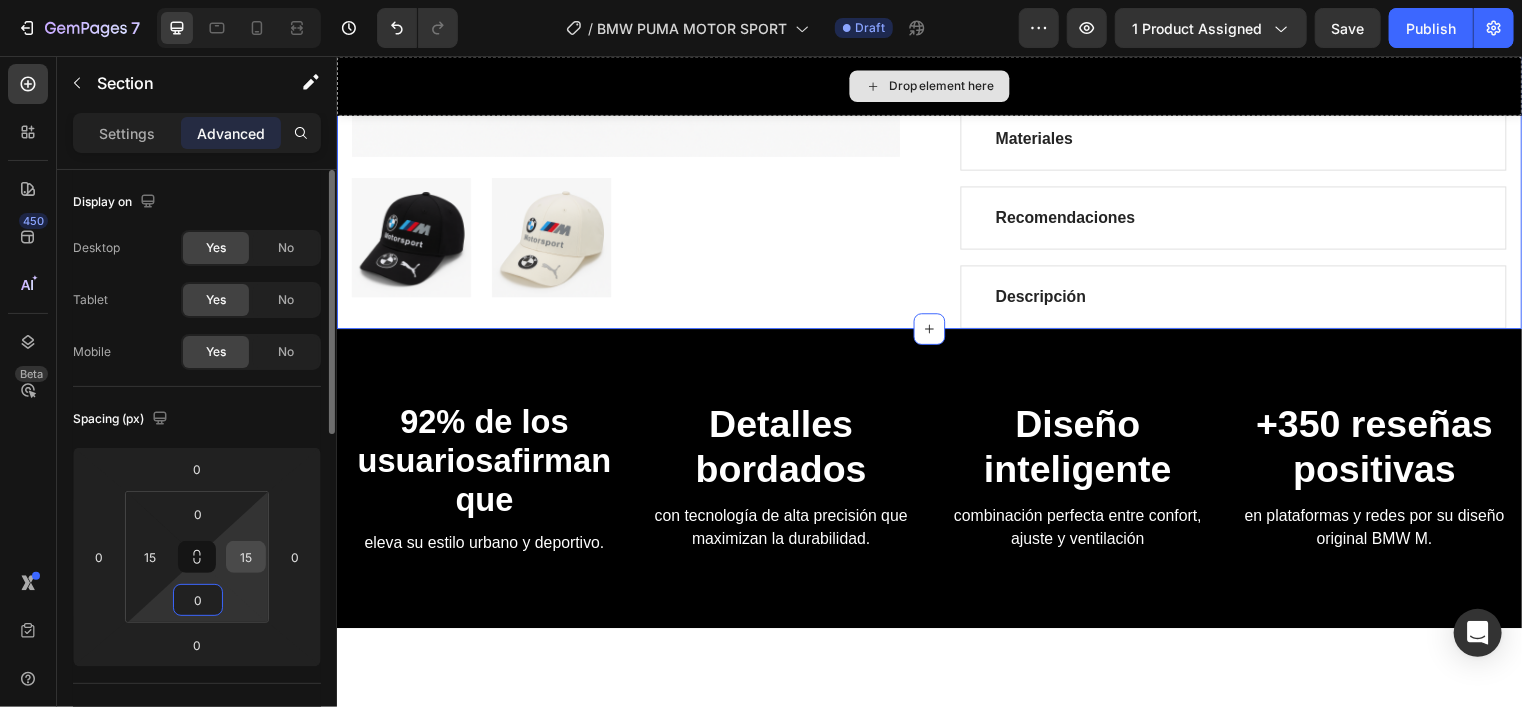 type on "0" 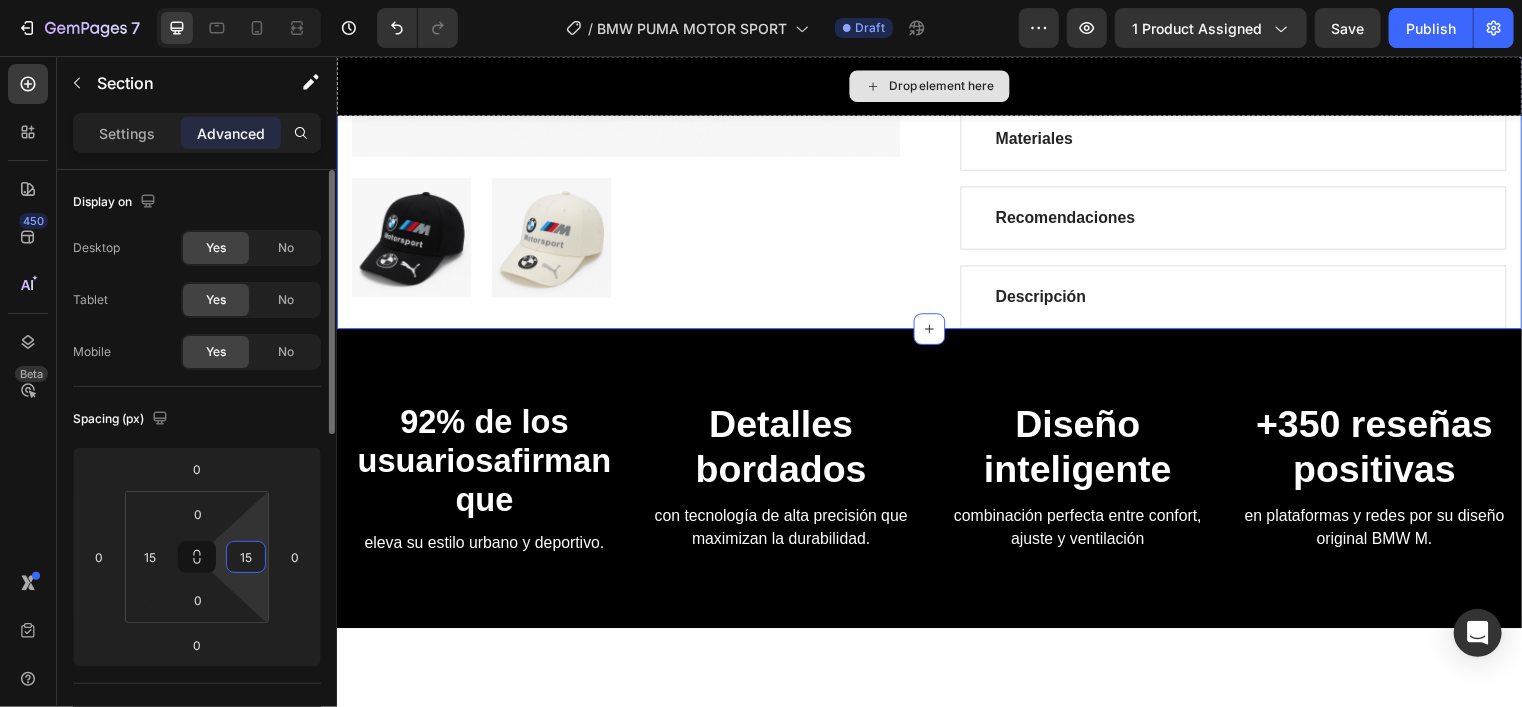 click on "15" at bounding box center [246, 557] 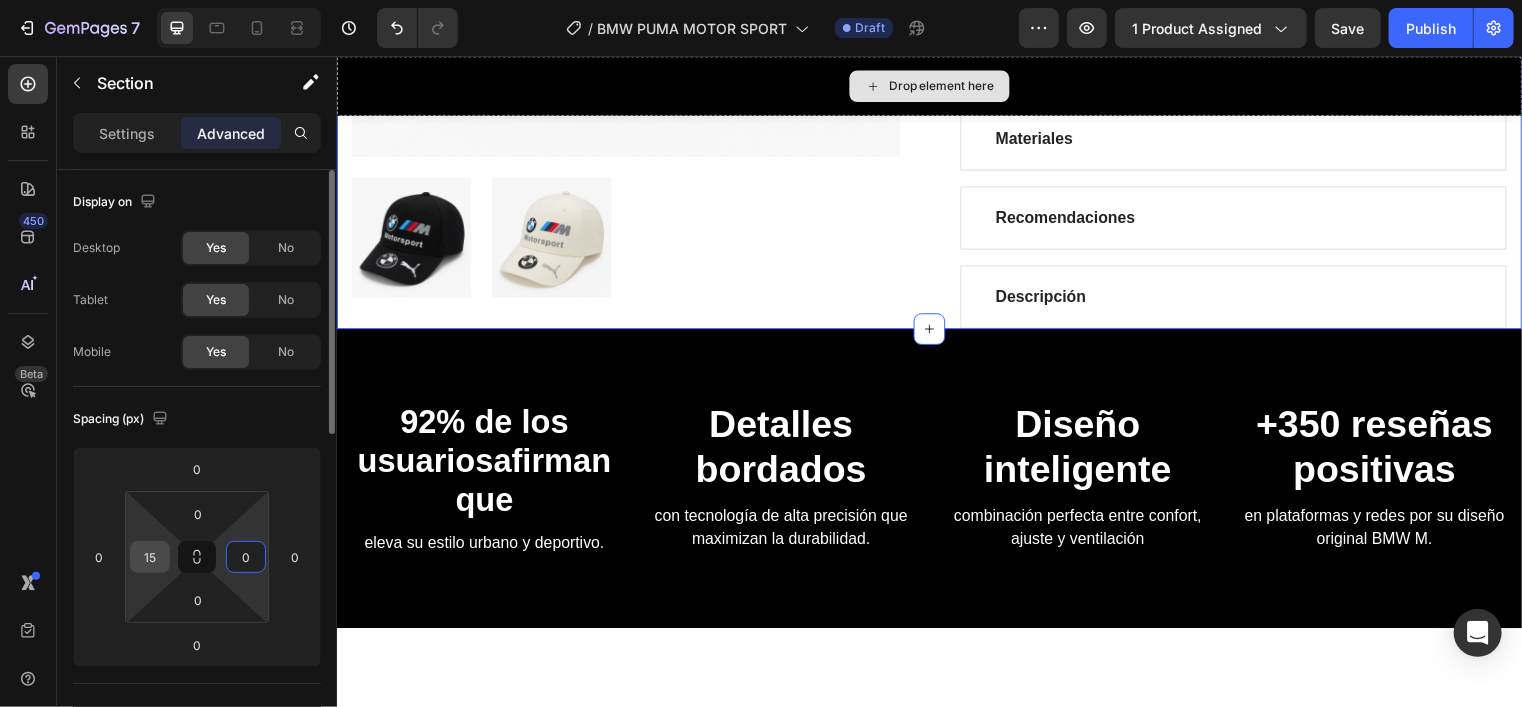 type on "0" 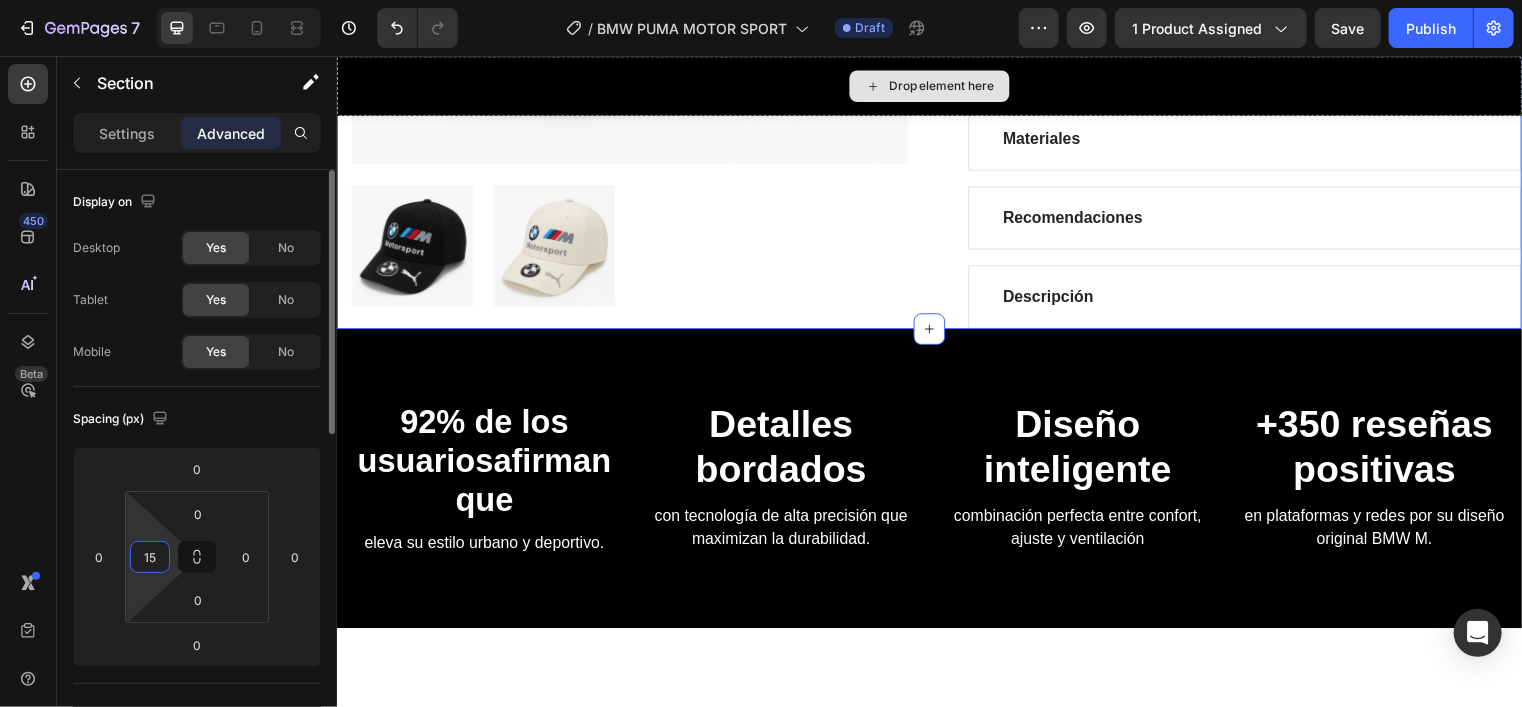 click on "15" at bounding box center (150, 557) 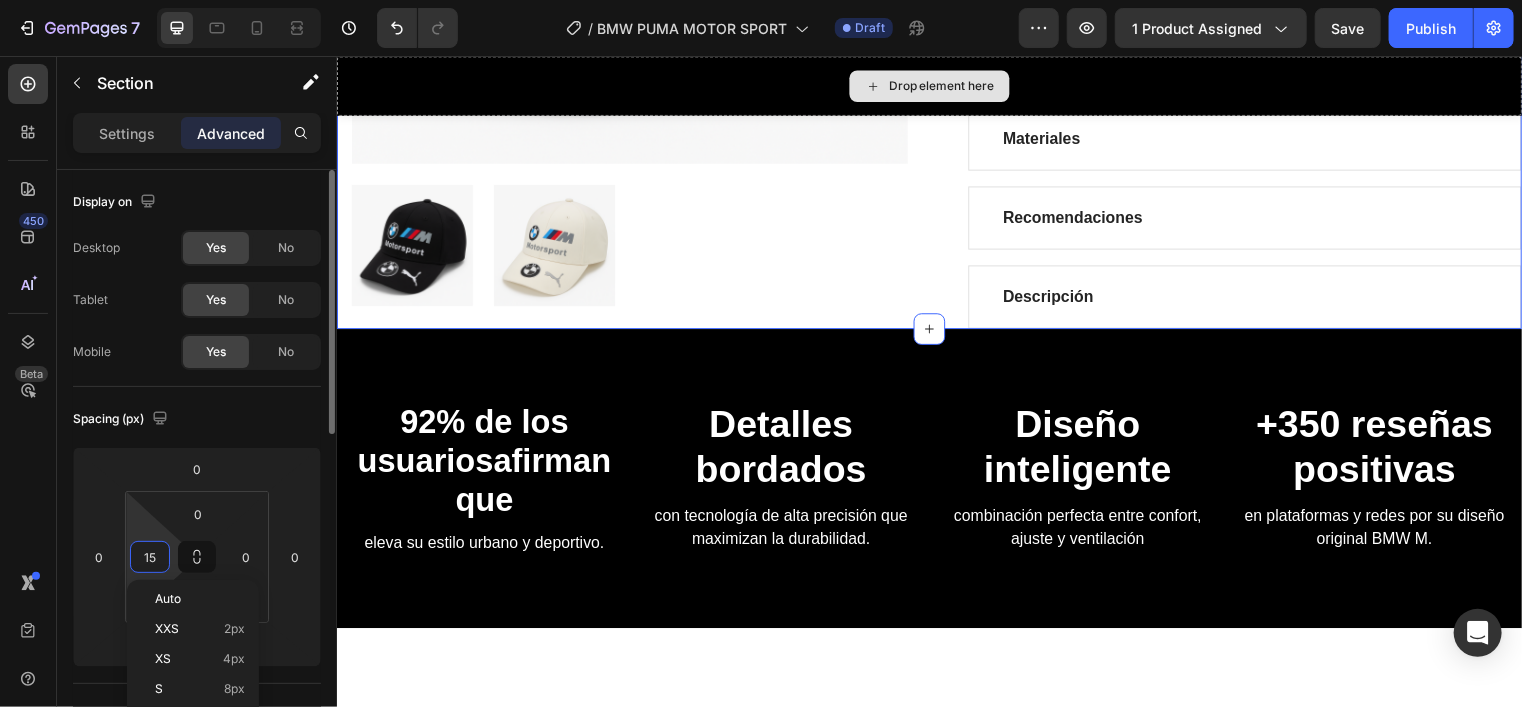 type on "0" 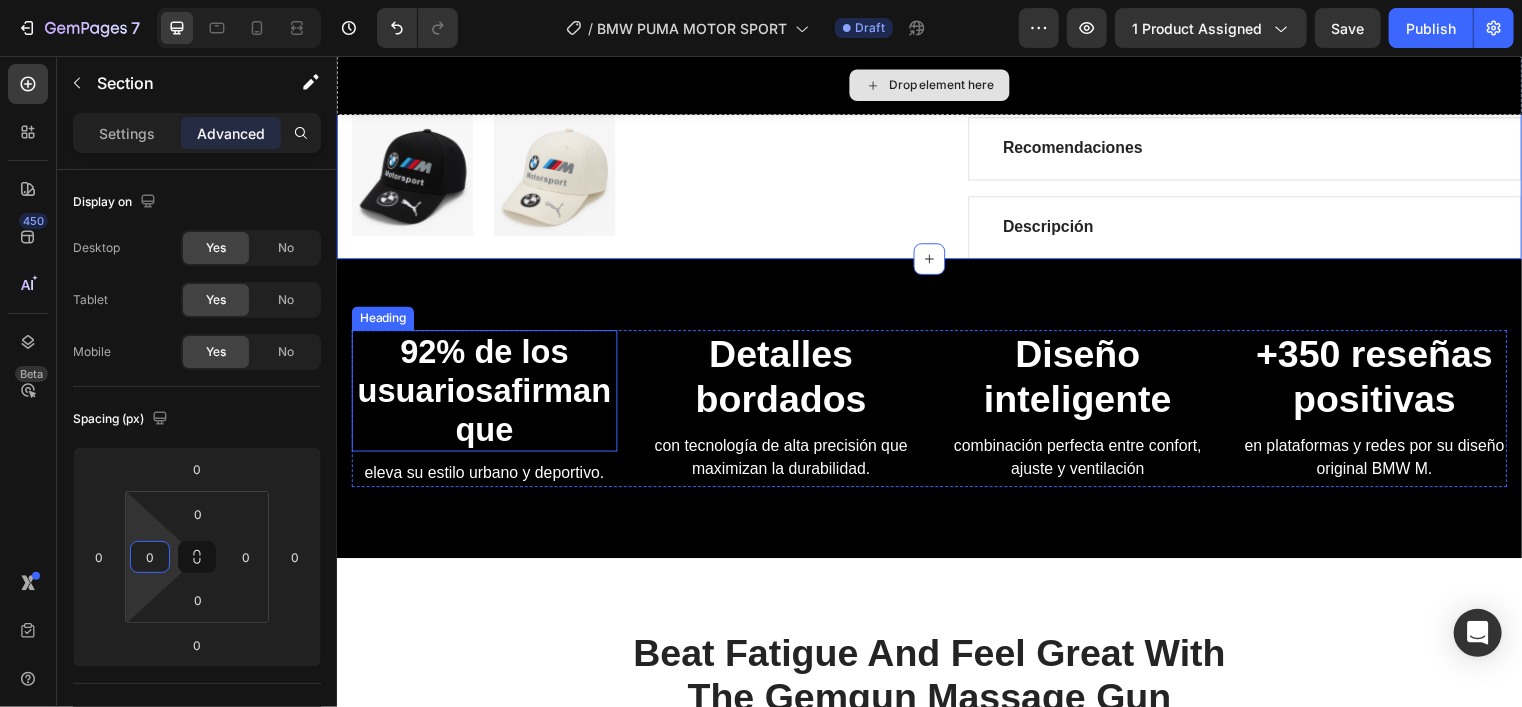 scroll, scrollTop: 816, scrollLeft: 0, axis: vertical 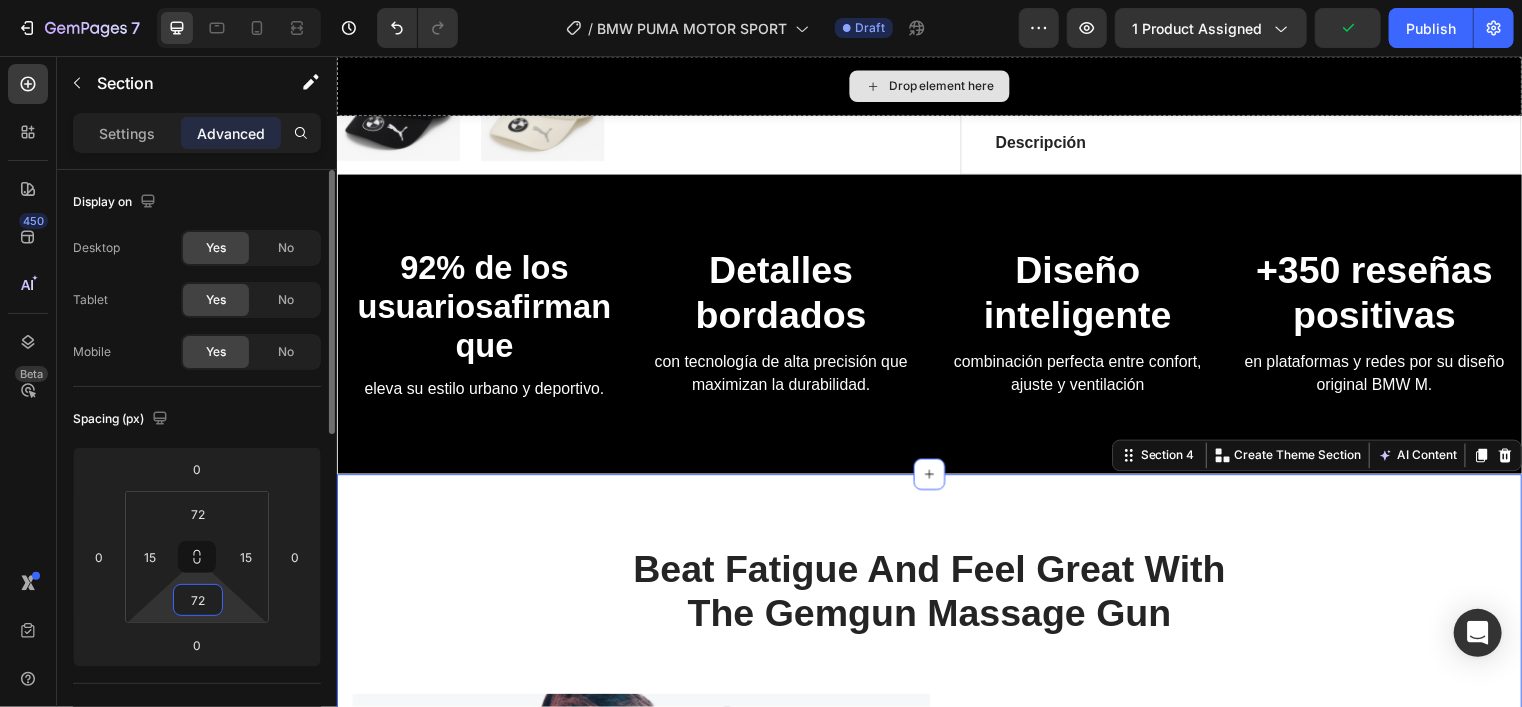 click on "72" at bounding box center [198, 600] 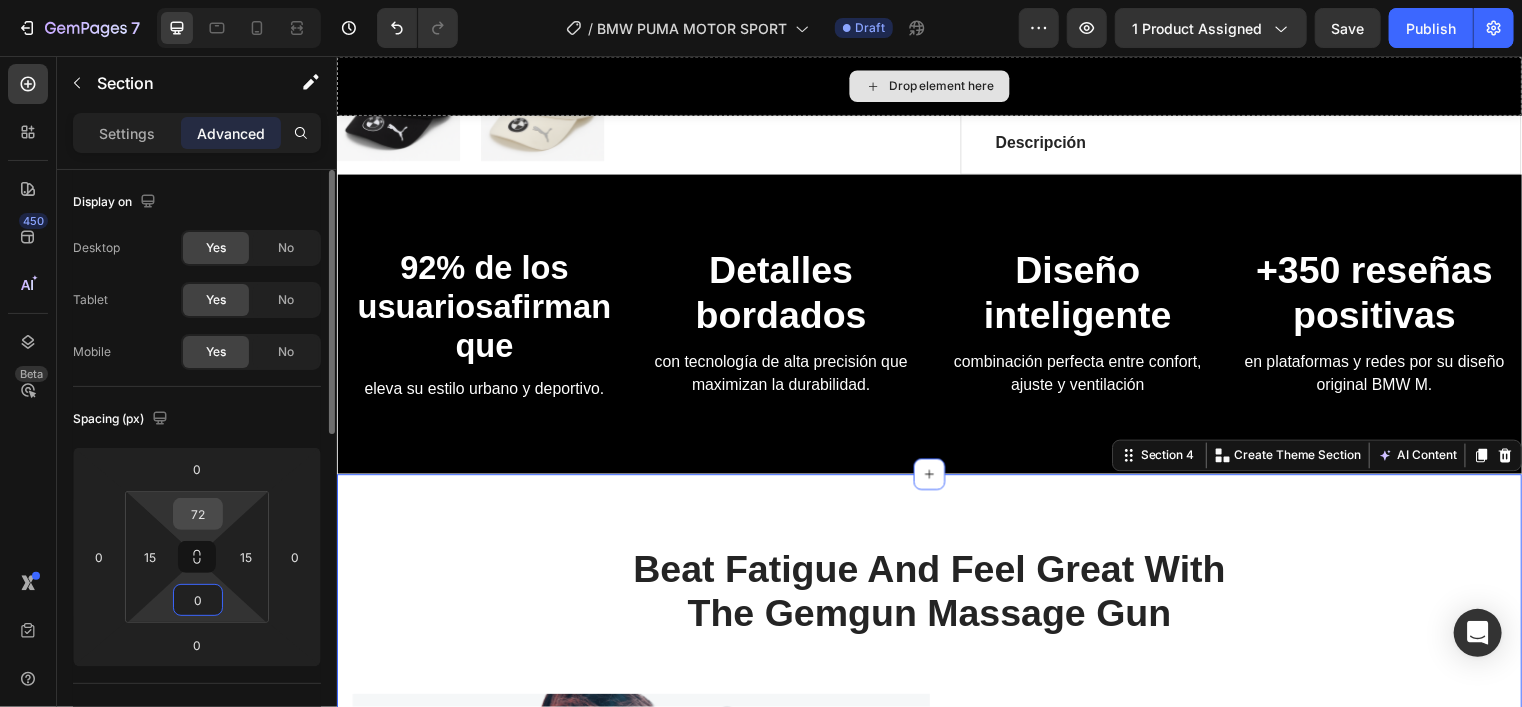 type on "0" 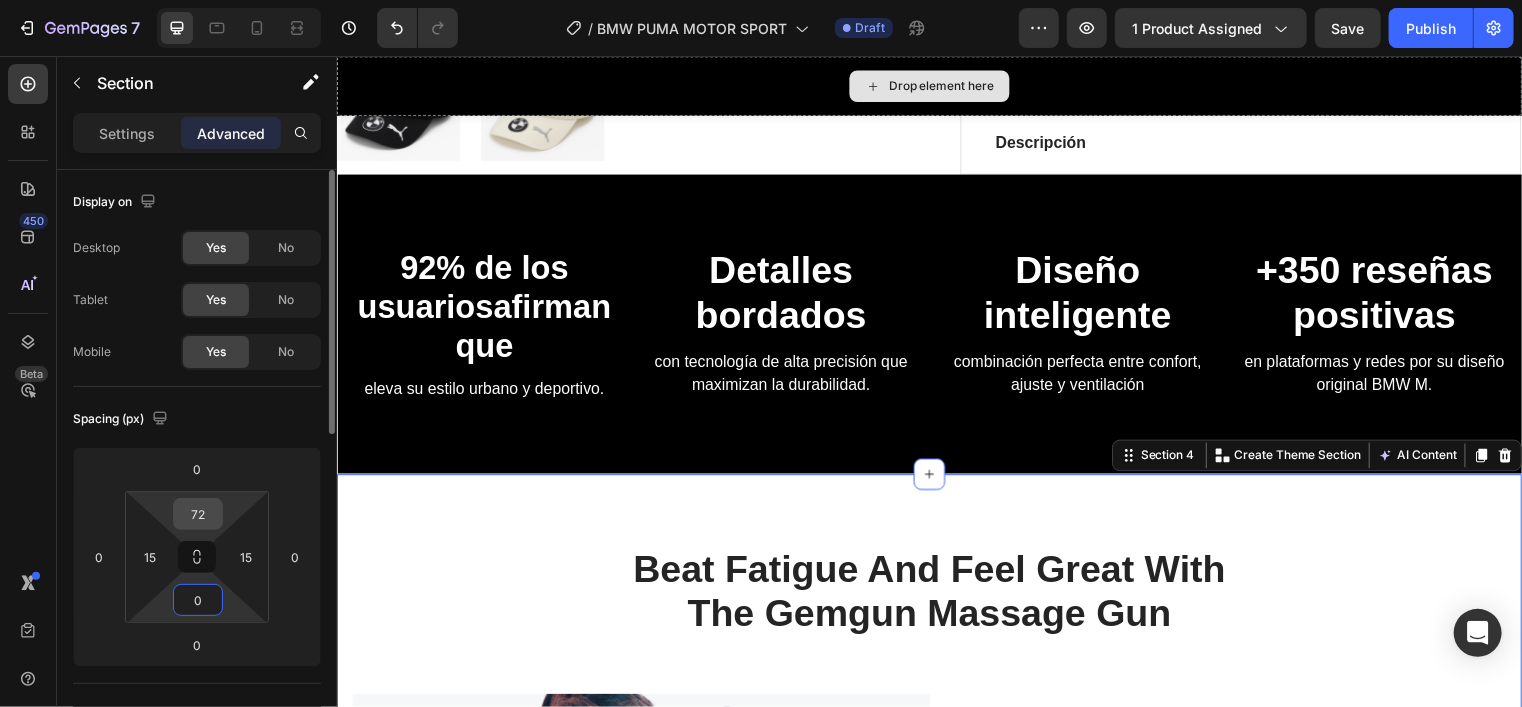 click on "72" at bounding box center [198, 514] 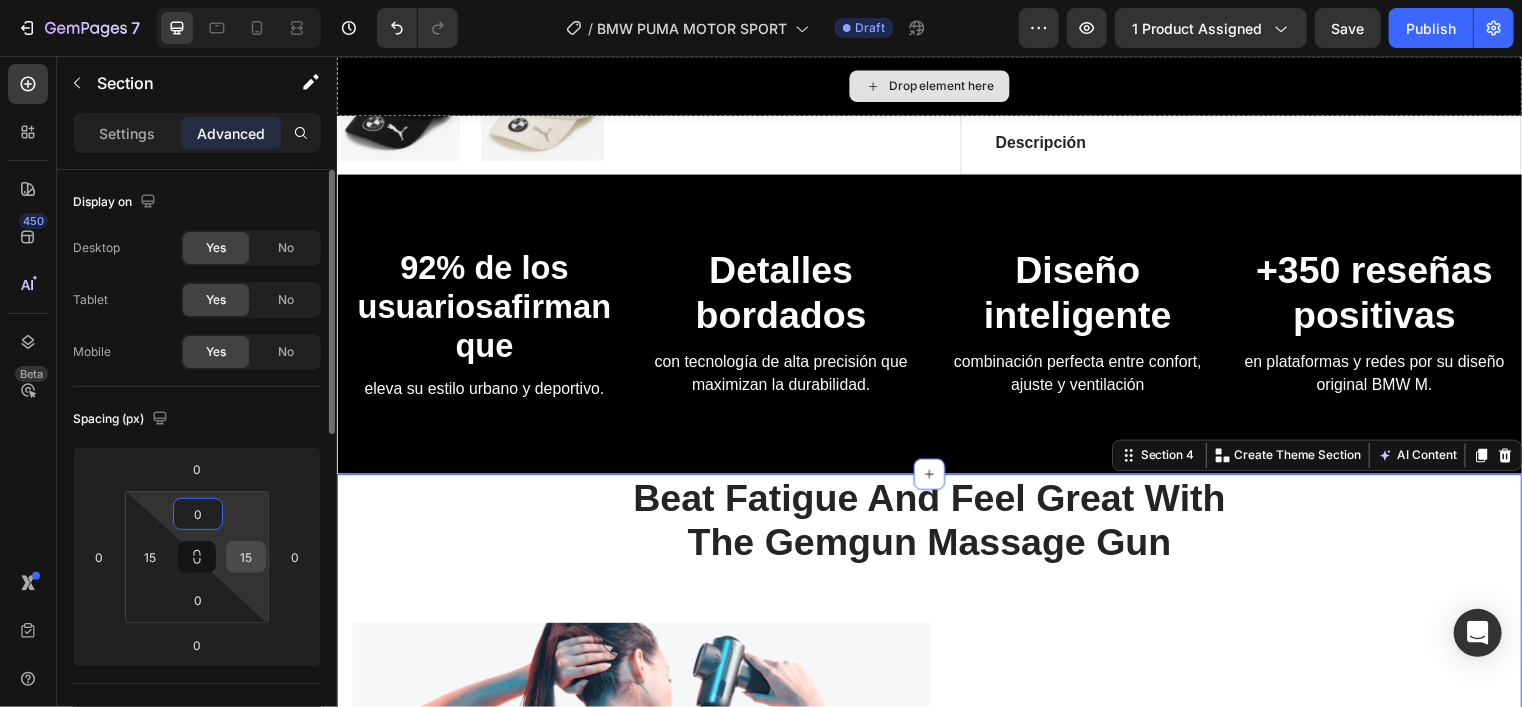 type on "0" 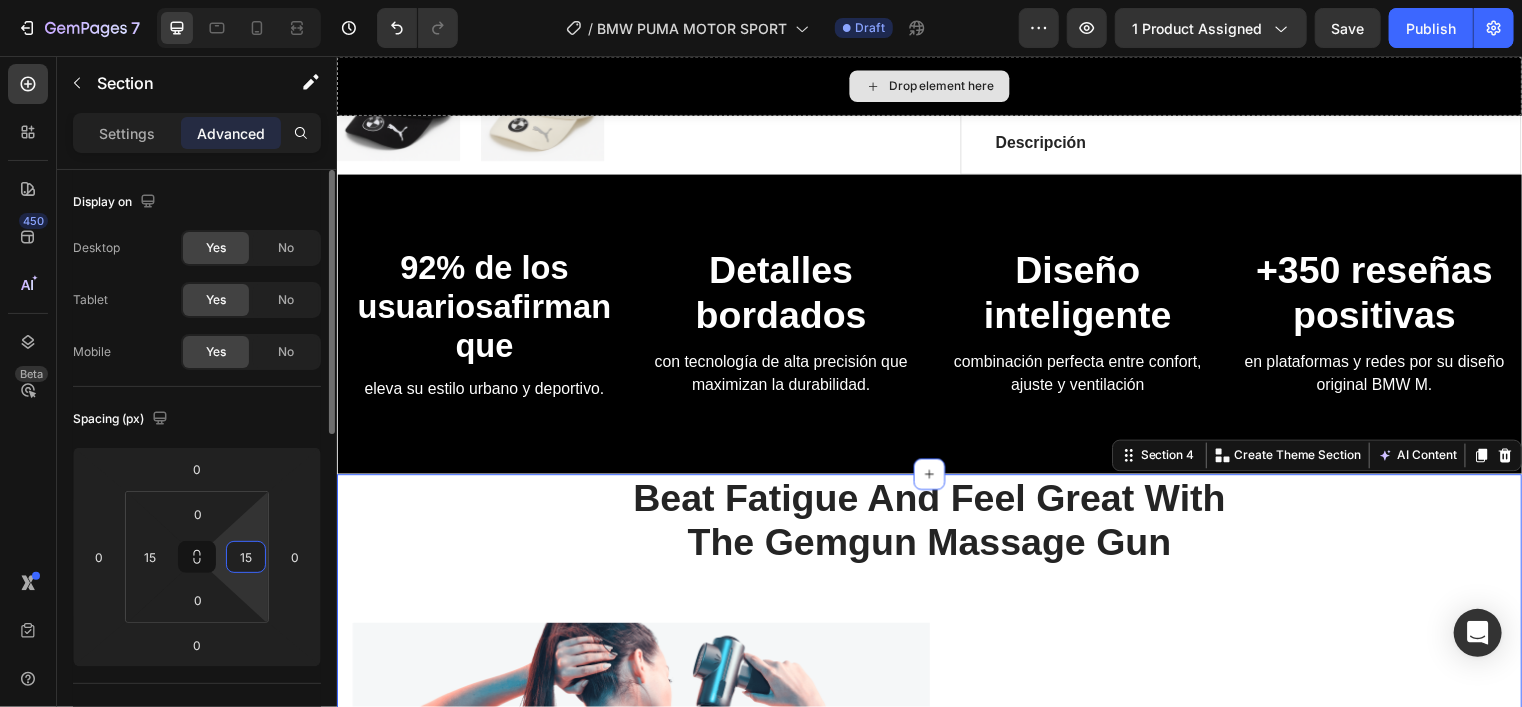 click on "15" at bounding box center [246, 557] 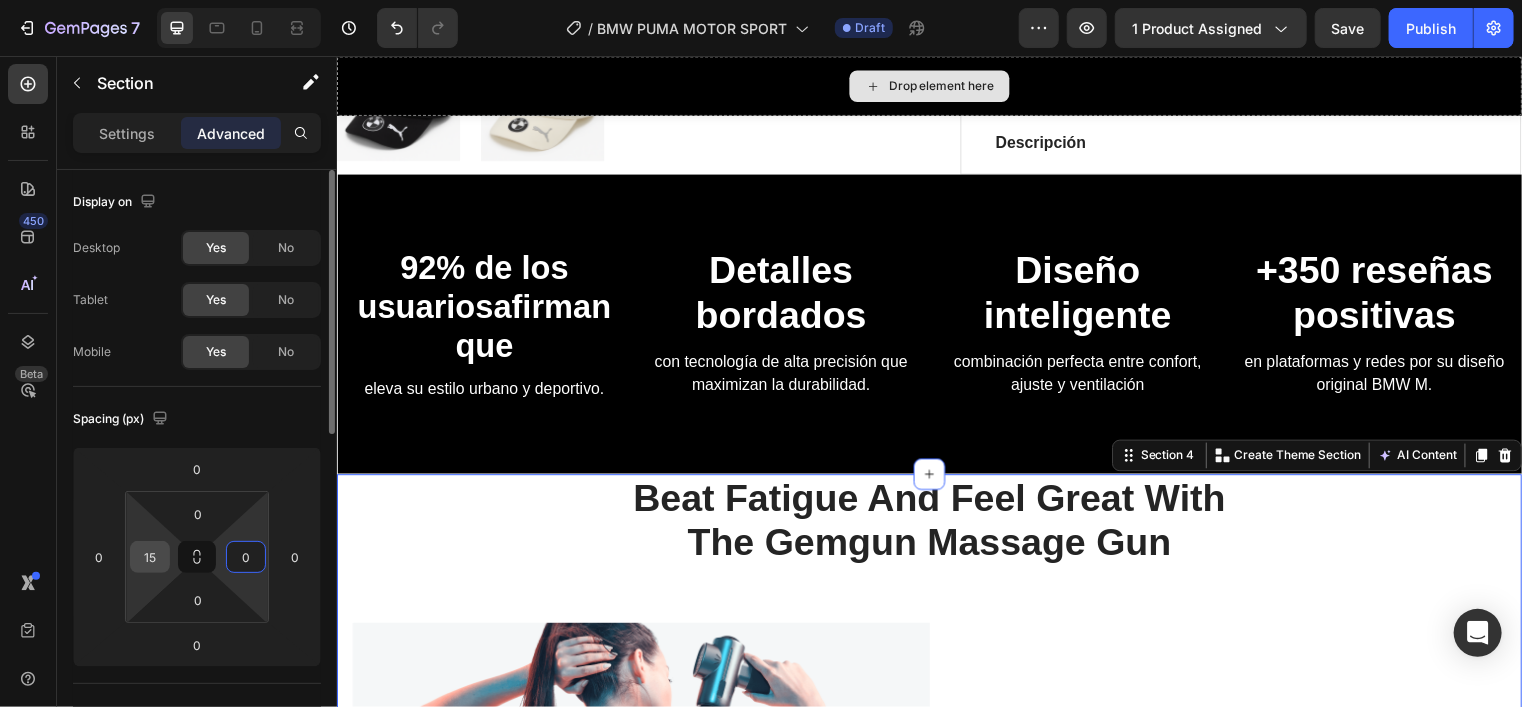 type on "0" 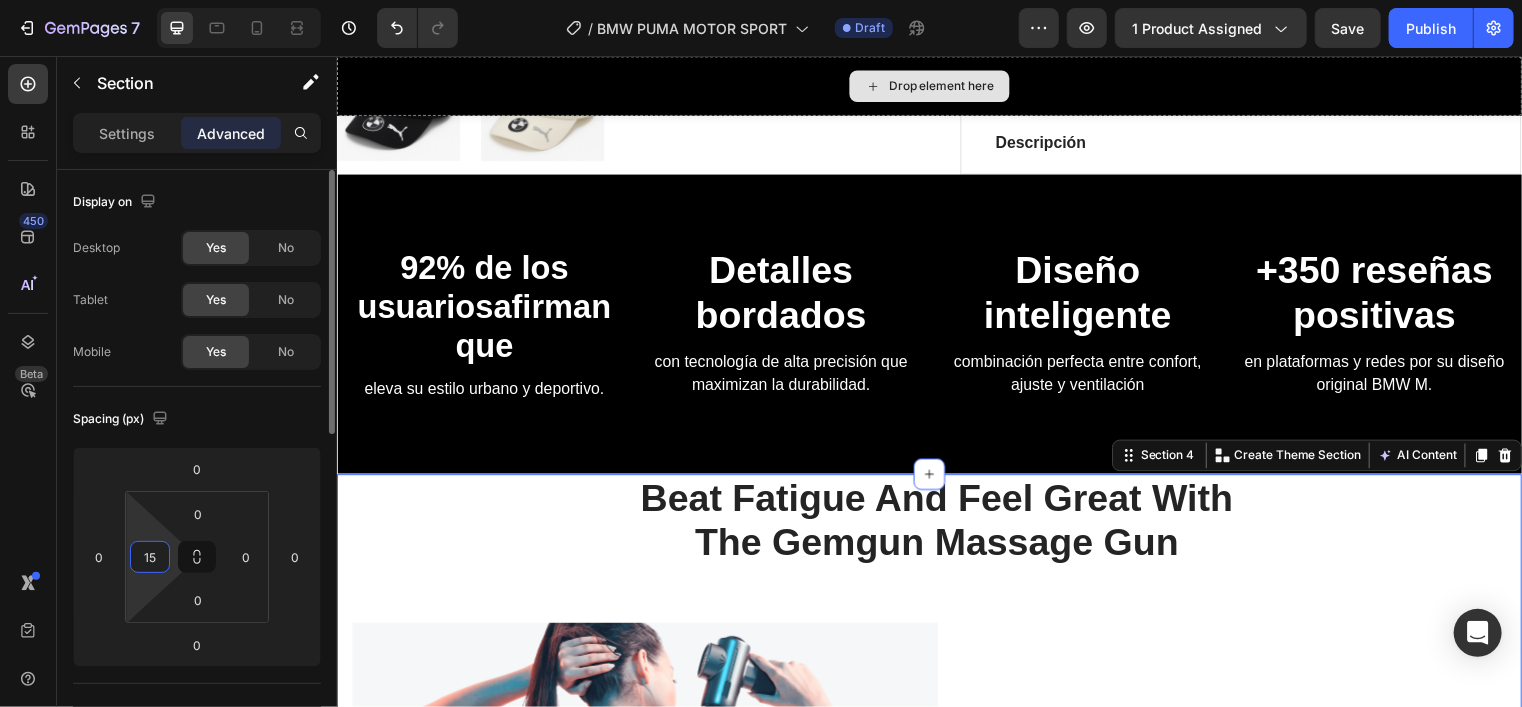 click on "15" at bounding box center [150, 557] 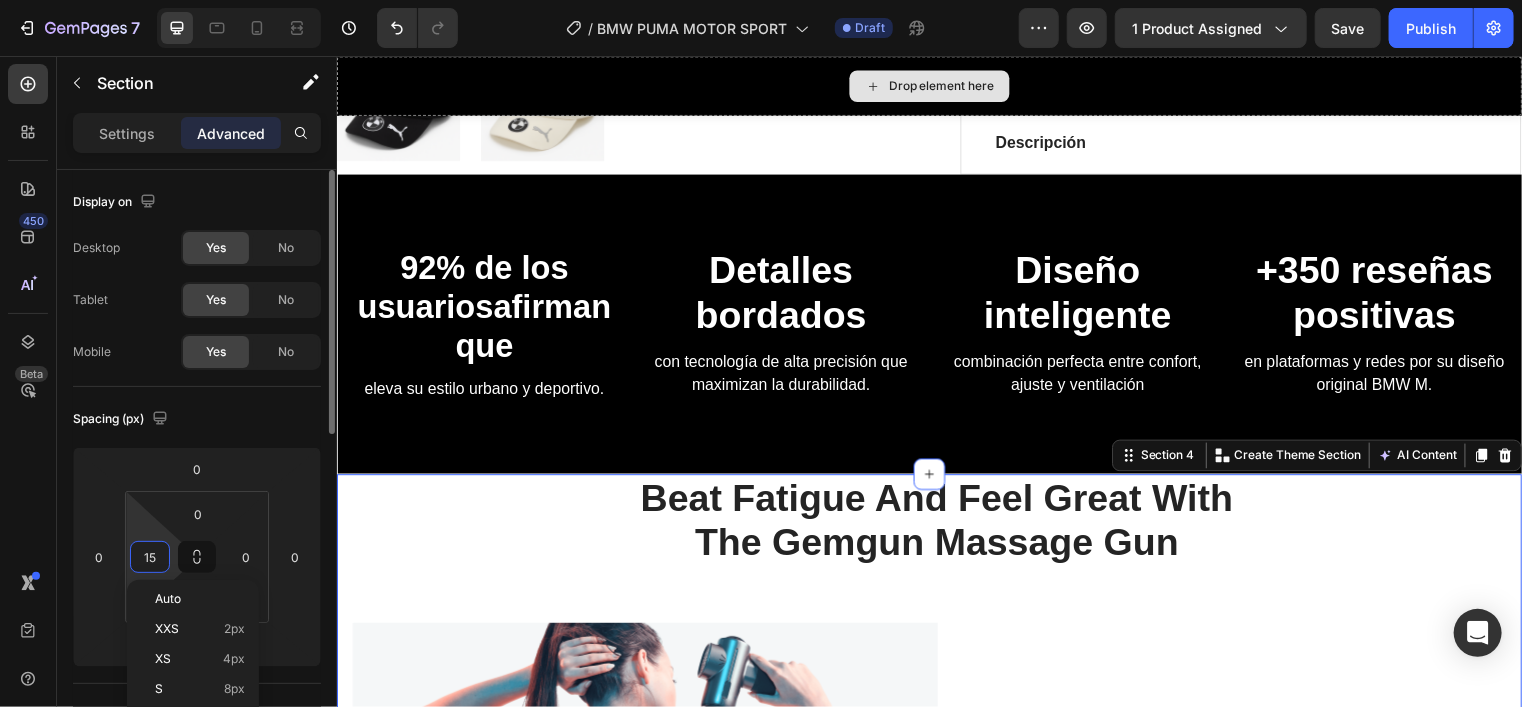 type on "0" 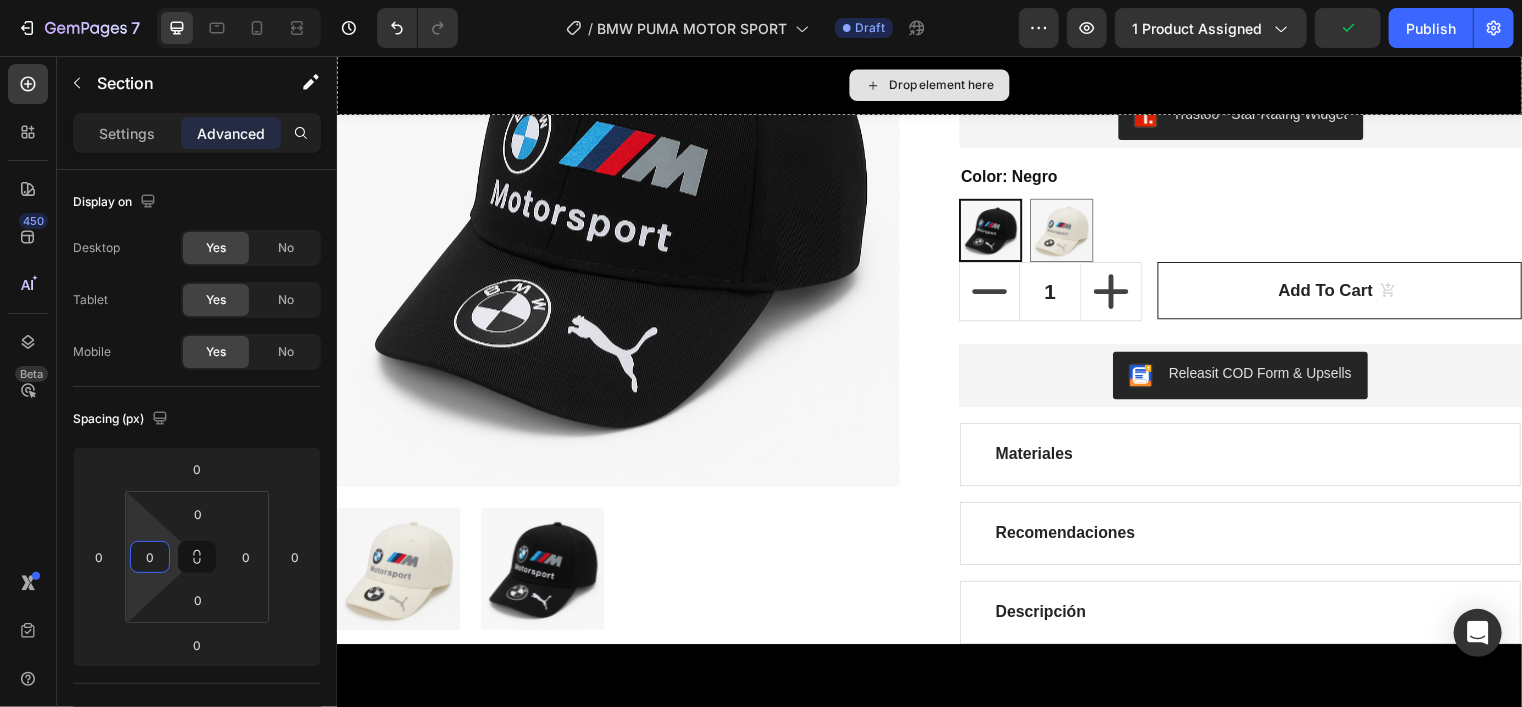 scroll, scrollTop: 508, scrollLeft: 0, axis: vertical 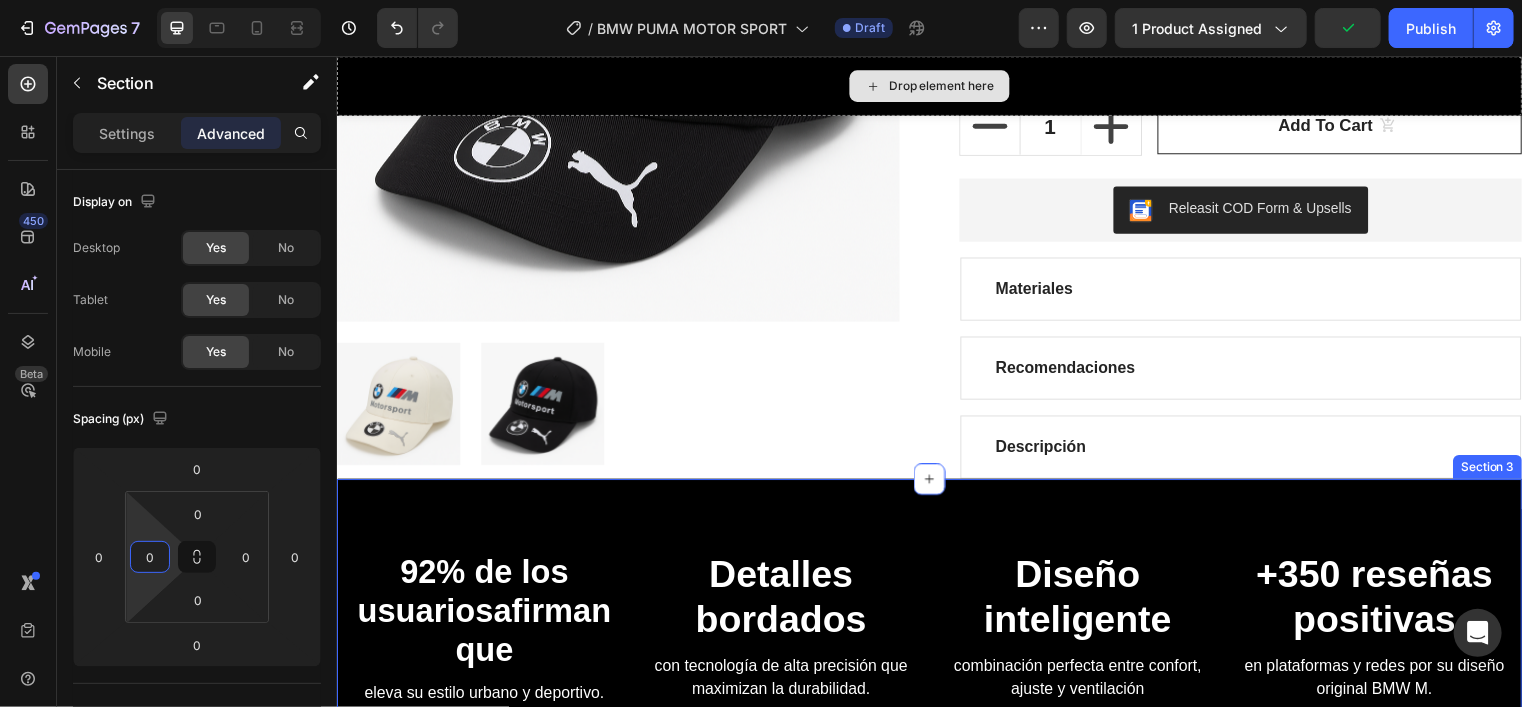 click on "92% de los usuarios afirman que Heading eleva su estilo urbano y deportivo. Text block Detalles bordados Heading con tecnología de alta precisión que maximizan la durabilidad. Text block Diseño inteligente Heading combinación perfecta entre confort, ajuste y ventilación Text block +350 reseñas positivas Heading en plataformas y redes por su diseño original BMW M. Text block Row Section 3" at bounding box center (936, 635) 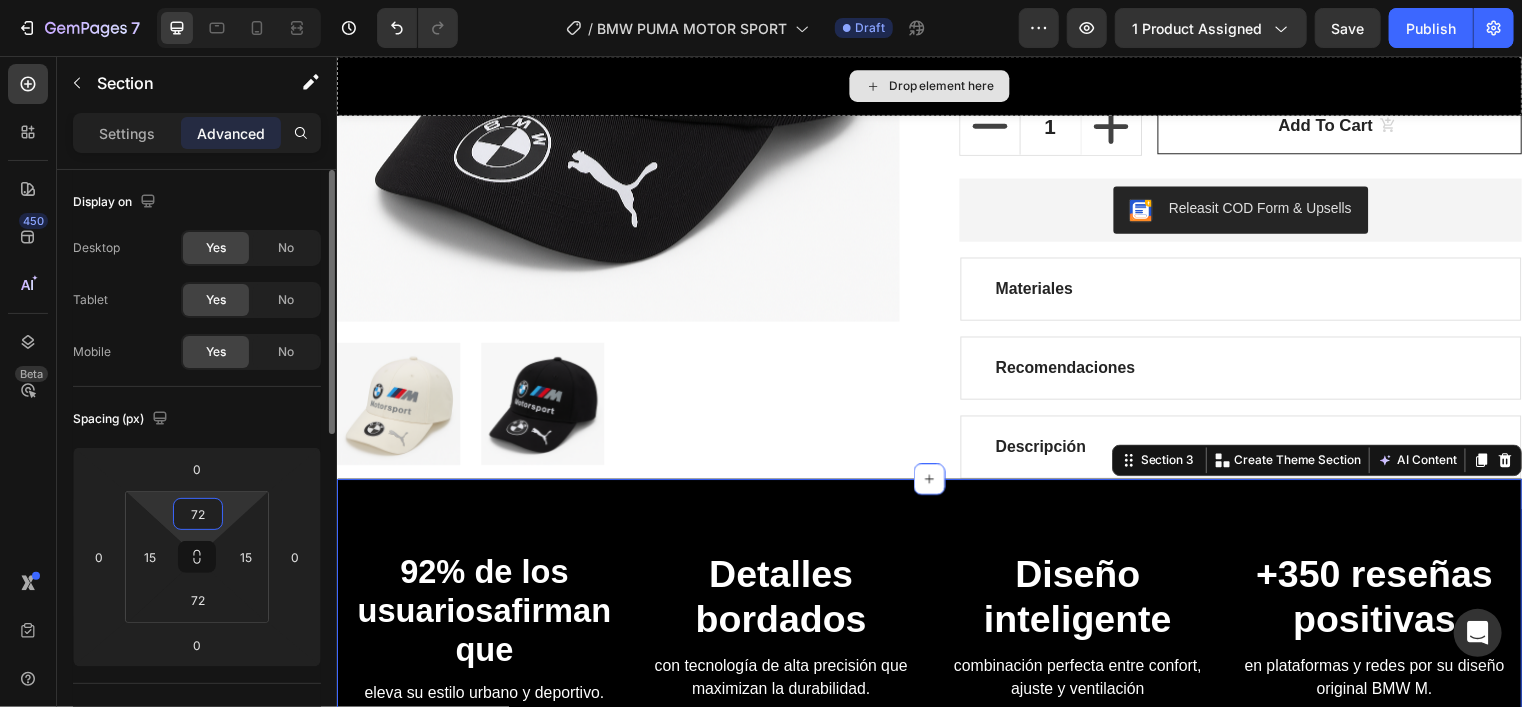 click on "72" at bounding box center (198, 514) 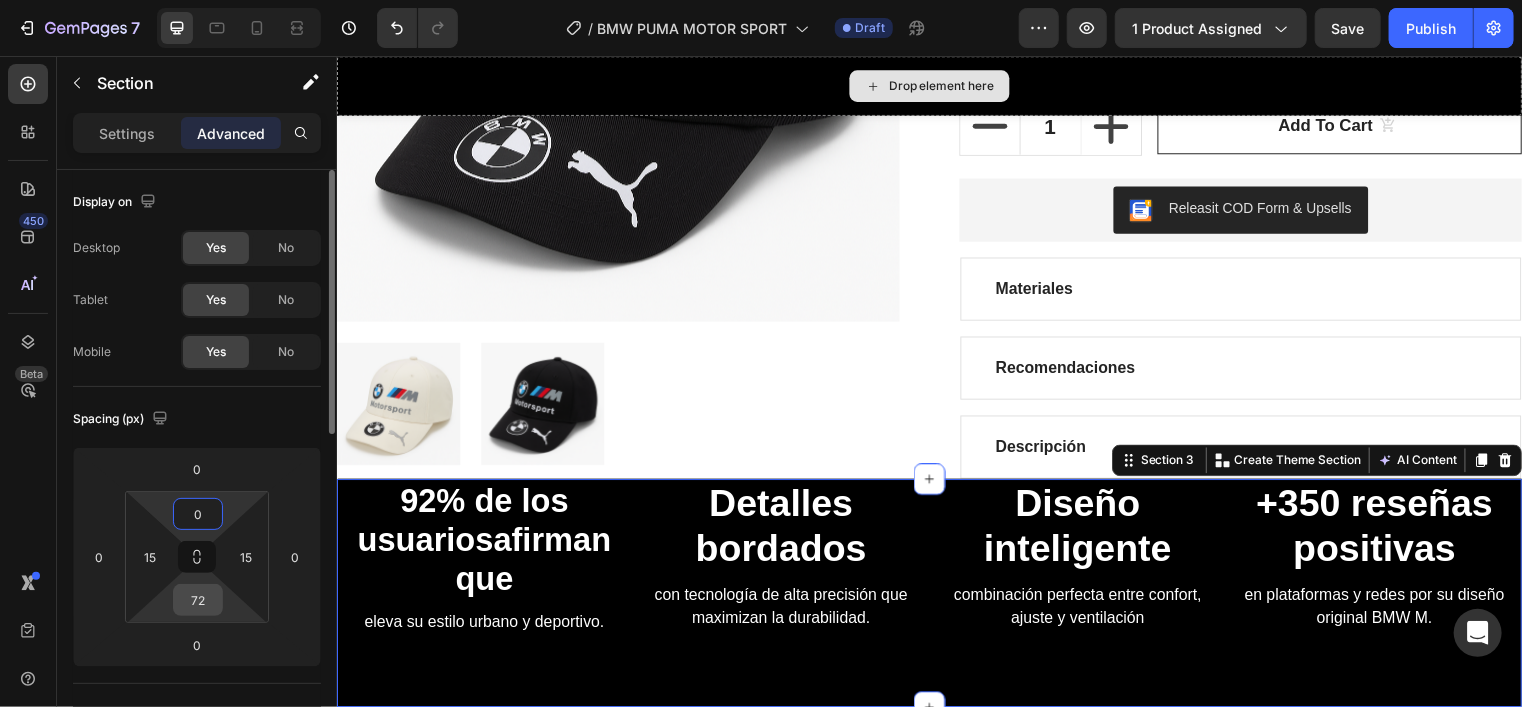 type on "0" 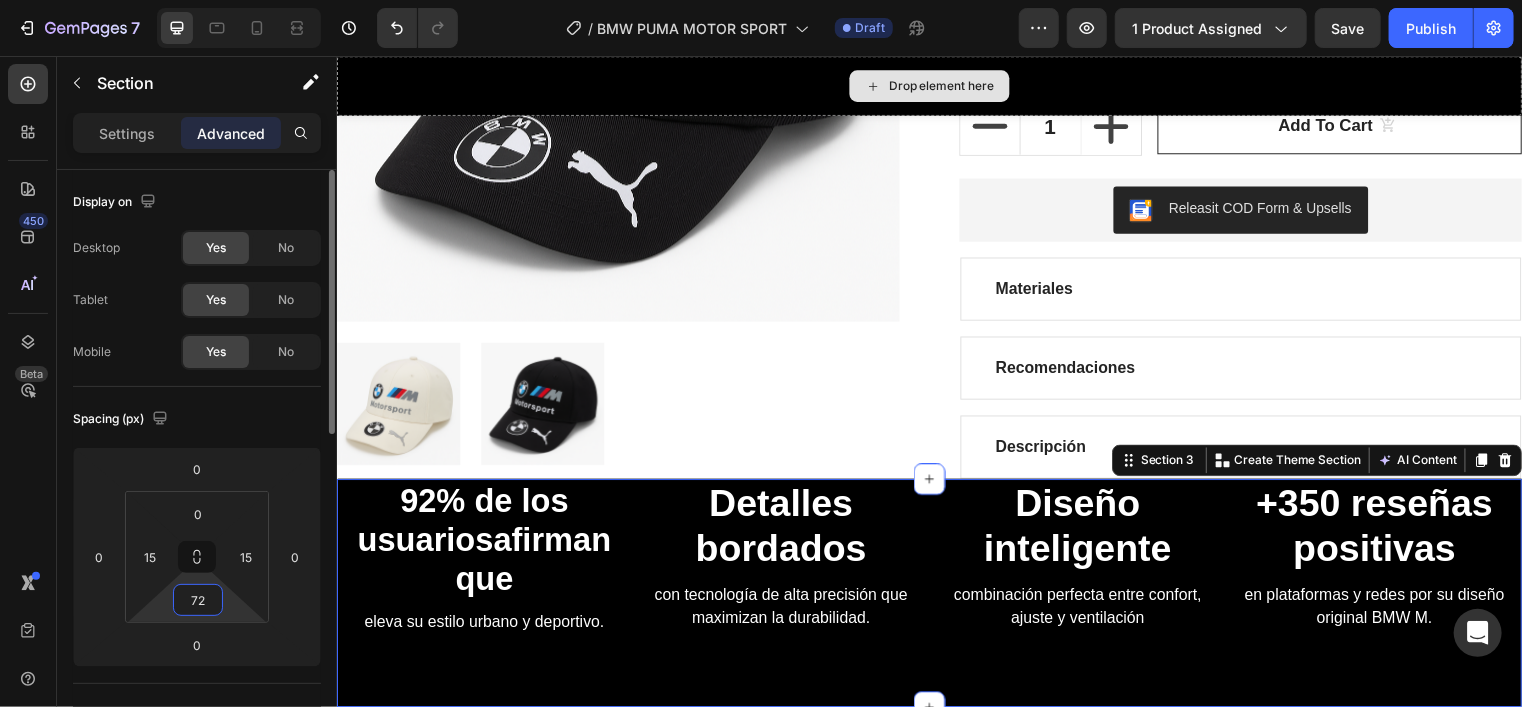 click on "72" at bounding box center (198, 600) 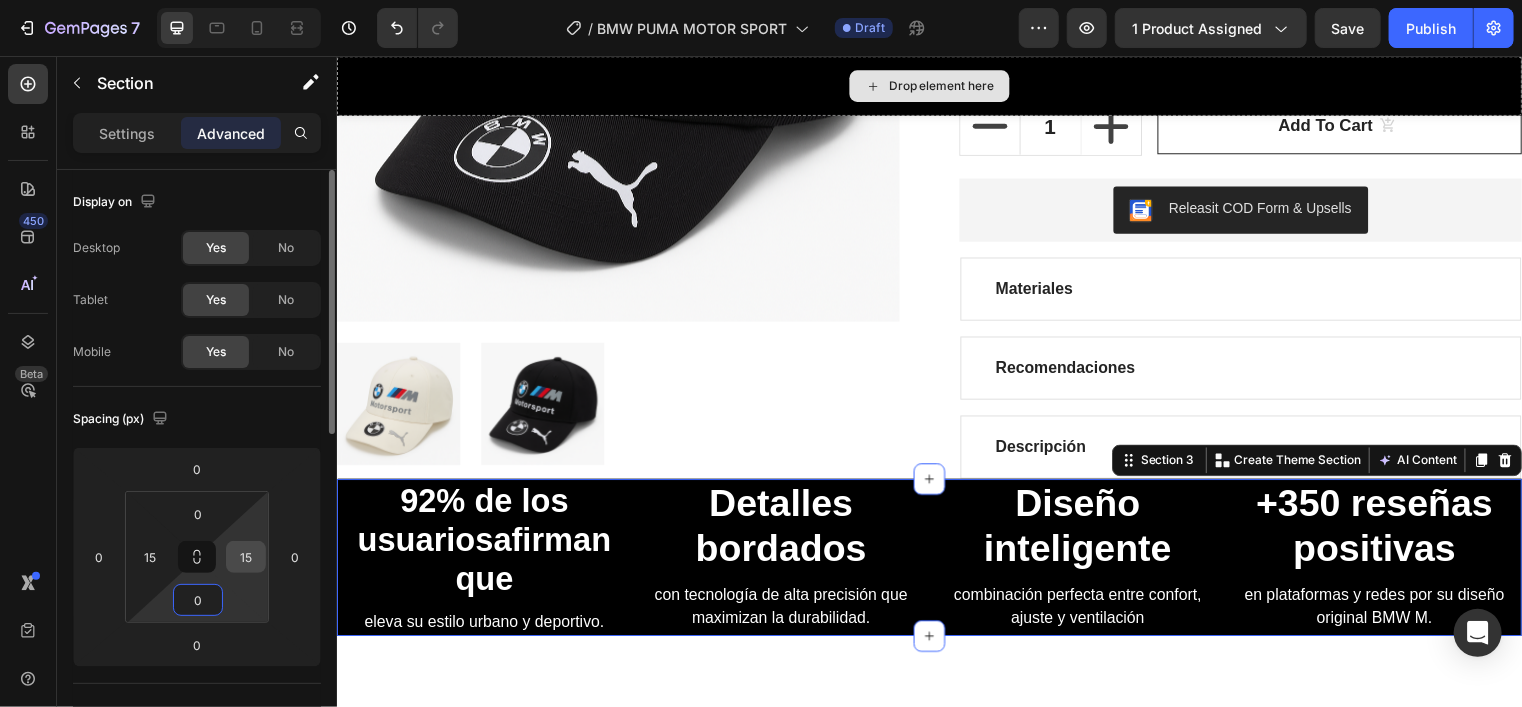 type on "0" 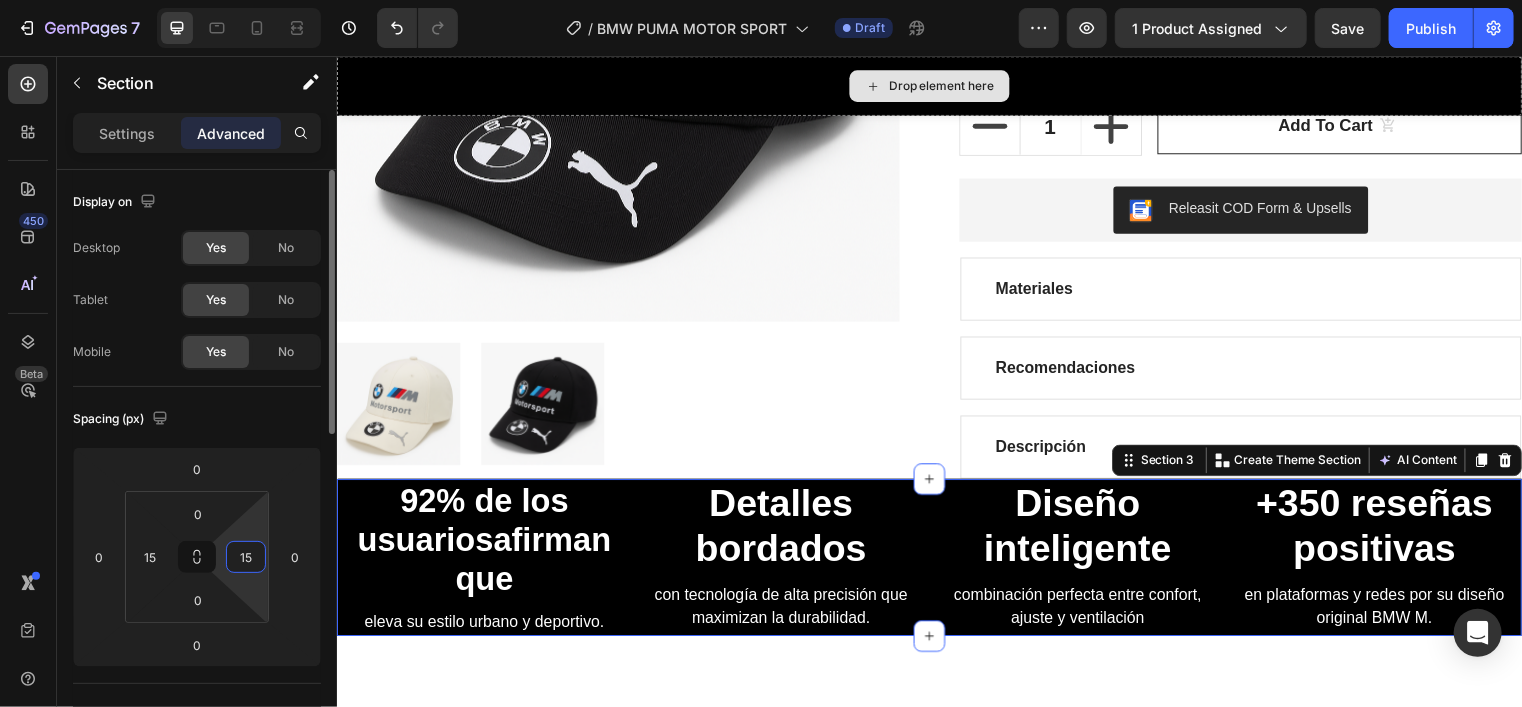 click on "15" at bounding box center (246, 557) 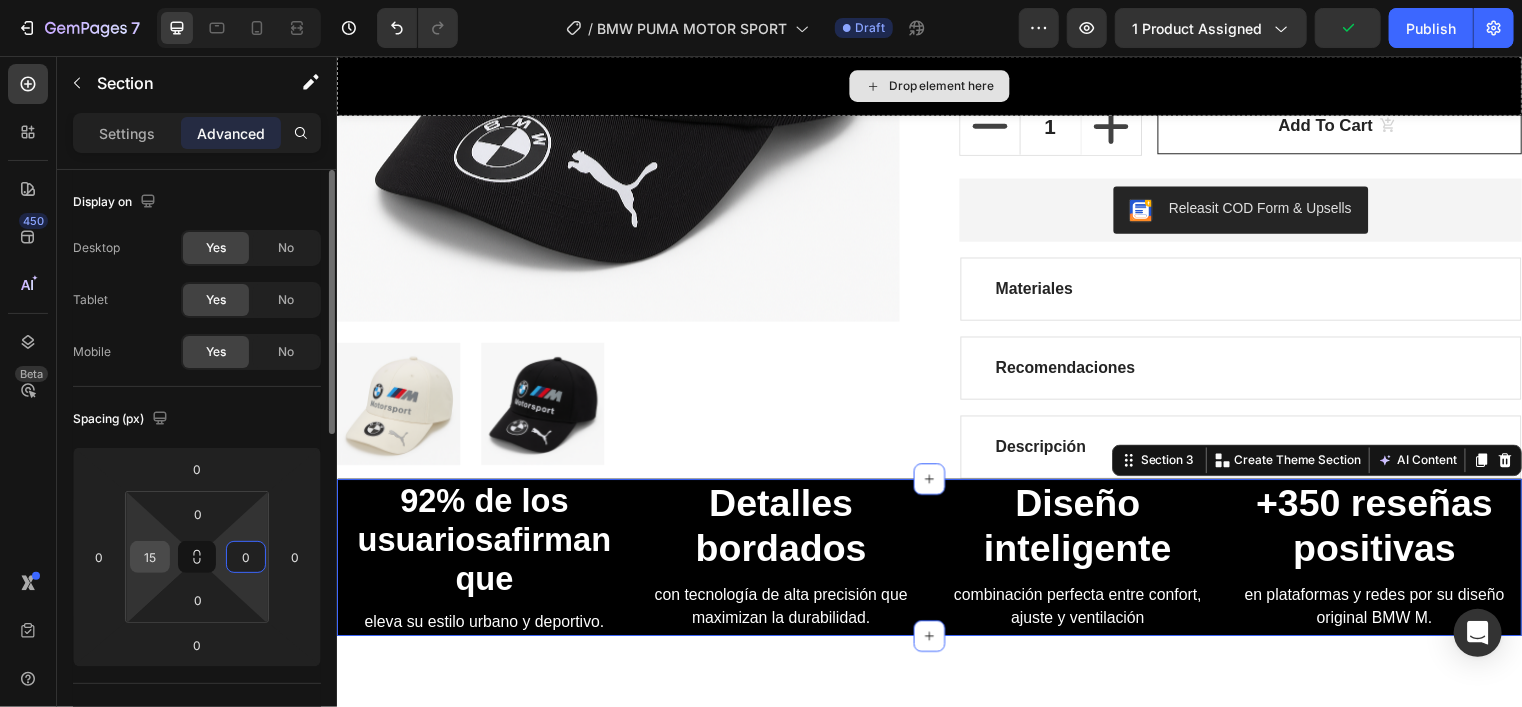 type on "0" 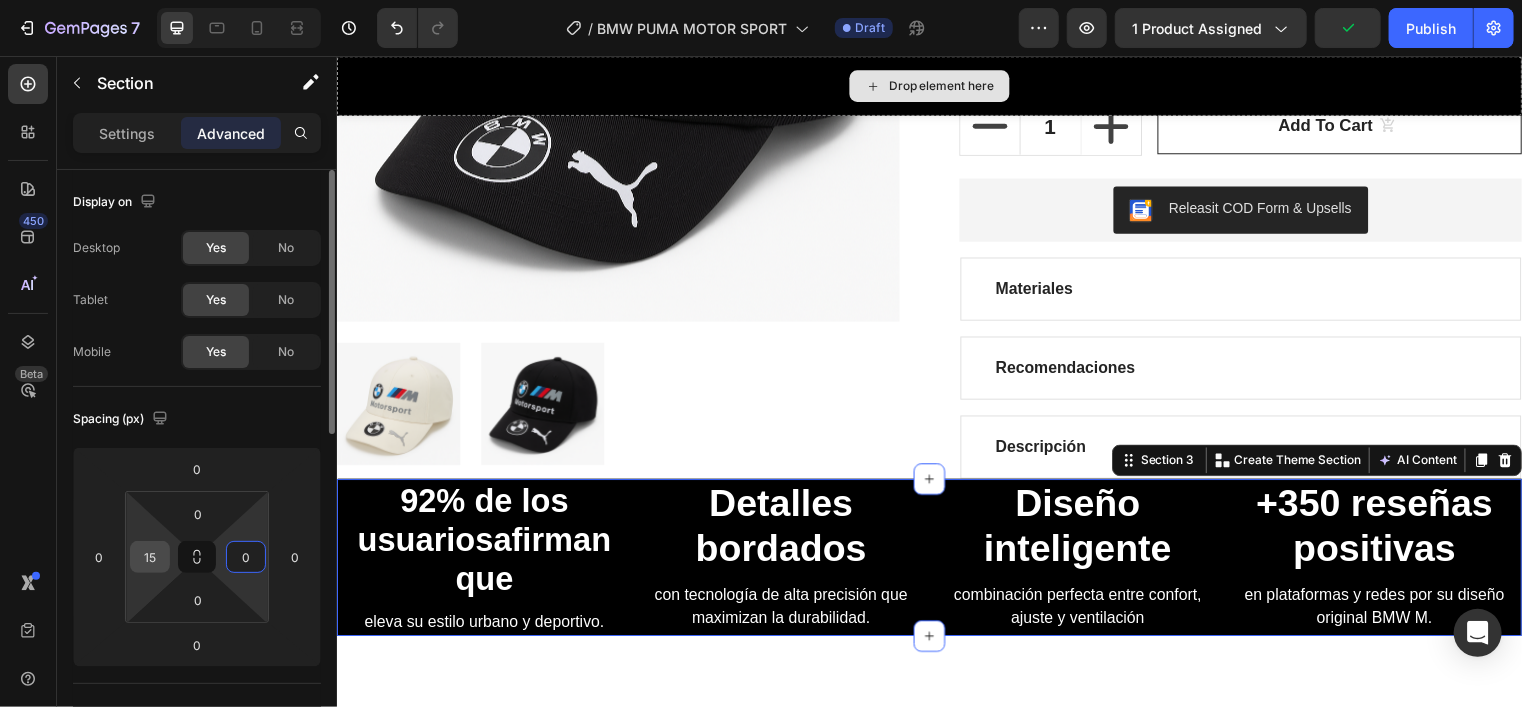 click on "15" at bounding box center [150, 557] 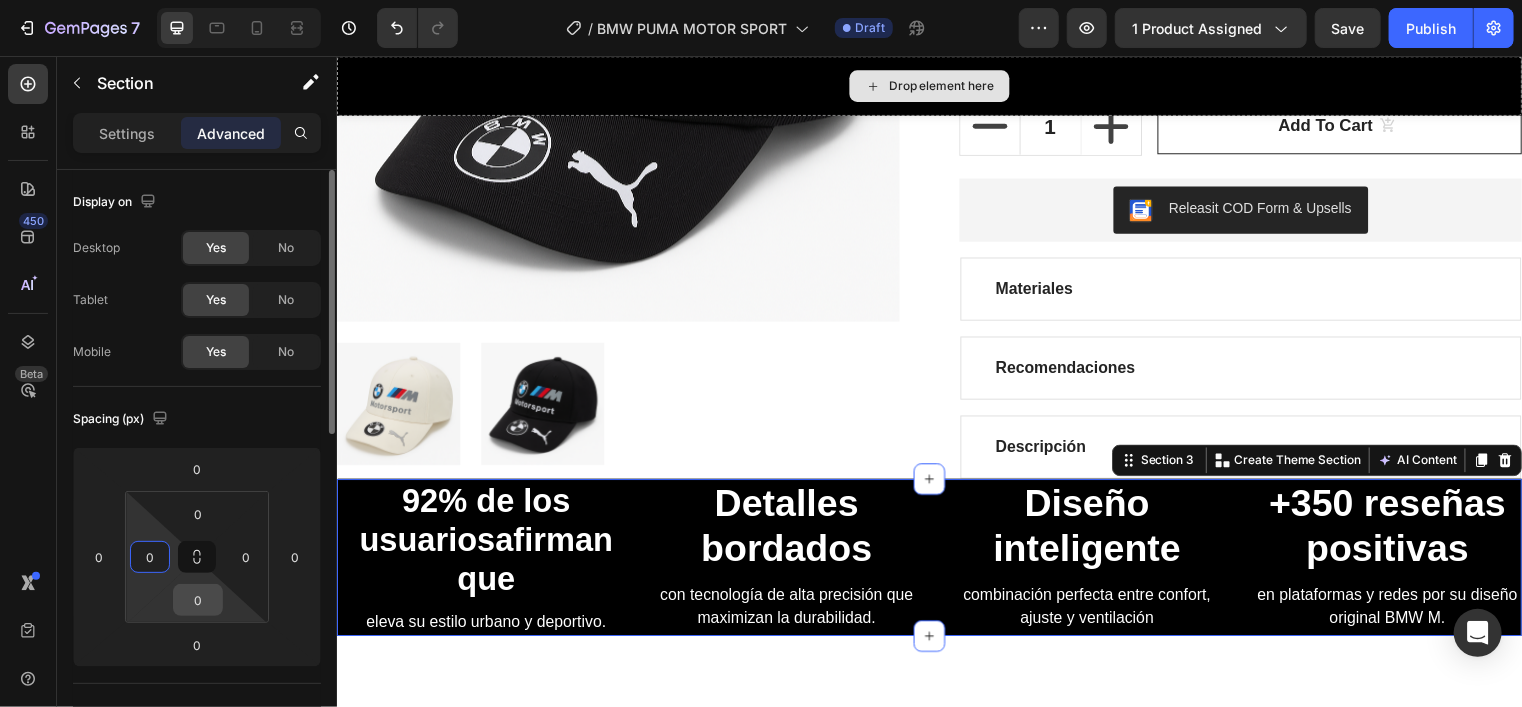 type on "0" 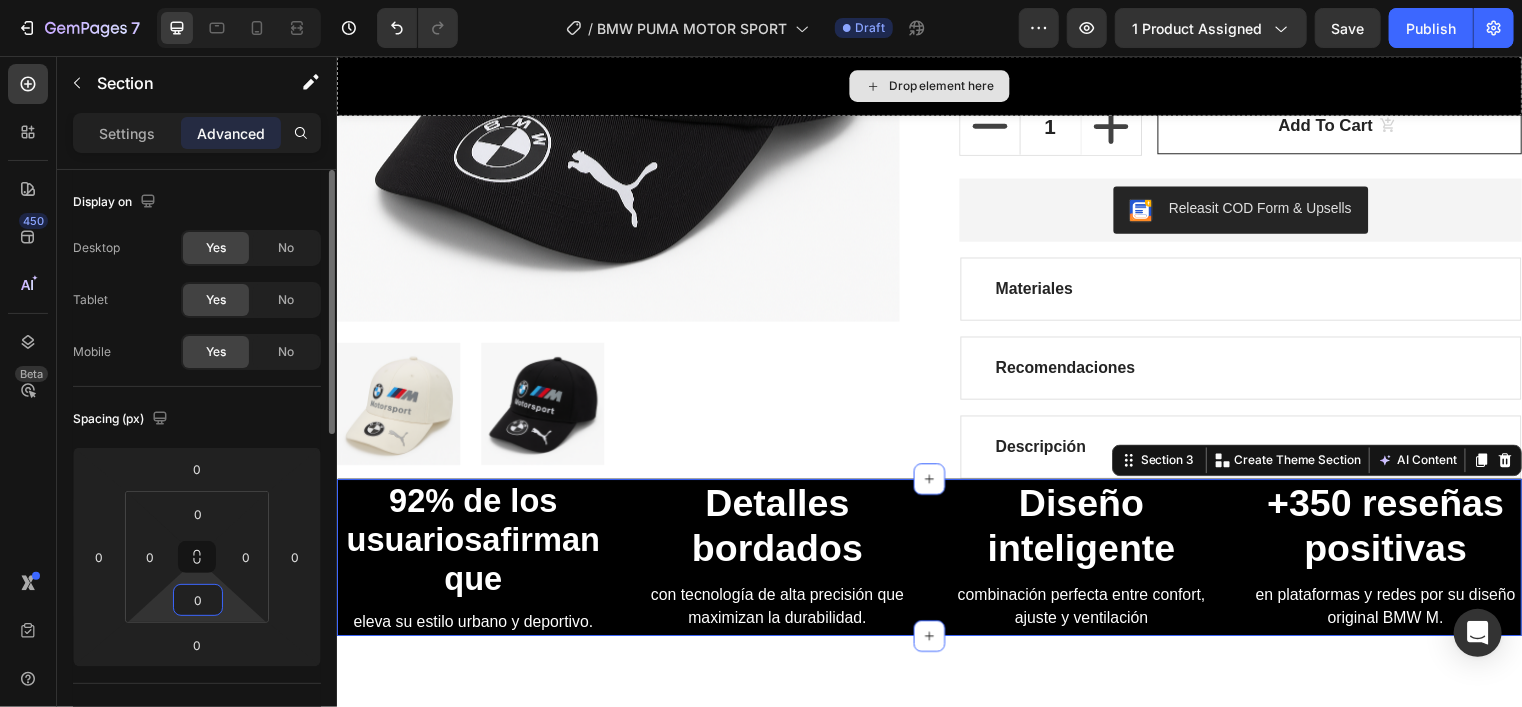 click on "0" at bounding box center (198, 600) 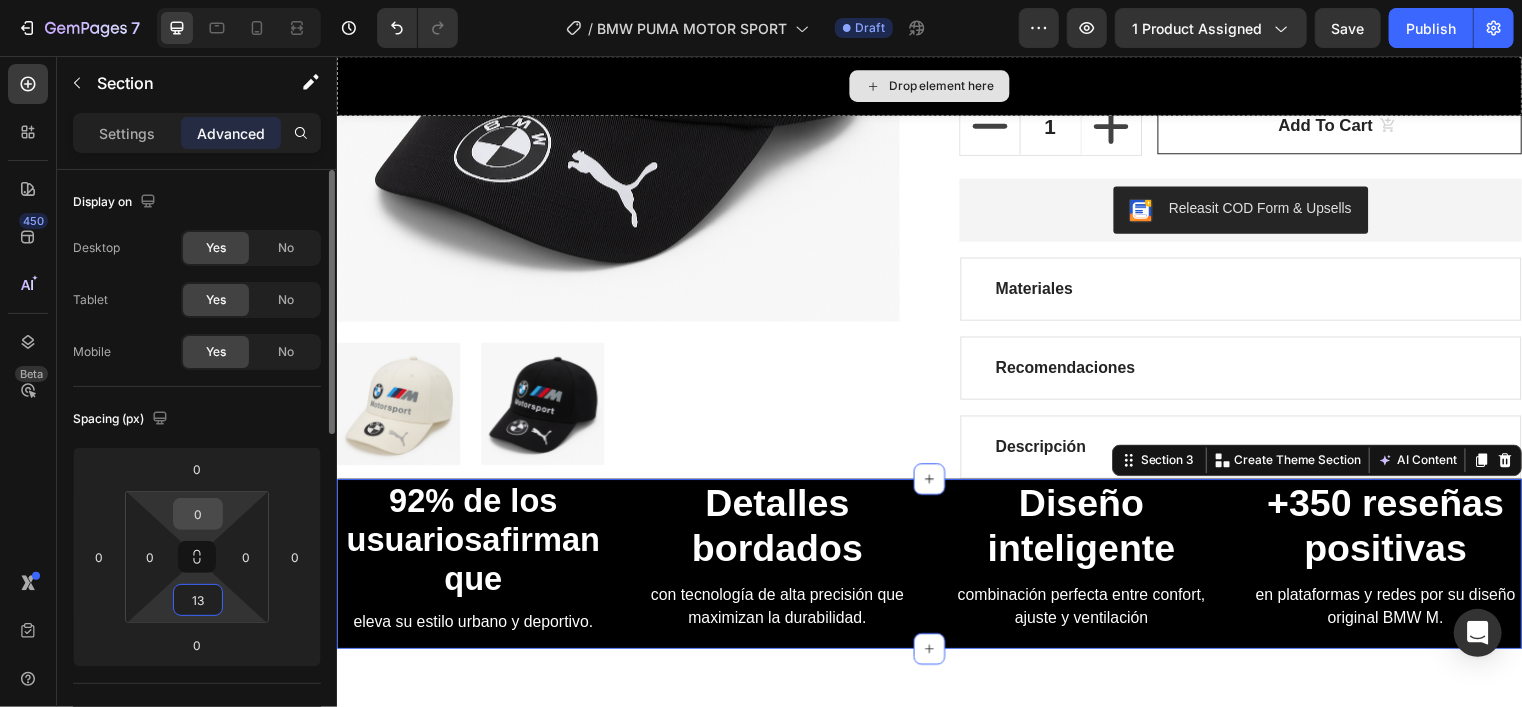 type on "13" 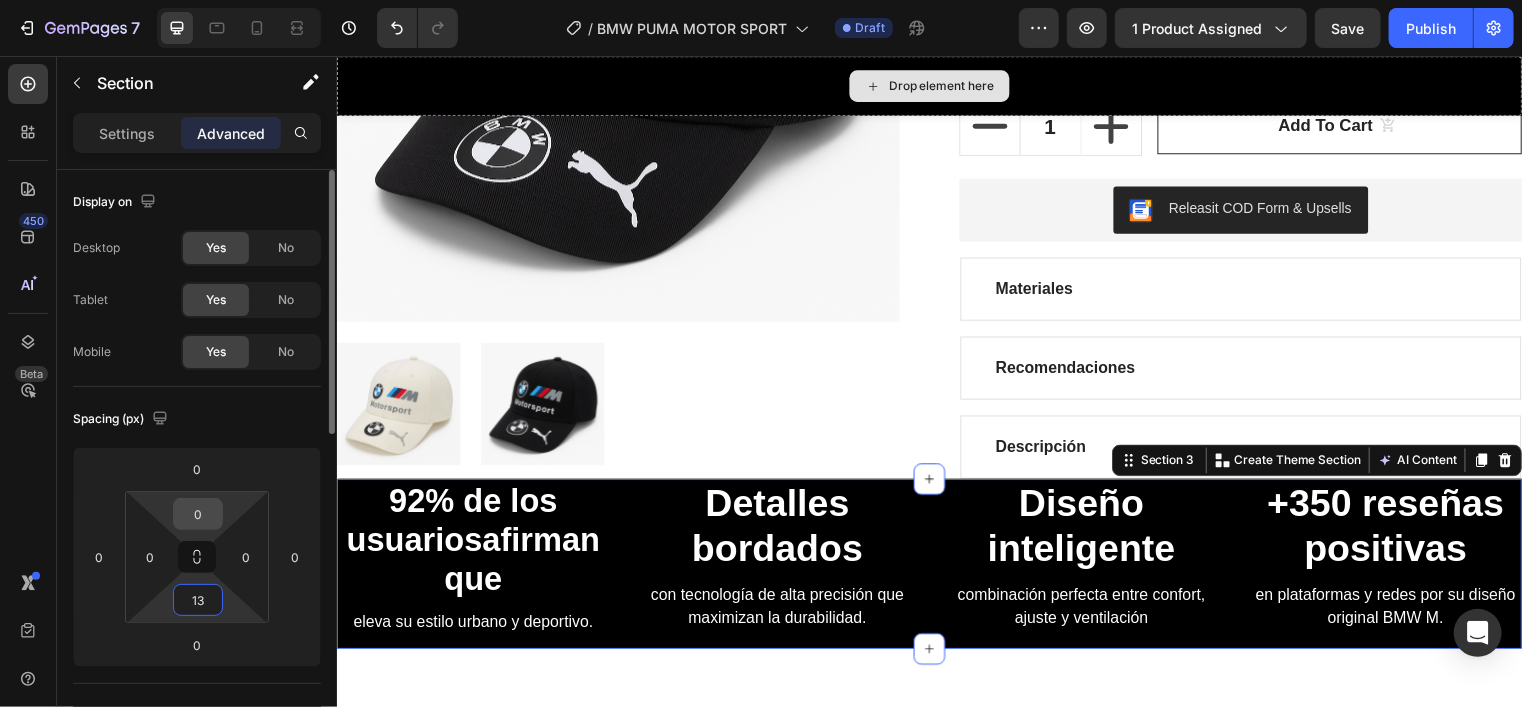 click on "0" at bounding box center [198, 514] 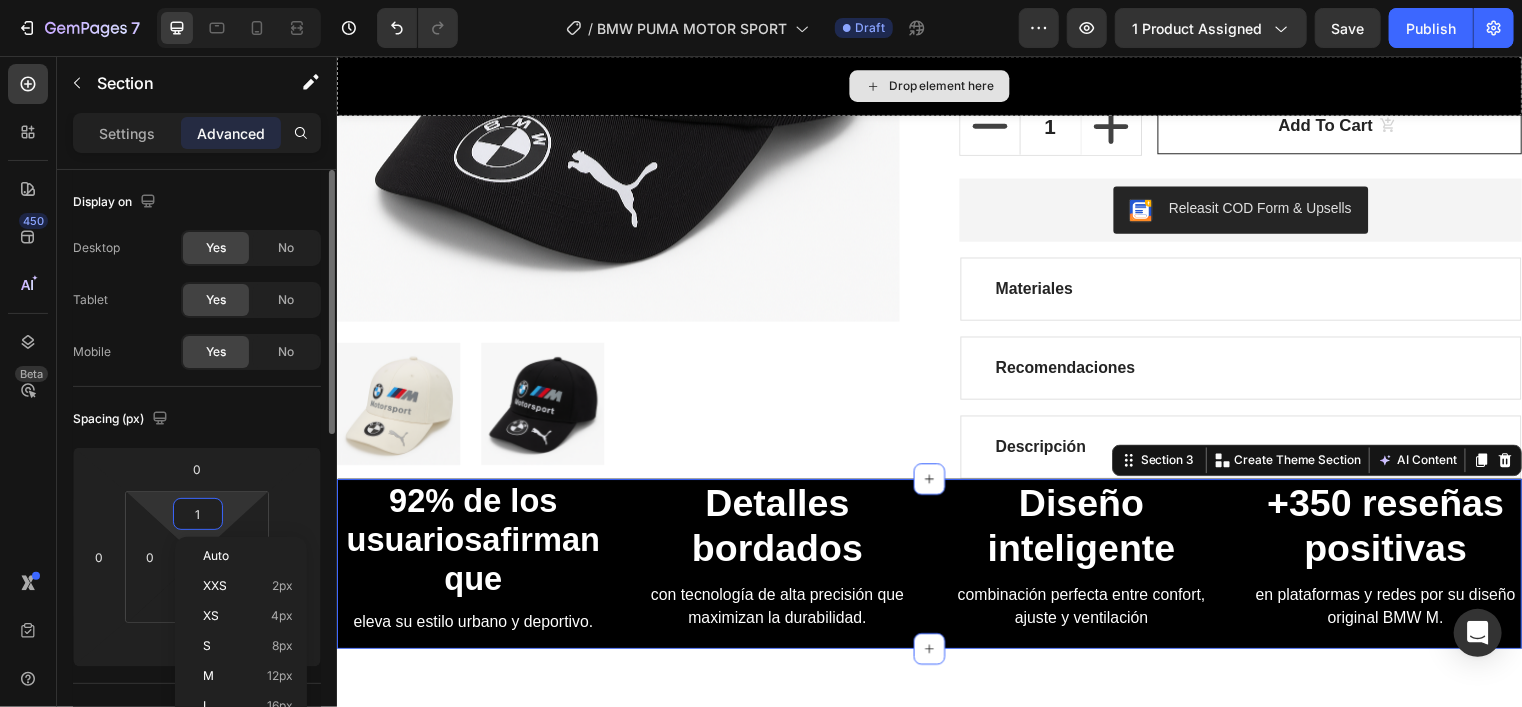 type on "13" 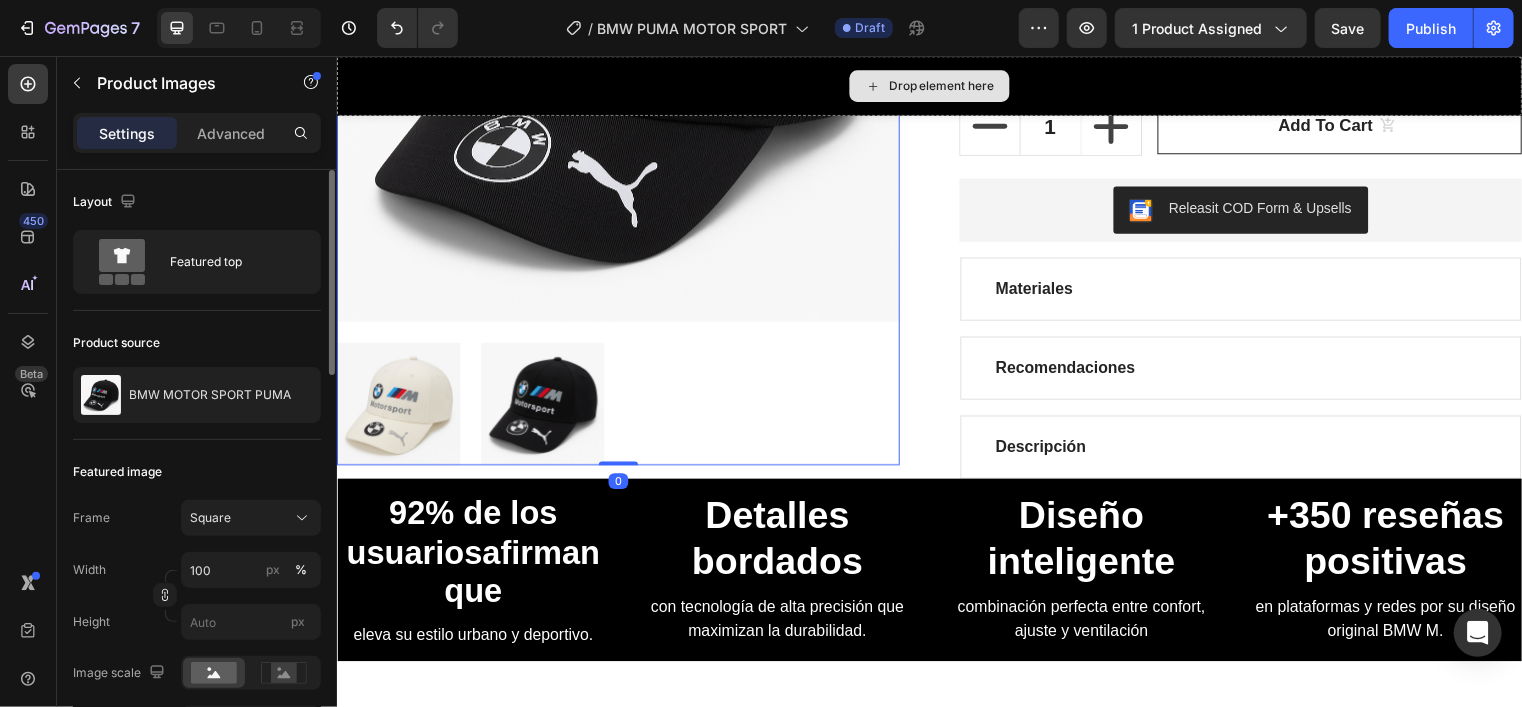 click at bounding box center (621, 408) 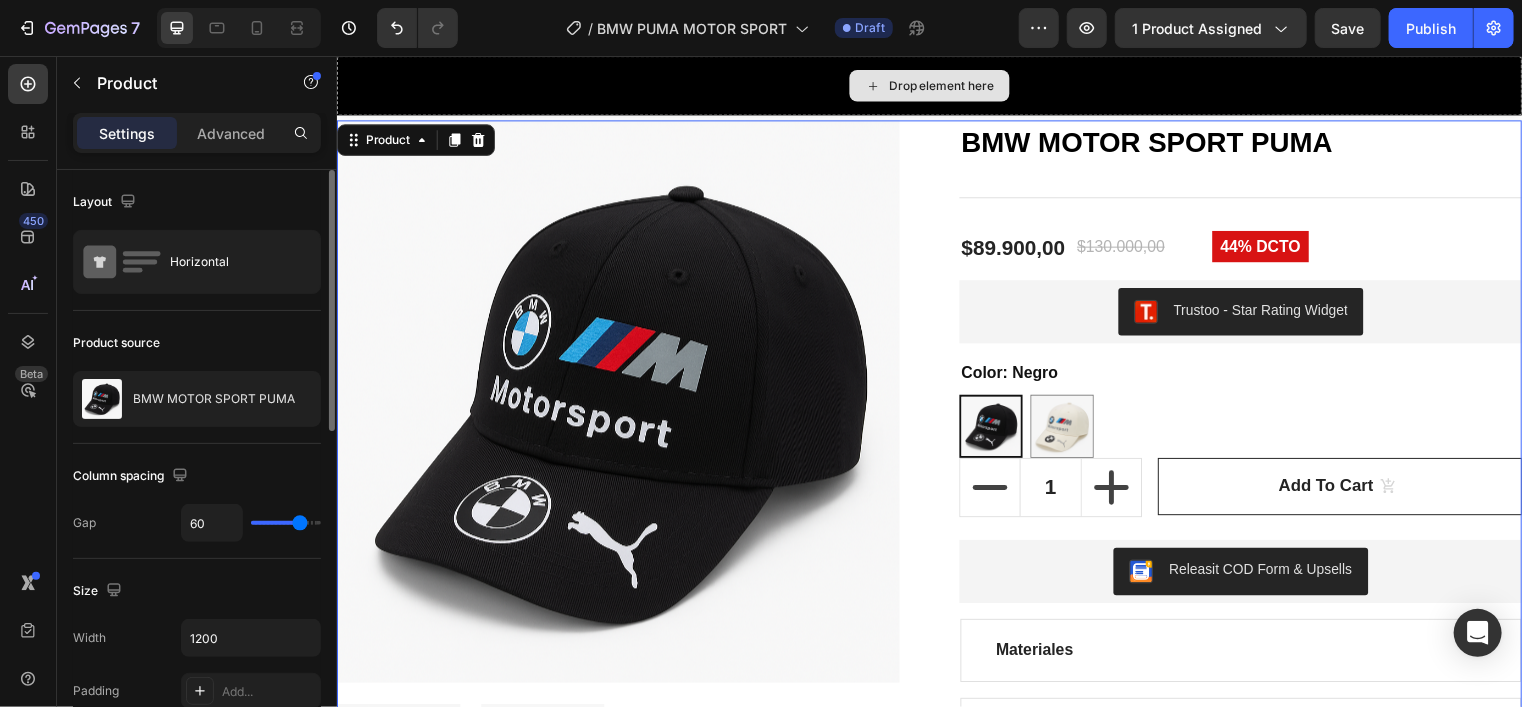 scroll, scrollTop: 0, scrollLeft: 0, axis: both 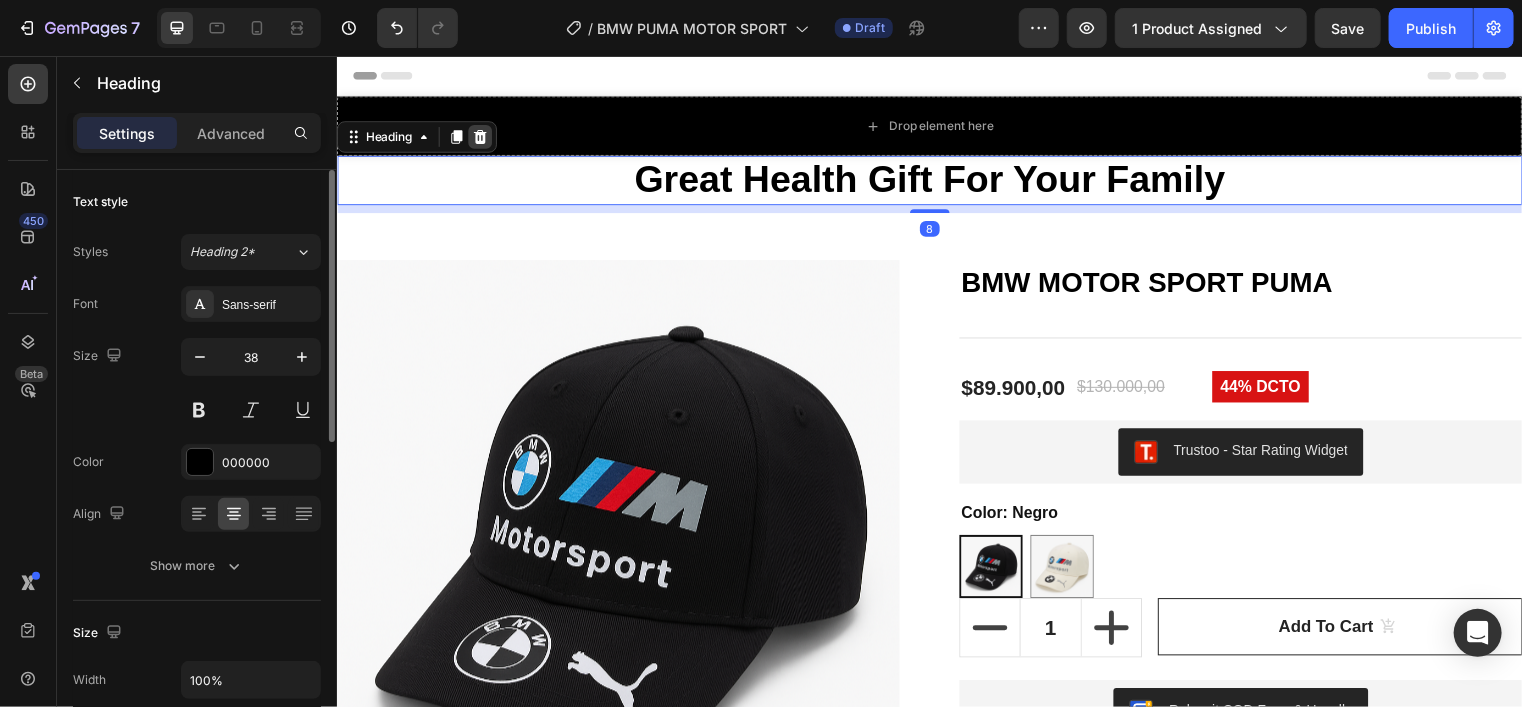 click 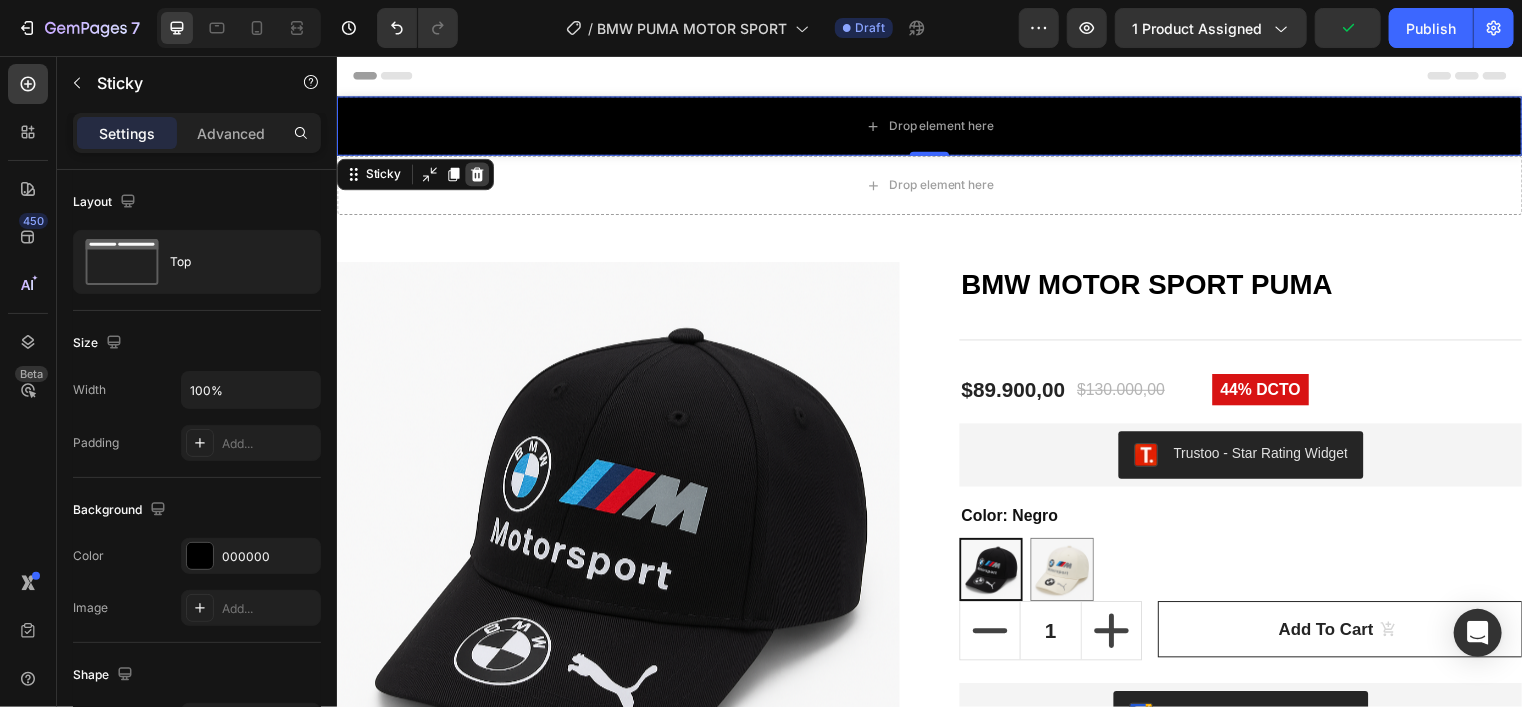 click 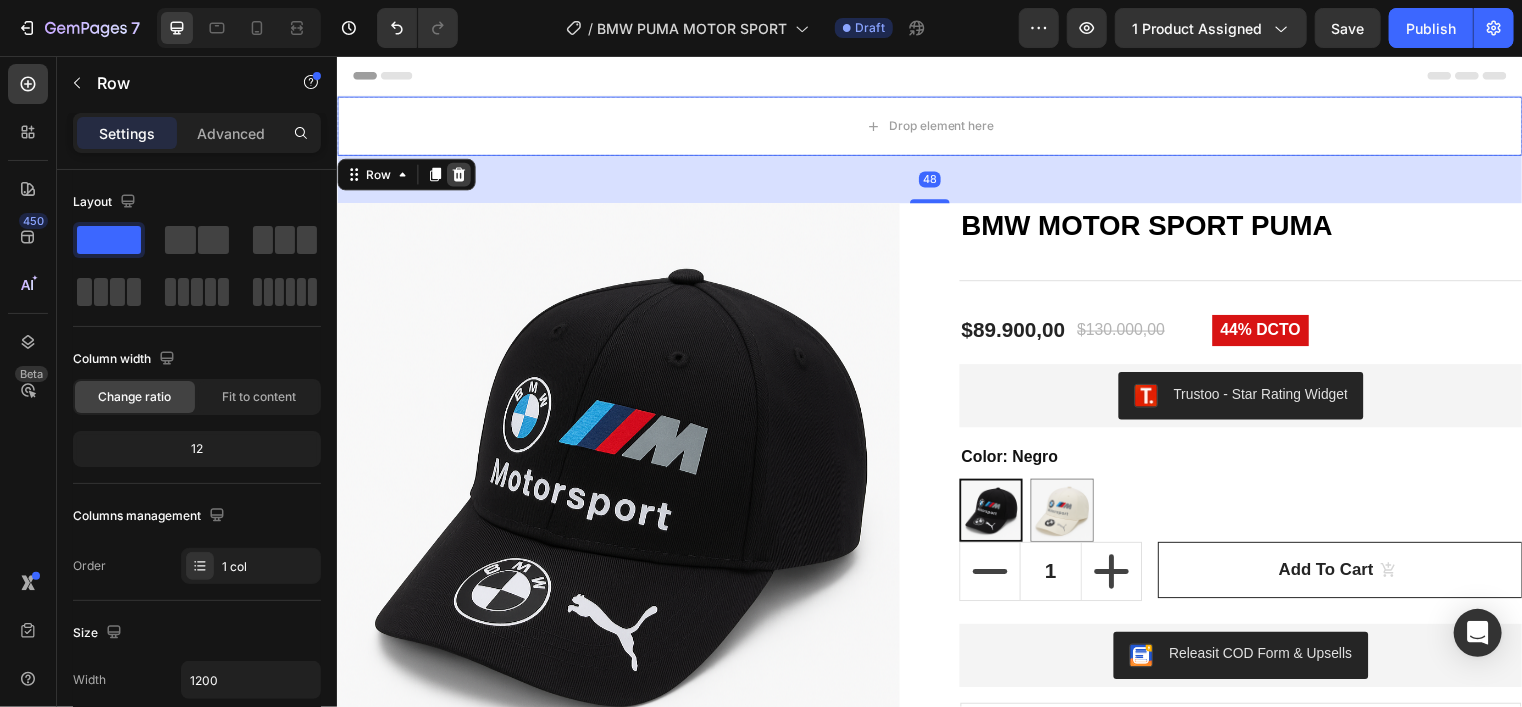 click 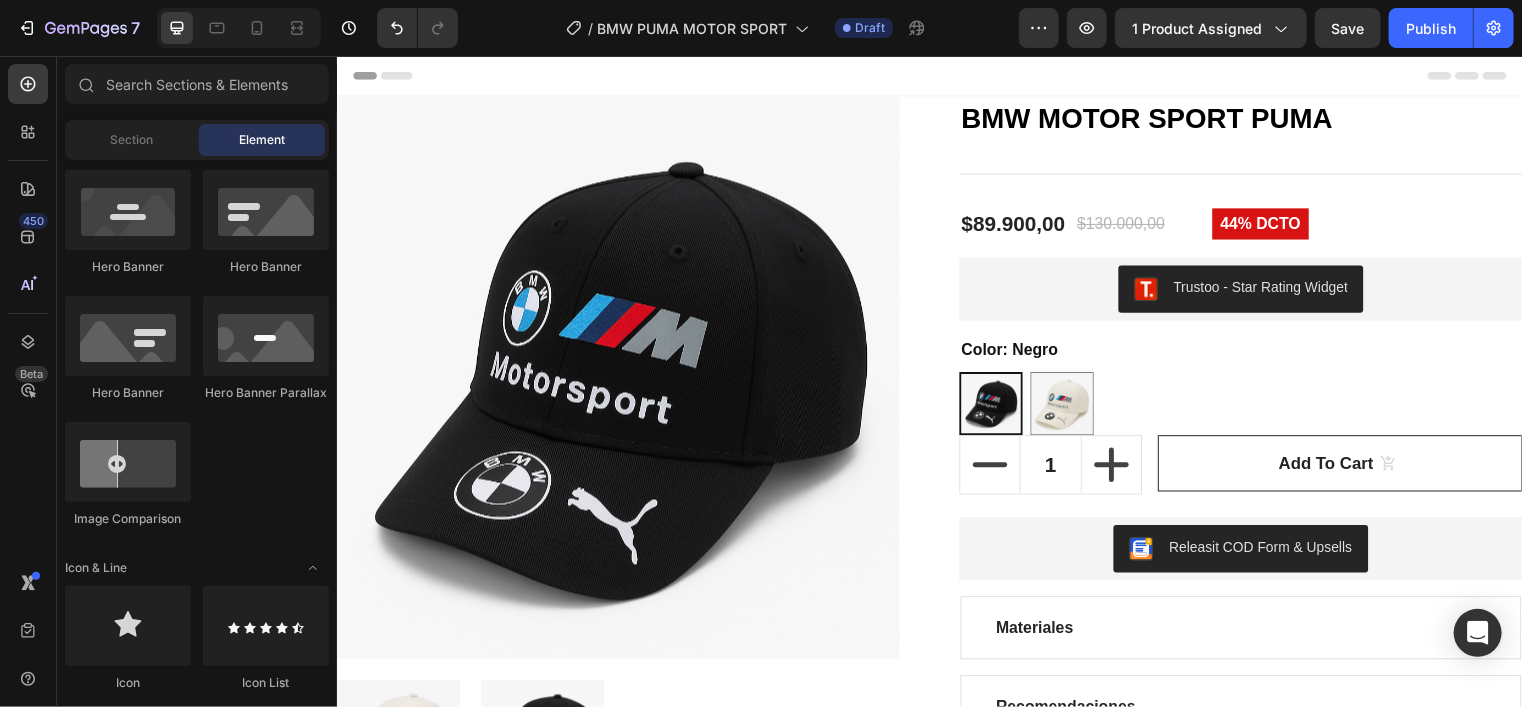 click on "Header" at bounding box center [936, 76] 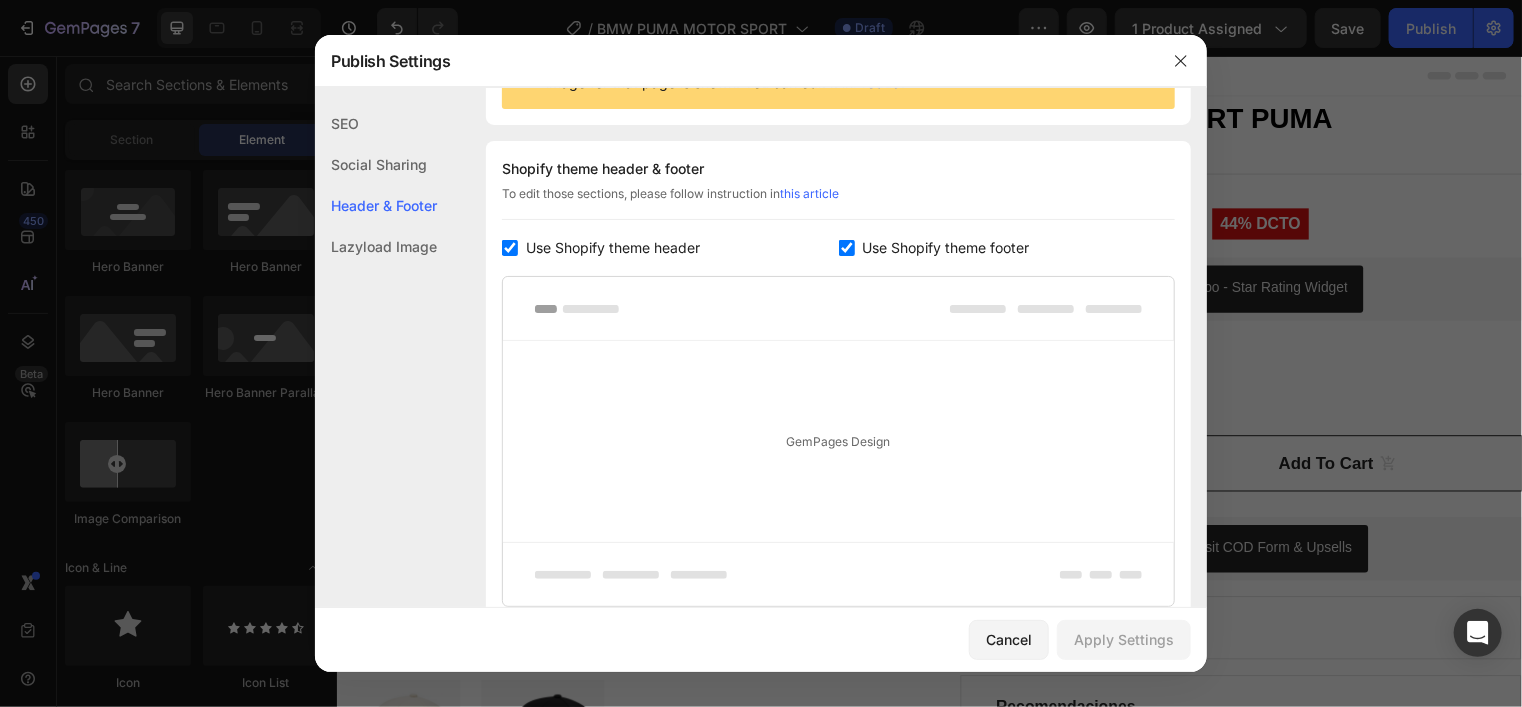 scroll, scrollTop: 291, scrollLeft: 0, axis: vertical 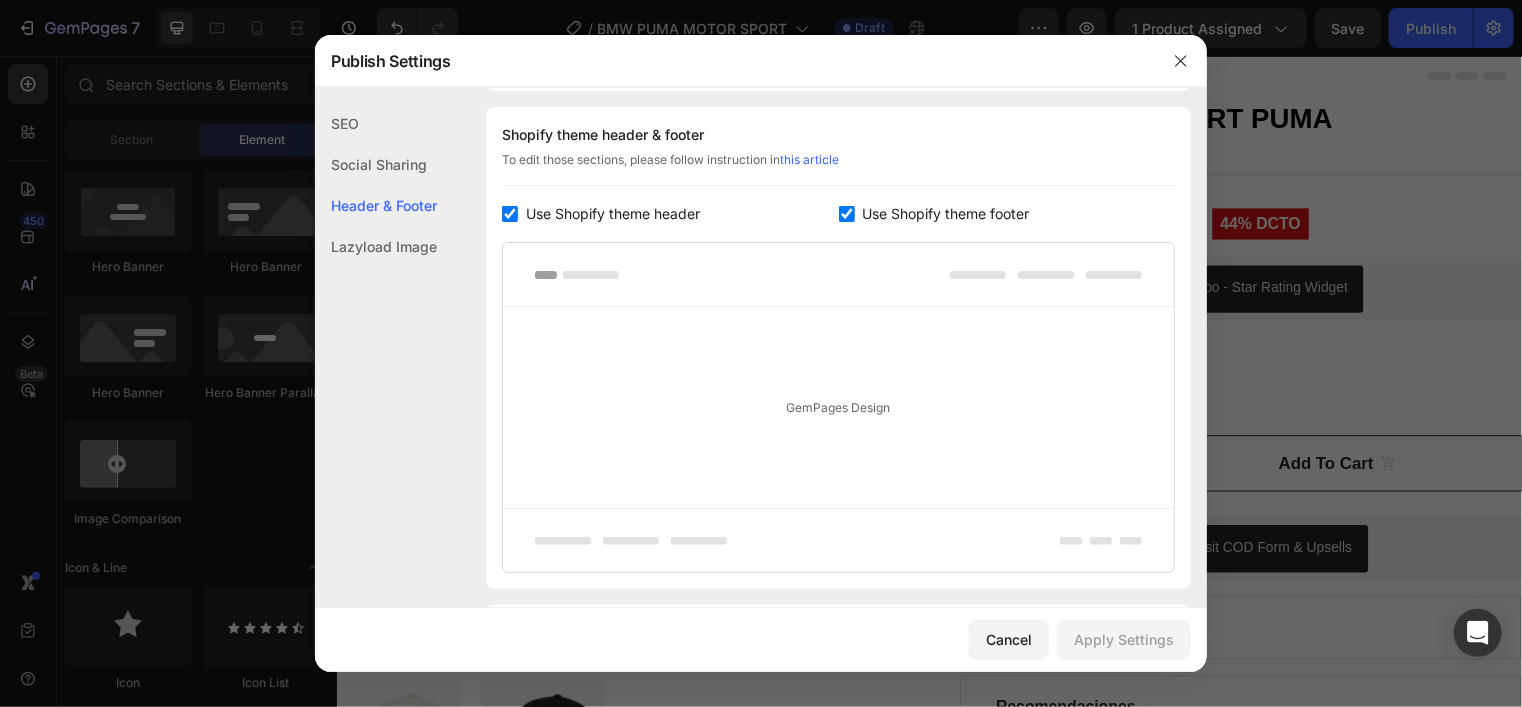 click at bounding box center (510, 214) 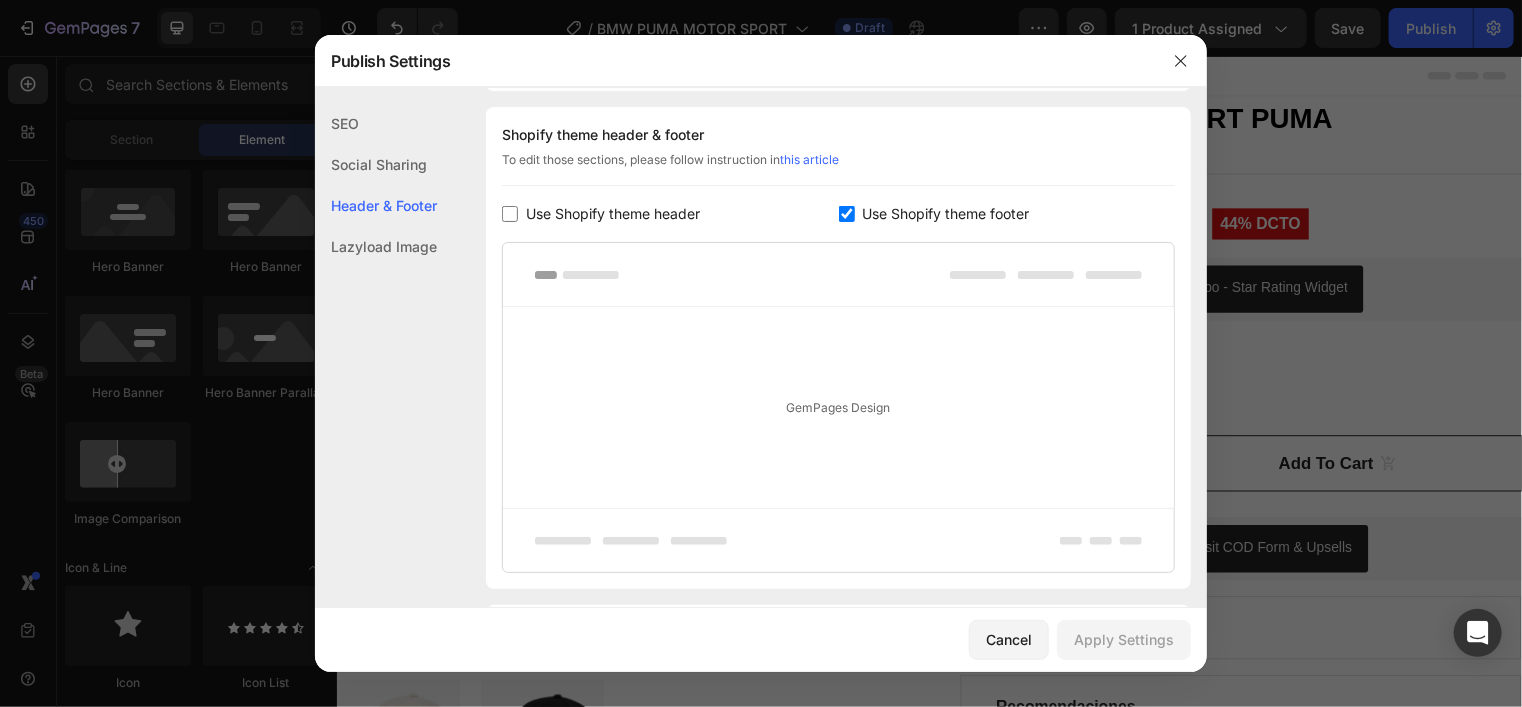 checkbox on "false" 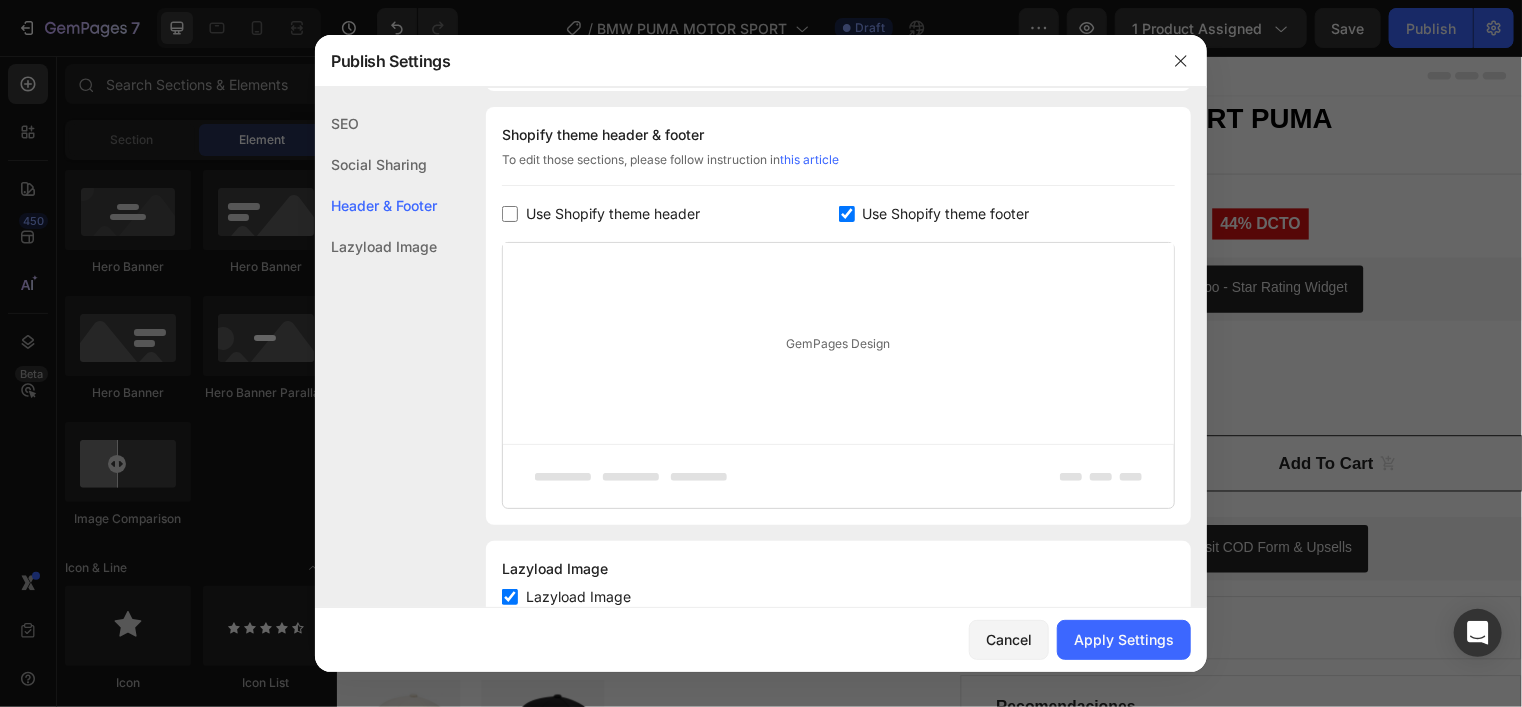 click on "Use Shopify theme footer" at bounding box center [1007, 214] 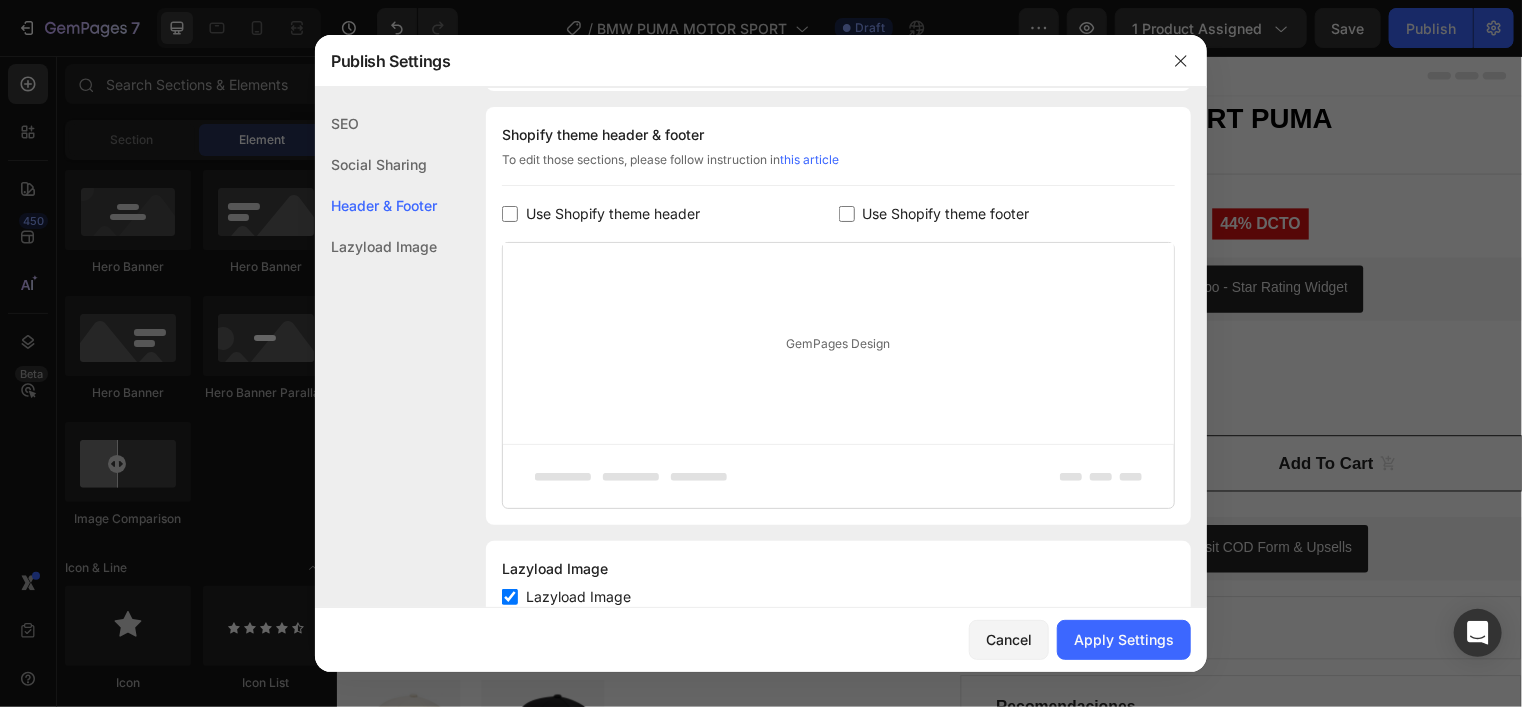 checkbox on "false" 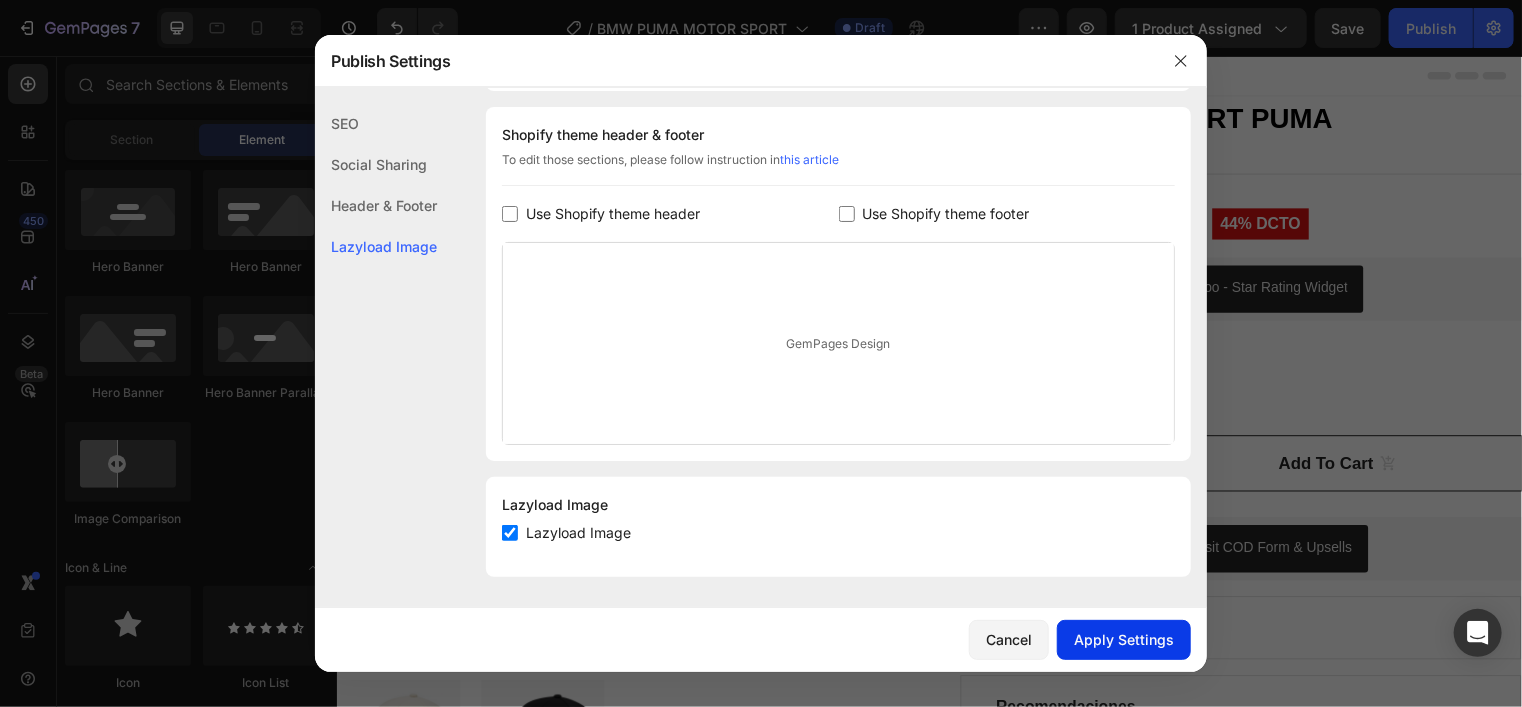 click on "Apply Settings" at bounding box center (1124, 639) 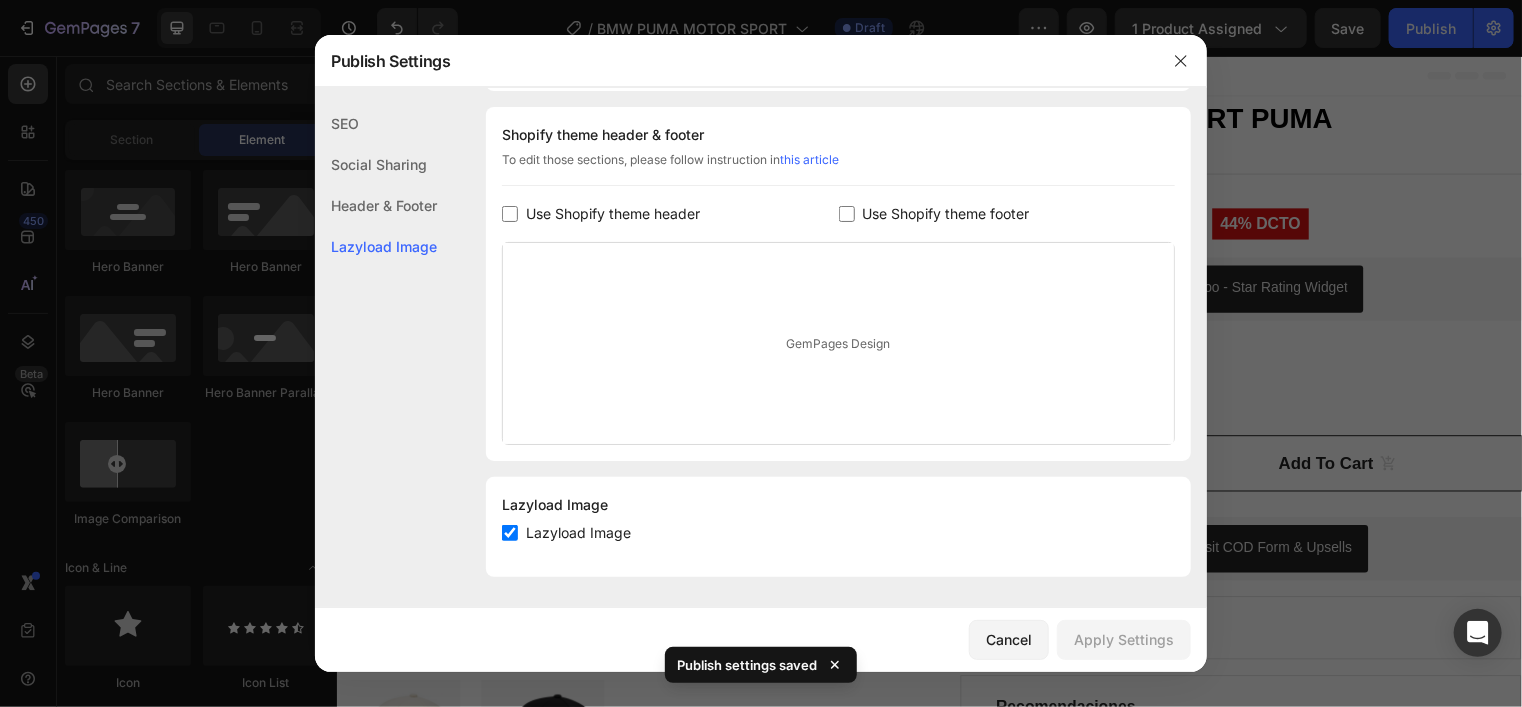 scroll, scrollTop: 292, scrollLeft: 0, axis: vertical 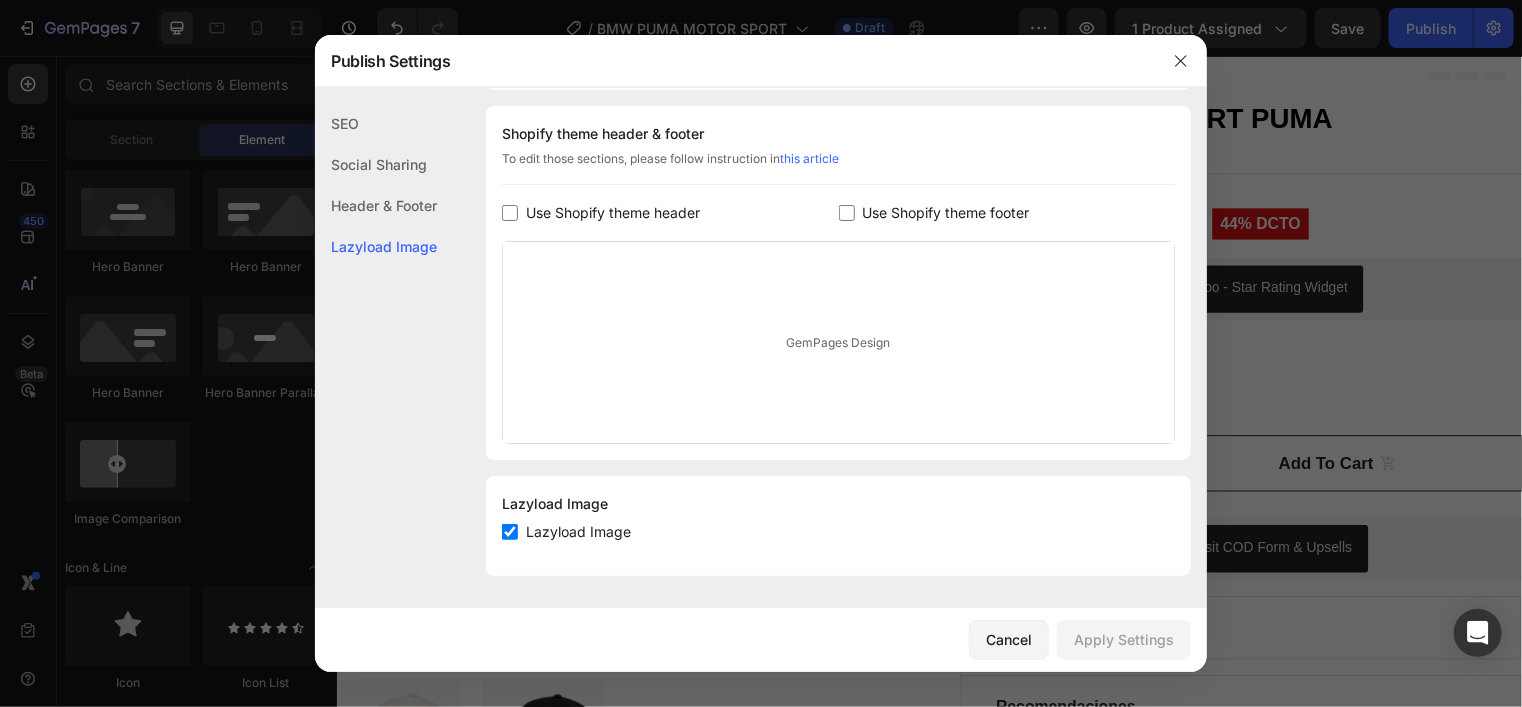 click at bounding box center (761, 353) 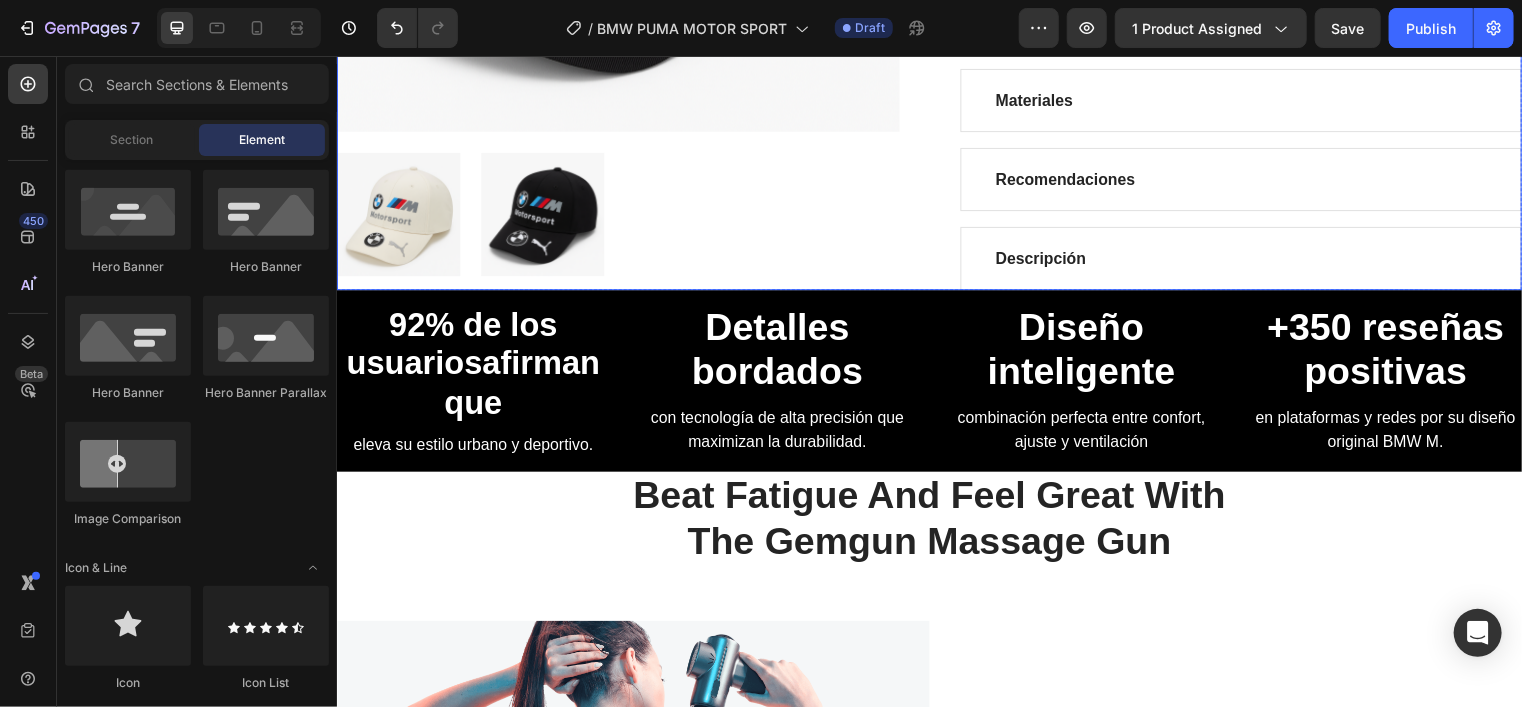 scroll, scrollTop: 488, scrollLeft: 0, axis: vertical 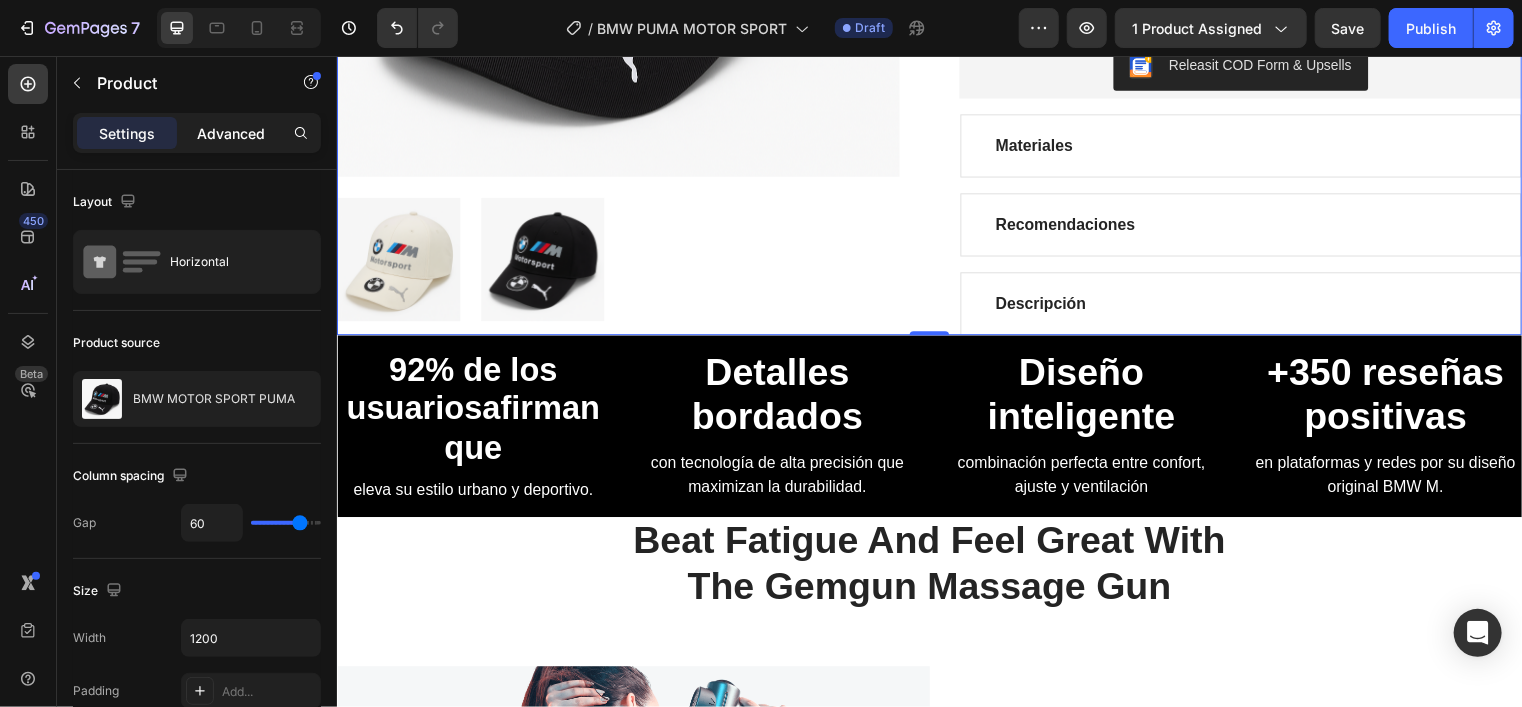 click on "Advanced" at bounding box center (231, 133) 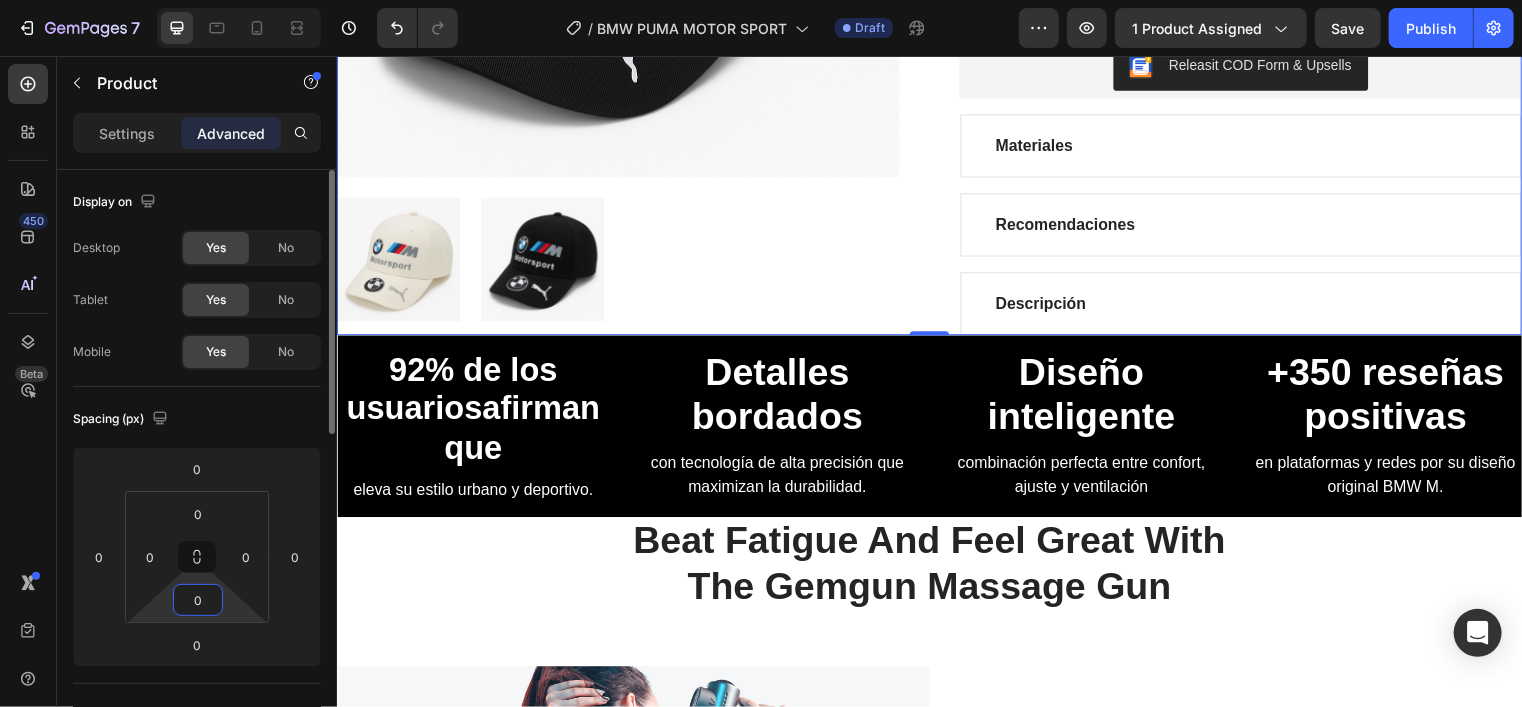 click on "0" at bounding box center [198, 600] 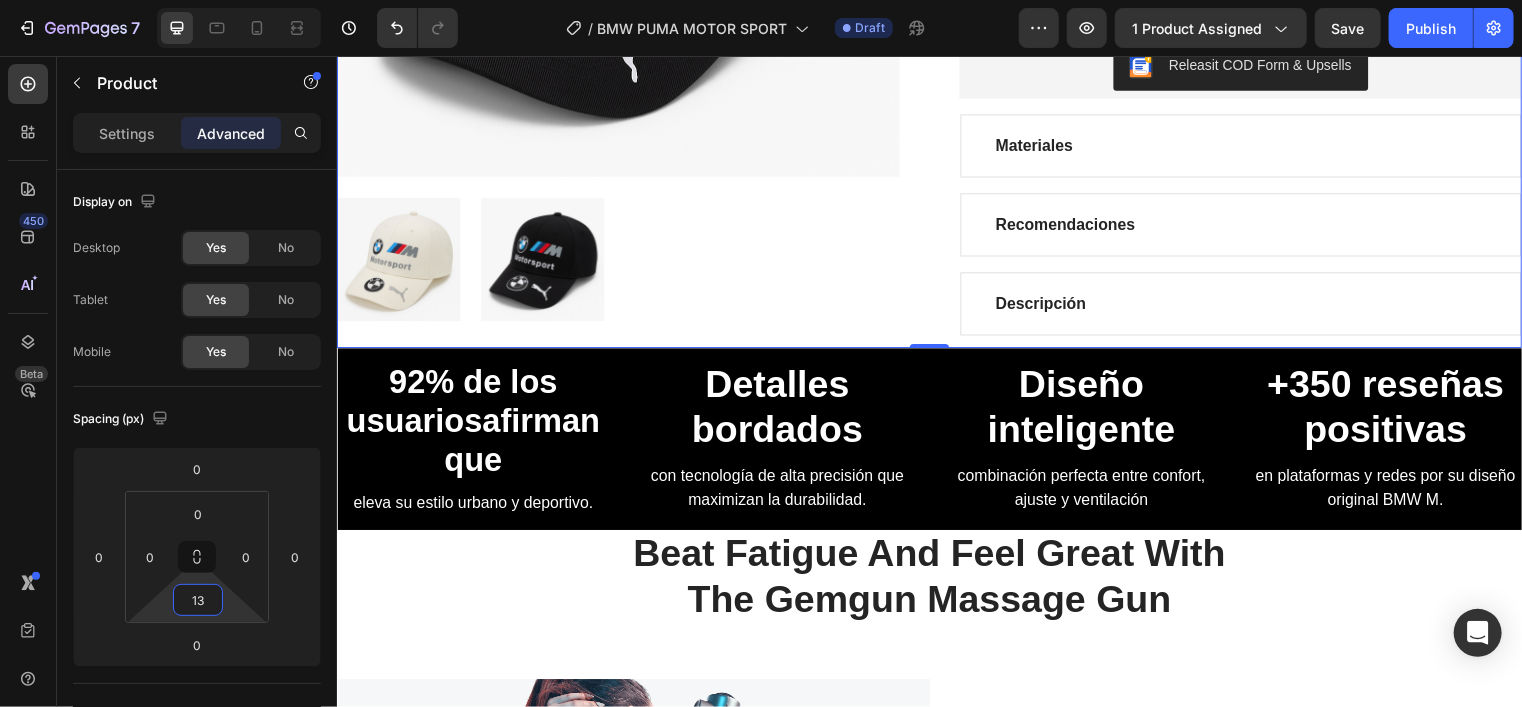 type on "13" 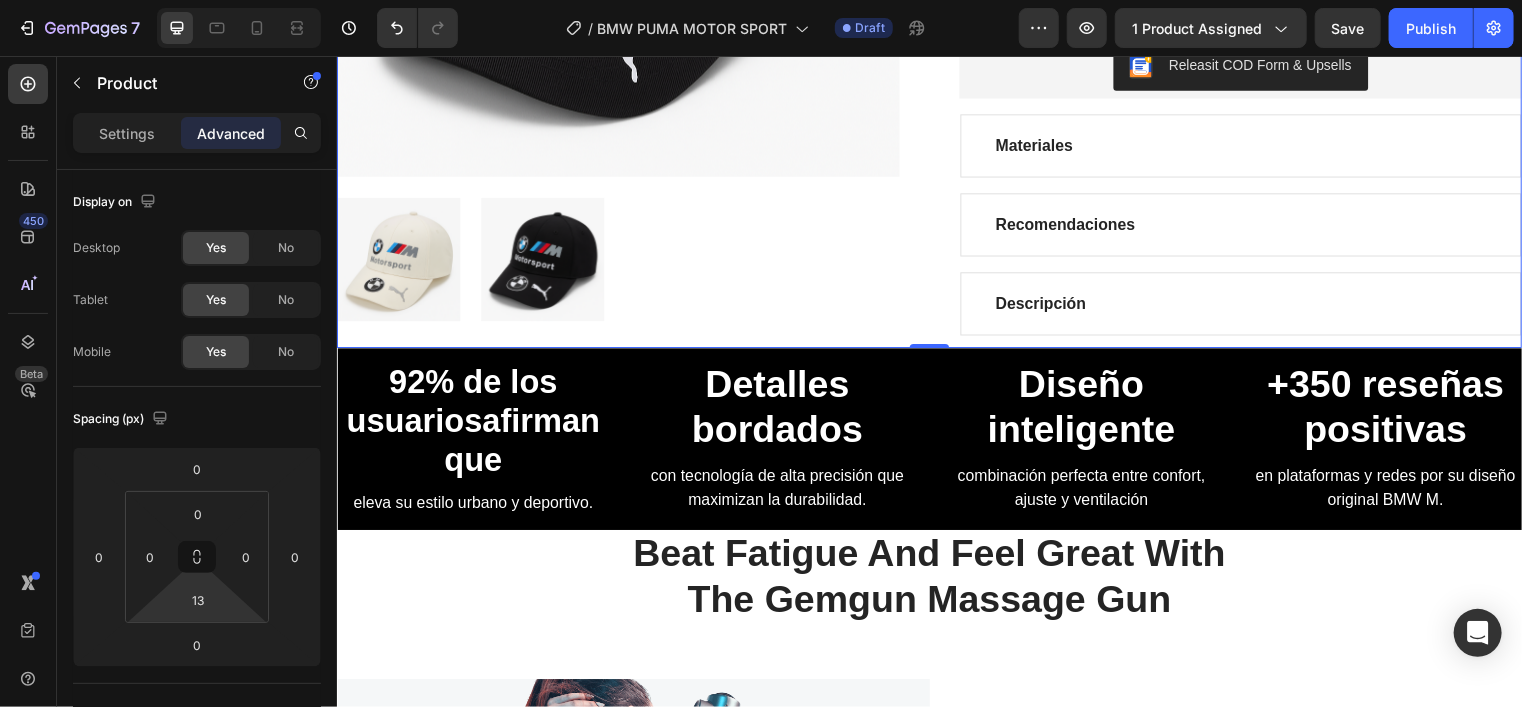 click on "Product Images BMW MOTOR SPORT PUMA (P) Title Title Line $89.900,00 (P) Price (P) Price $130.000,00 (P) Price (P) Price Row 44% DCTO Product Badge Row Trustoo - Star Rating Widget Trustoo Color: Negro Negro Negro Blanco Blanco Product Variants & Swatches 1 (P) Quantity Add to cart (P) Cart Button Row Releasit COD Form & Upsells Releasit COD Form & Upsells Materiales Recomendaciones Descripción Accordion Product 0" at bounding box center [936, -20] 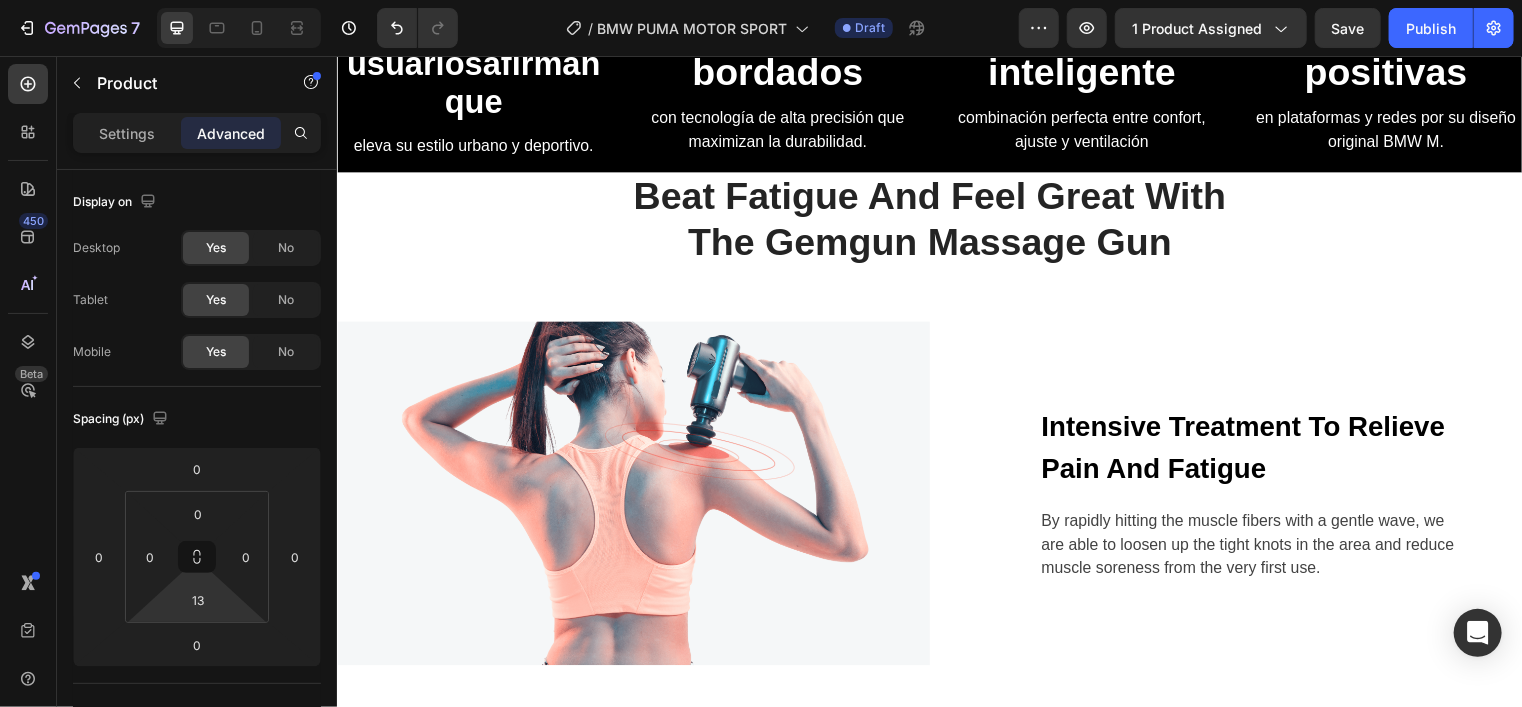 scroll, scrollTop: 846, scrollLeft: 0, axis: vertical 